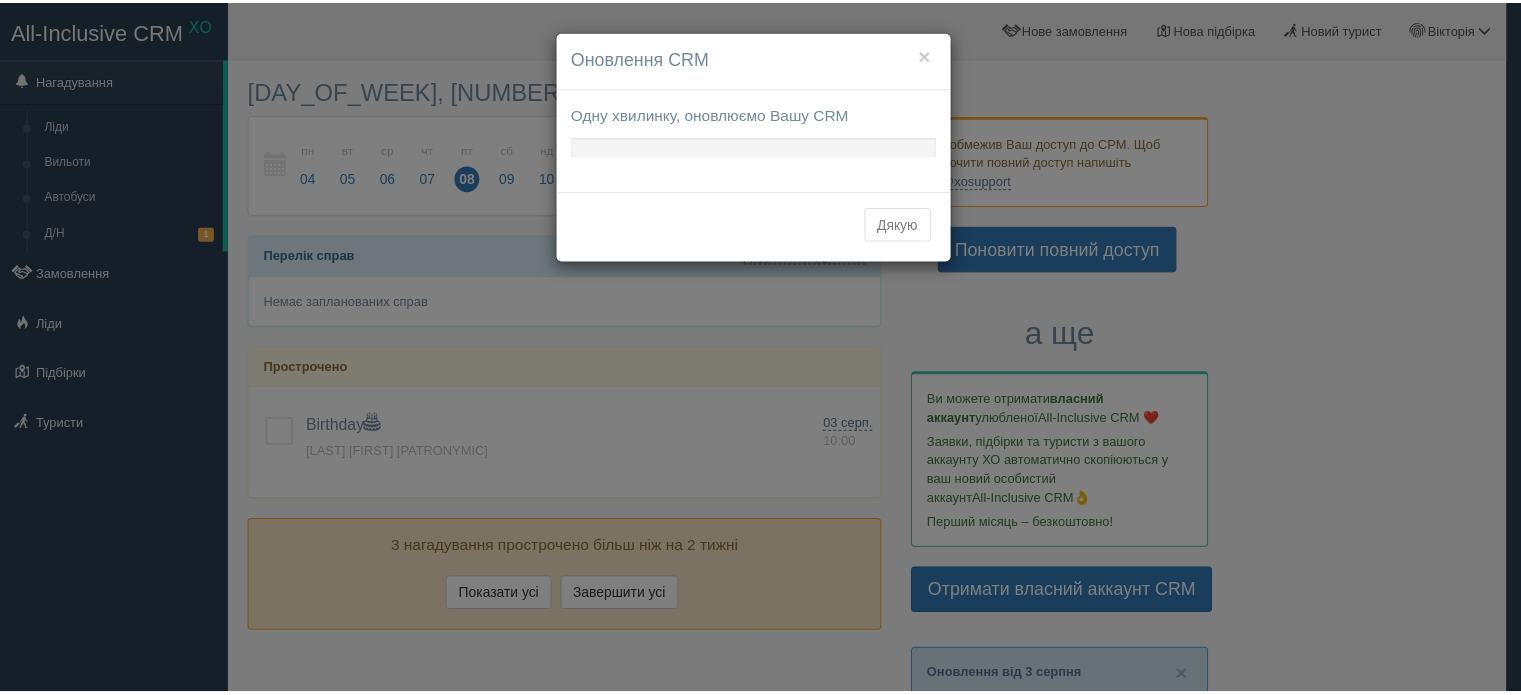 scroll, scrollTop: 0, scrollLeft: 0, axis: both 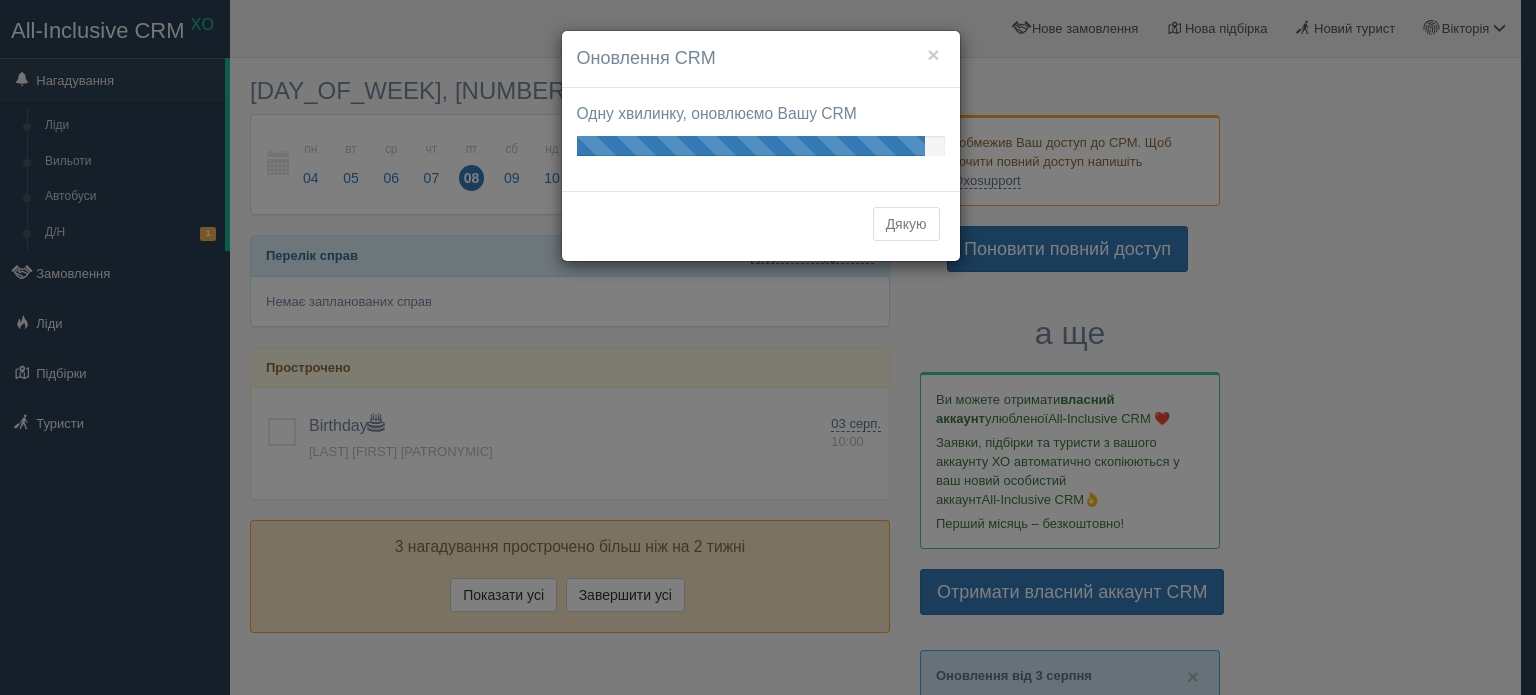 click on "Дякую" at bounding box center [906, 224] 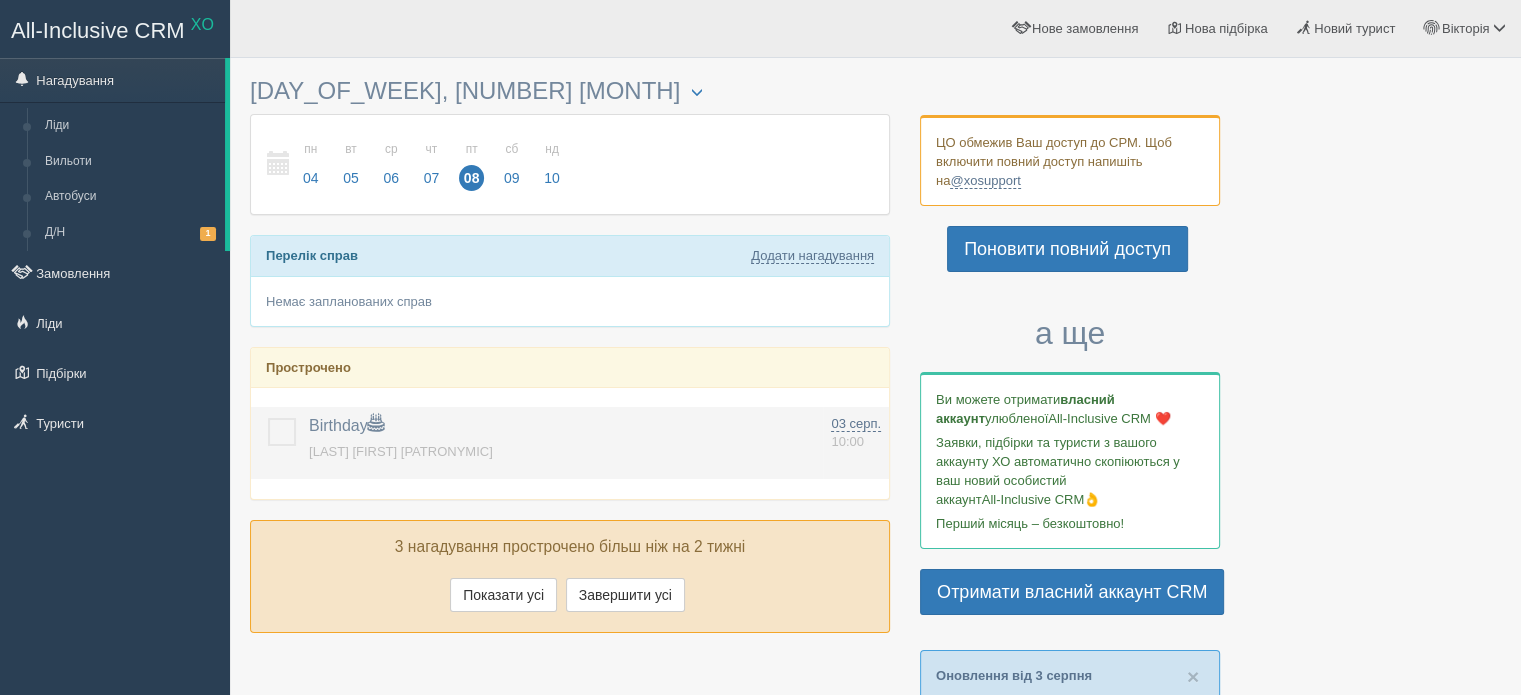click at bounding box center [268, 418] 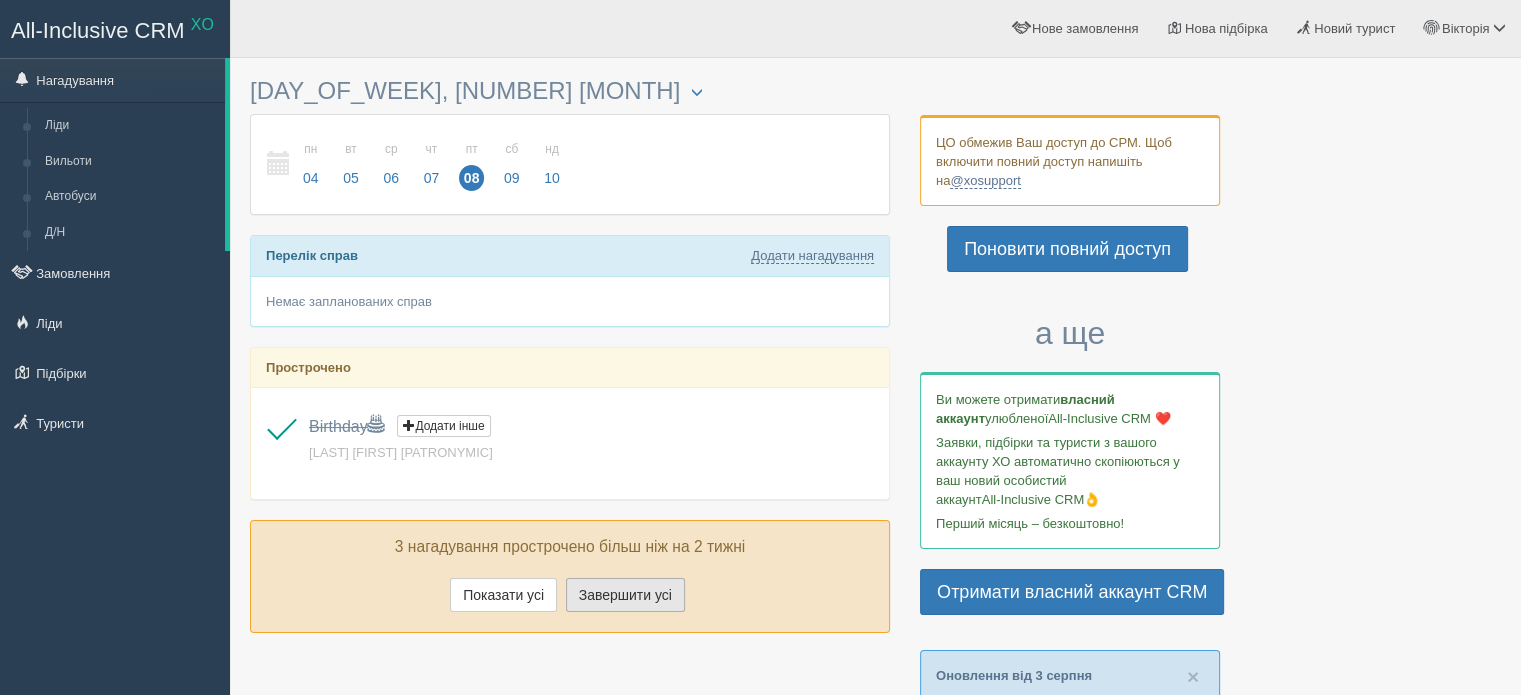 click on "Завершити усі" at bounding box center [625, 595] 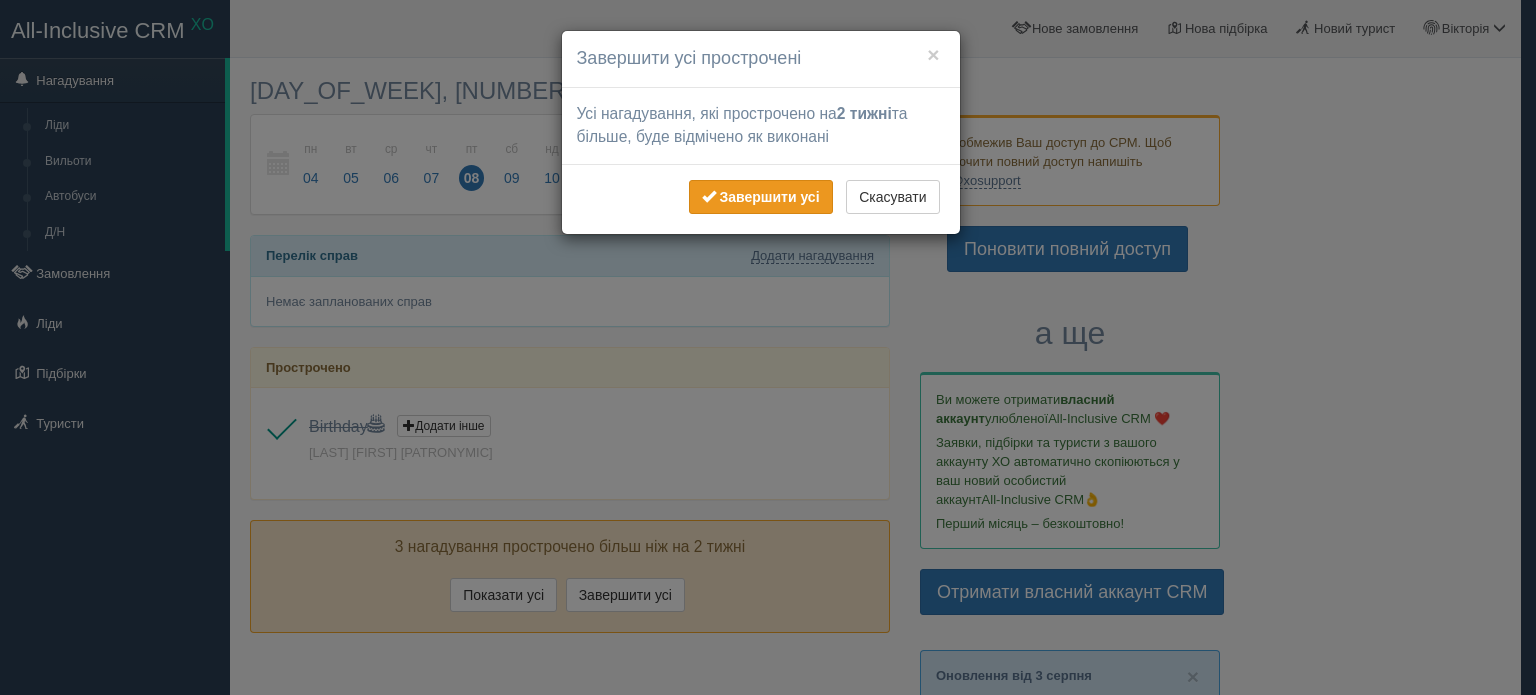 click on "Завершити усі" at bounding box center [761, 197] 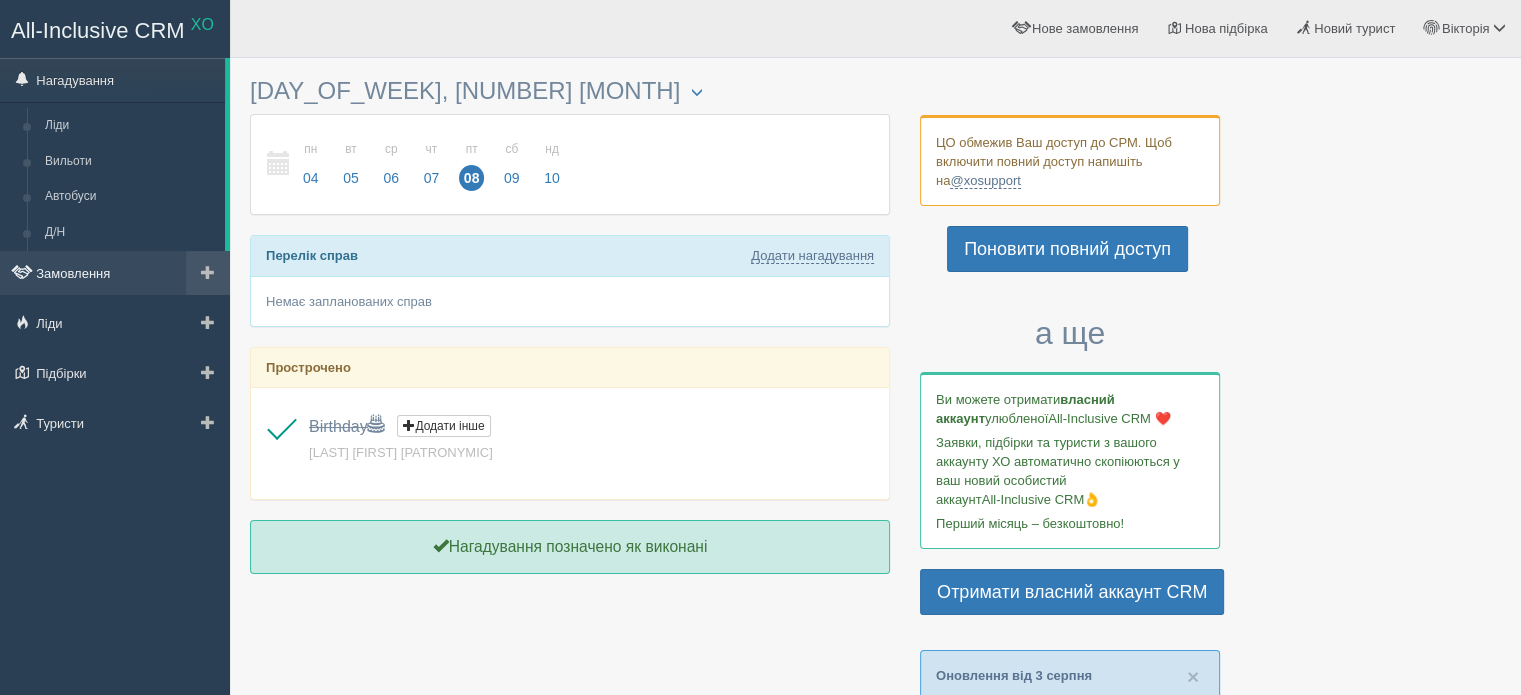 click on "Замовлення" at bounding box center [115, 273] 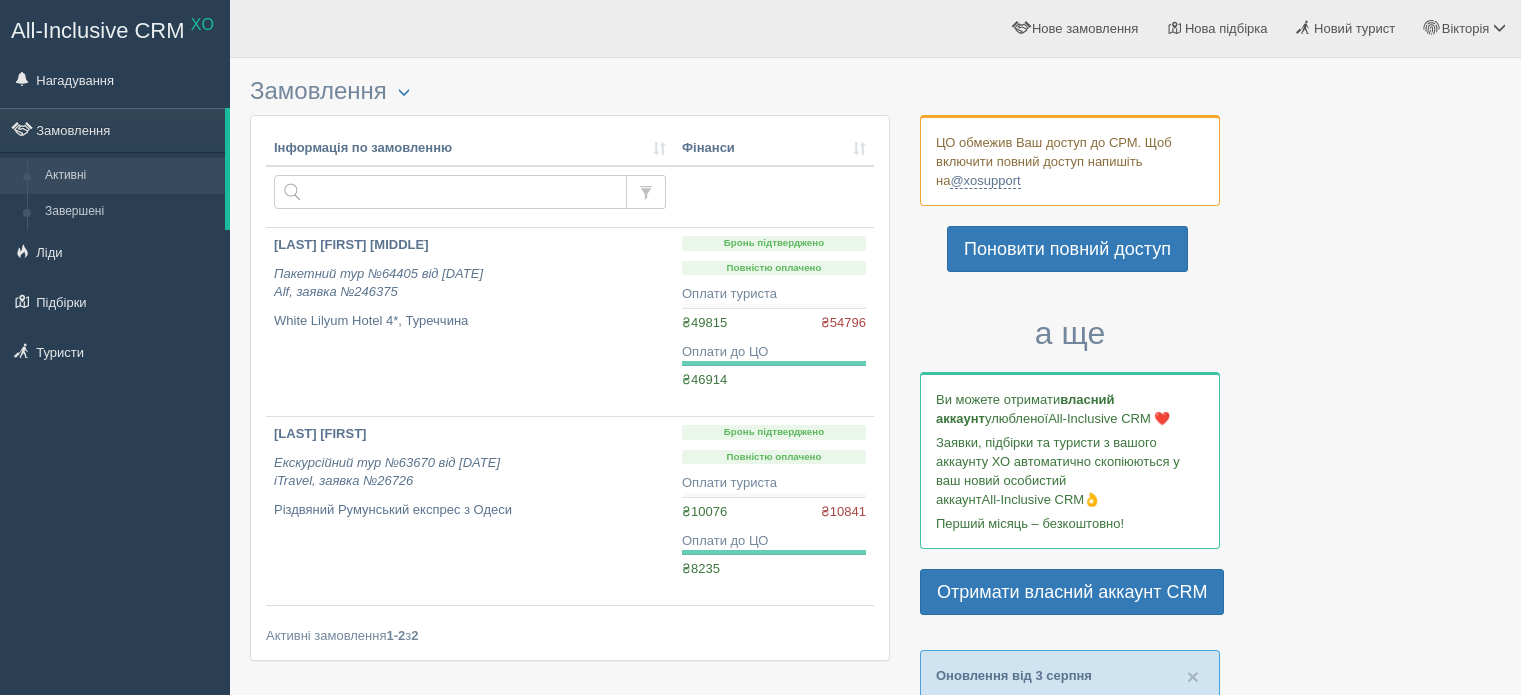 scroll, scrollTop: 0, scrollLeft: 0, axis: both 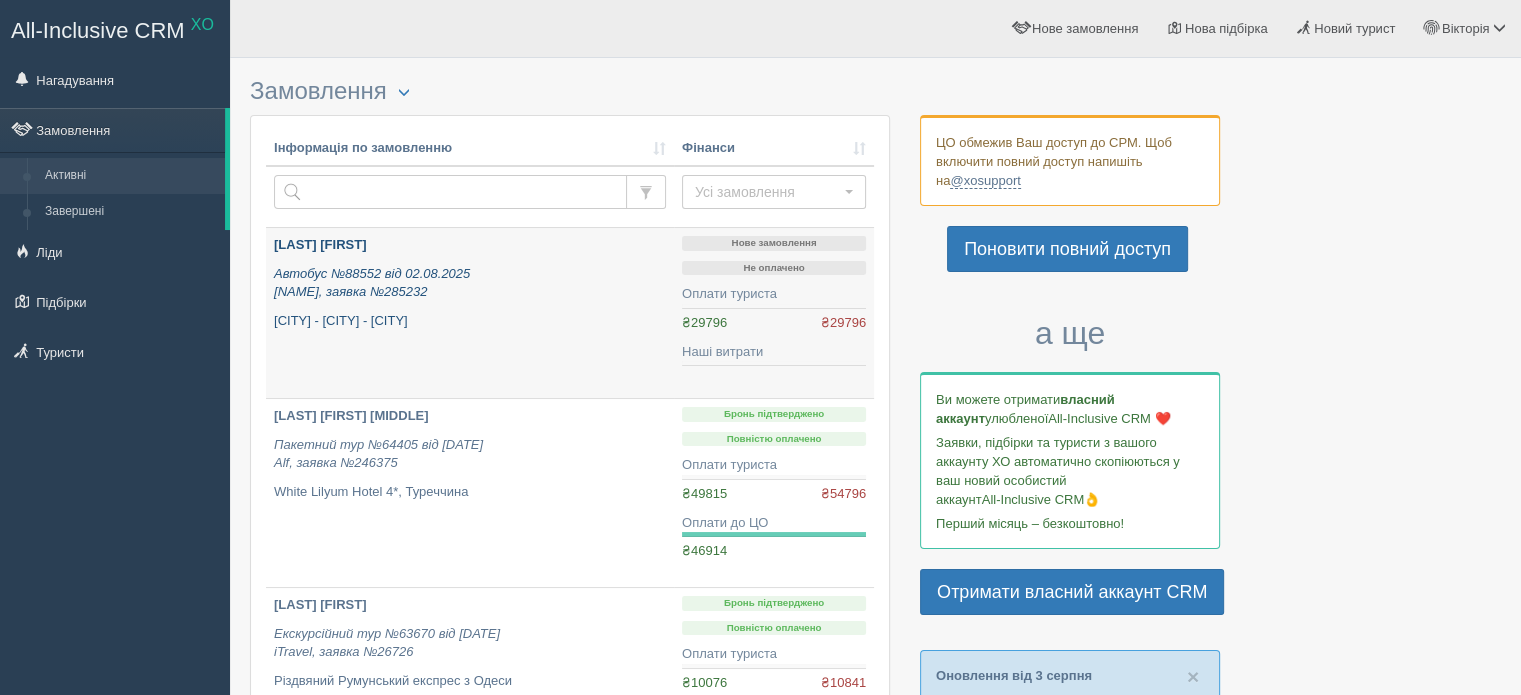 click on "[LAST] [FIRST]
Автобус №88552 від [DATE]
[NAME], заявка №285232
[CITY] - [CITY] - [CITY]" at bounding box center [470, 283] 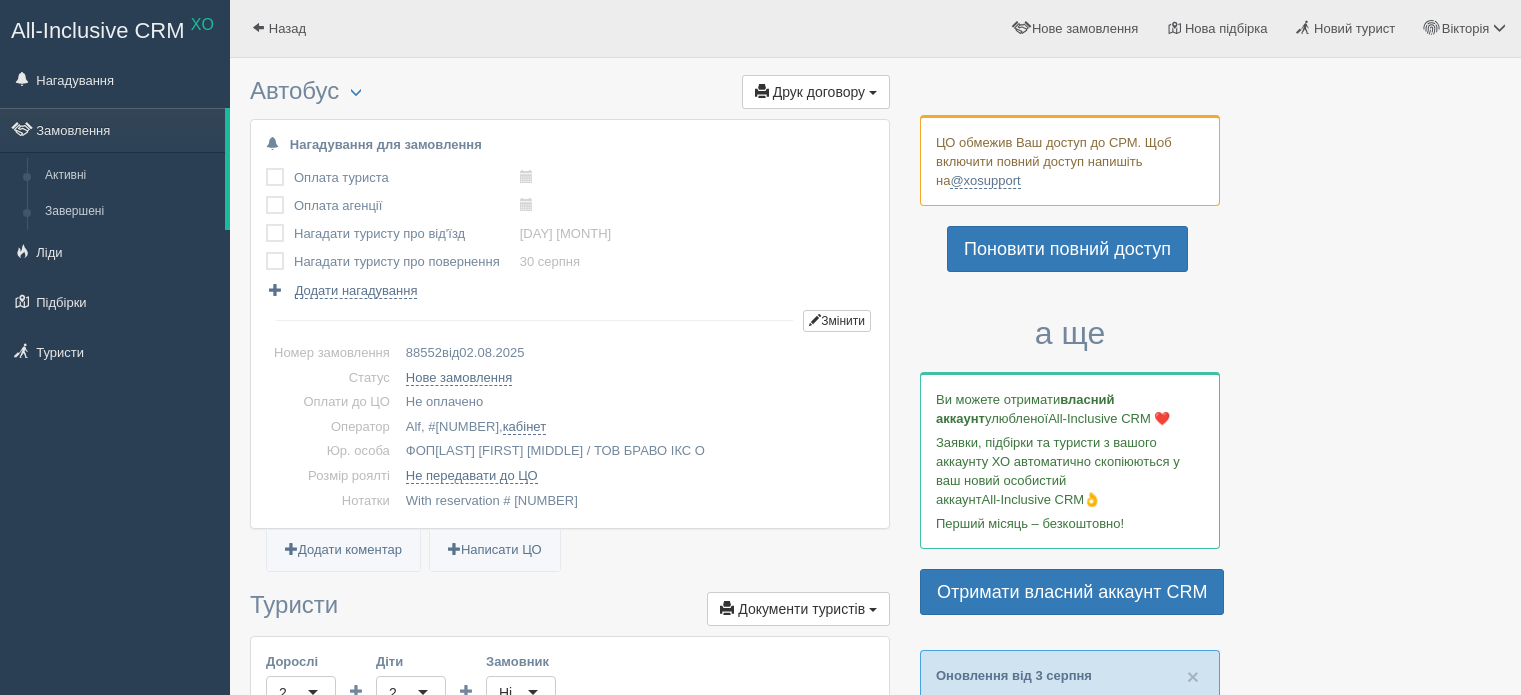 scroll, scrollTop: 0, scrollLeft: 0, axis: both 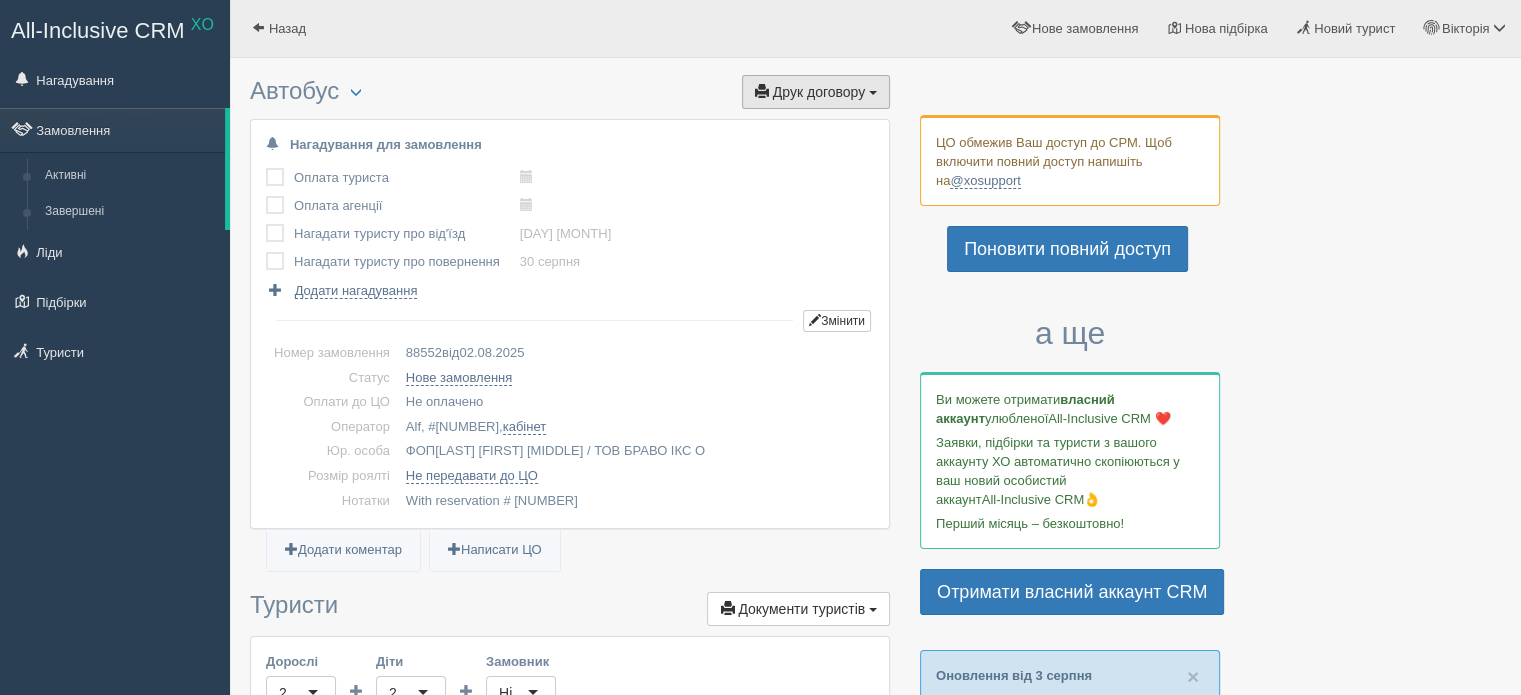 click on "Друк договору
Друк" at bounding box center [816, 92] 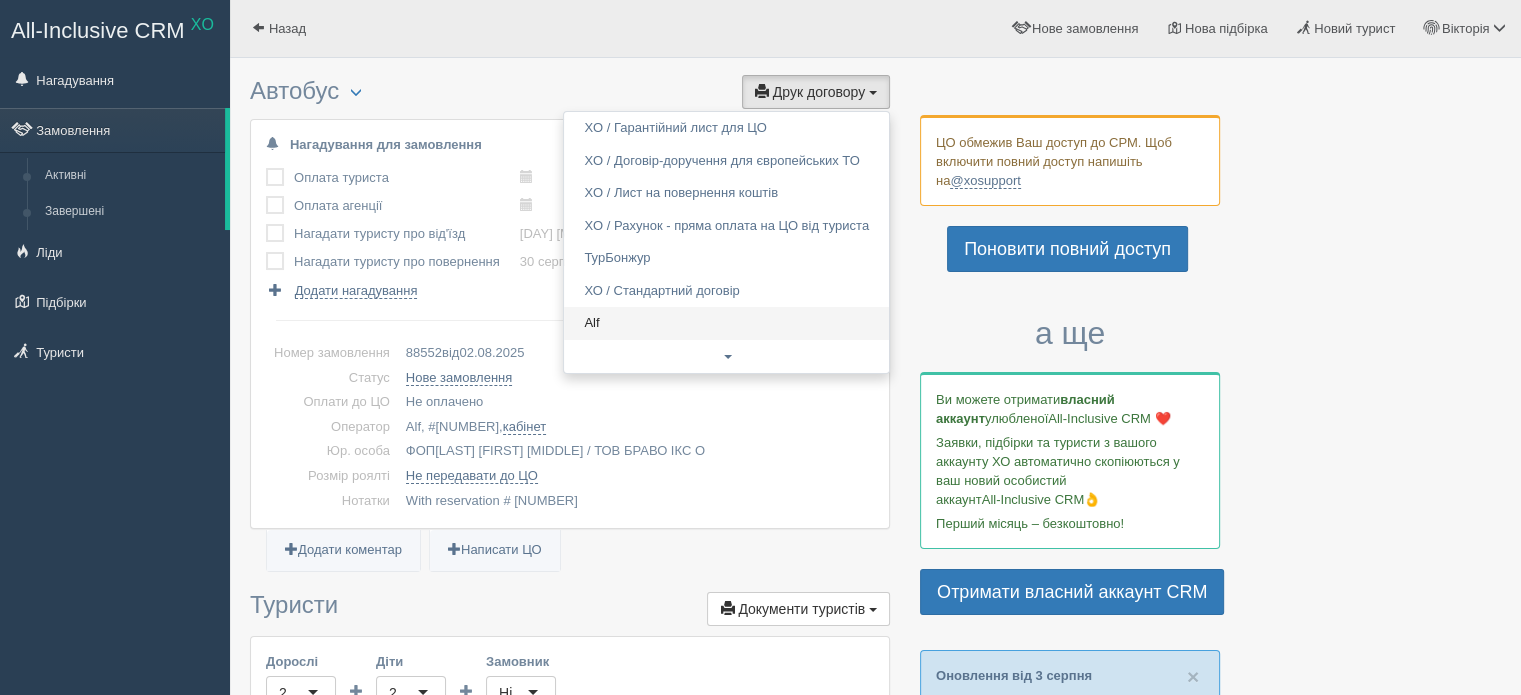 click on "Alf" at bounding box center [726, 323] 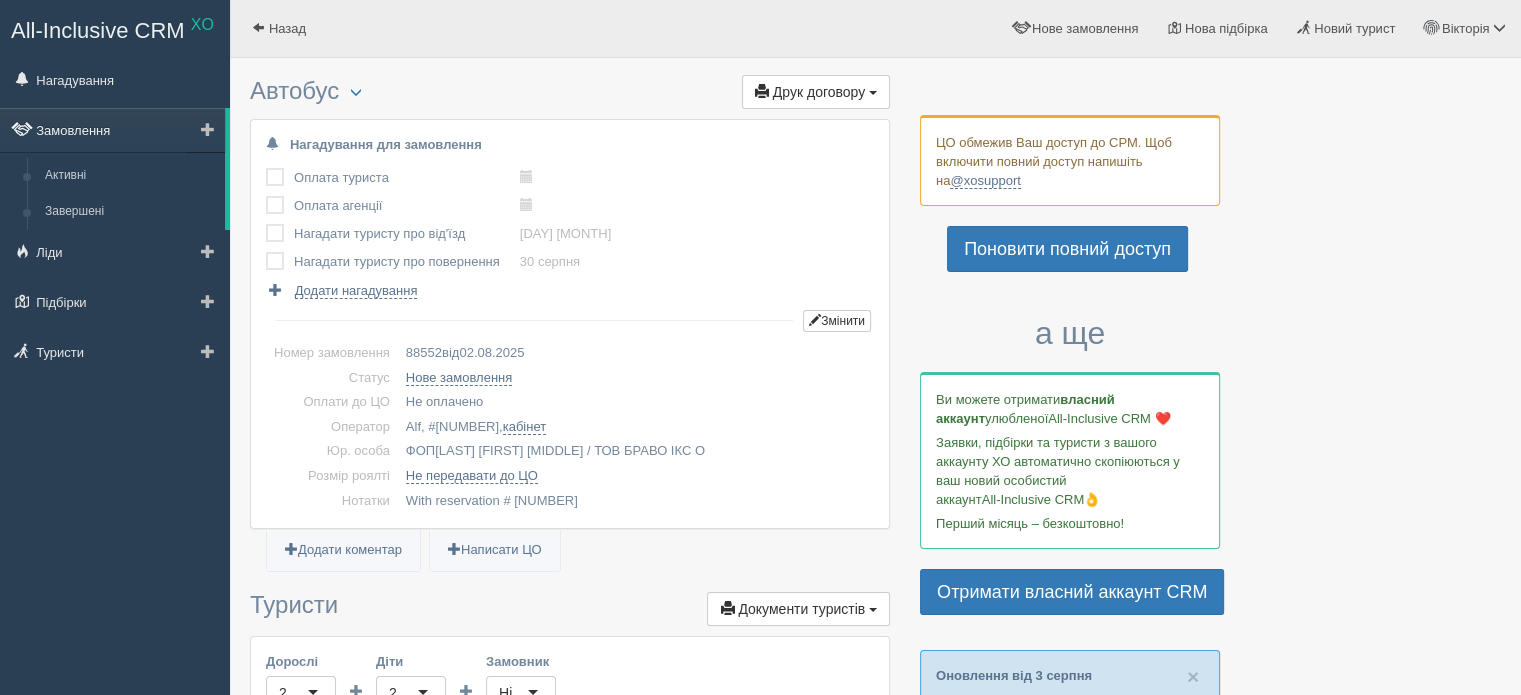click on "Замовлення" at bounding box center [112, 130] 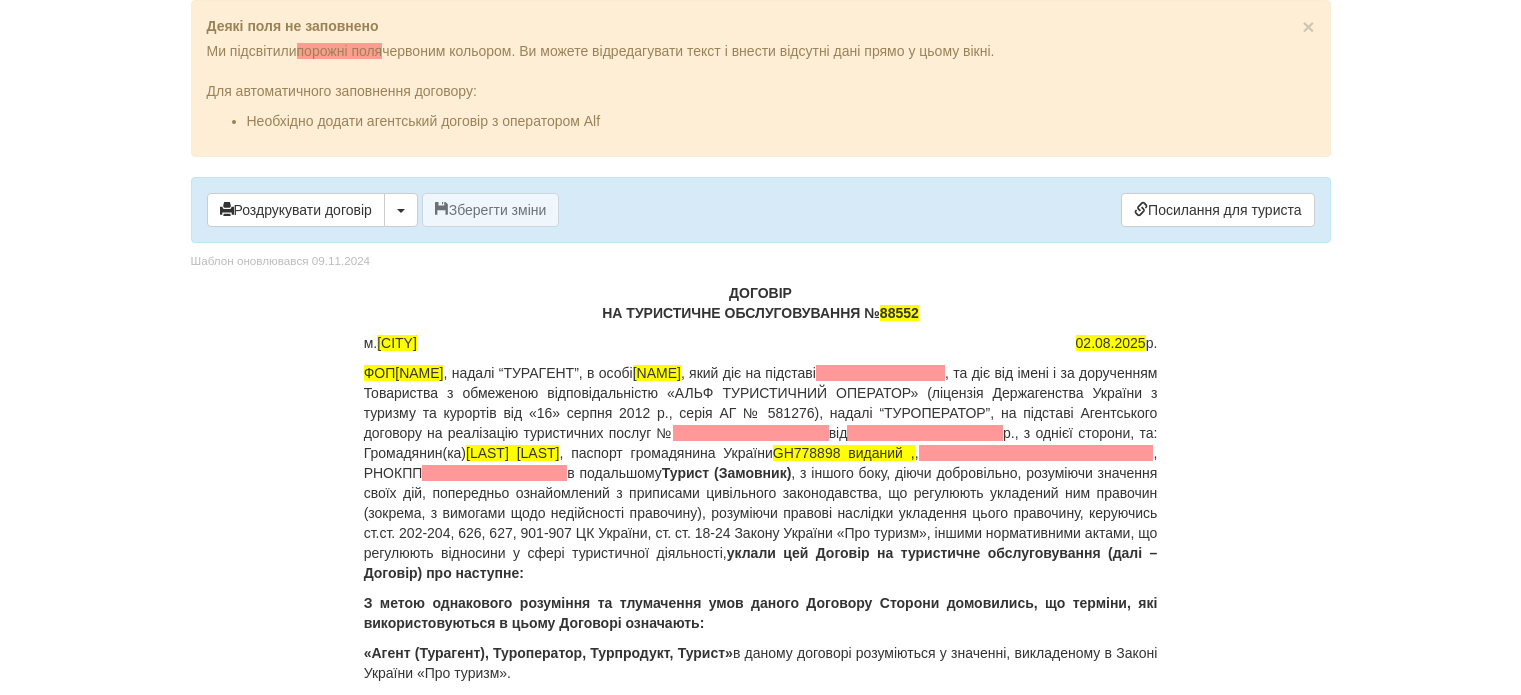 scroll, scrollTop: 0, scrollLeft: 0, axis: both 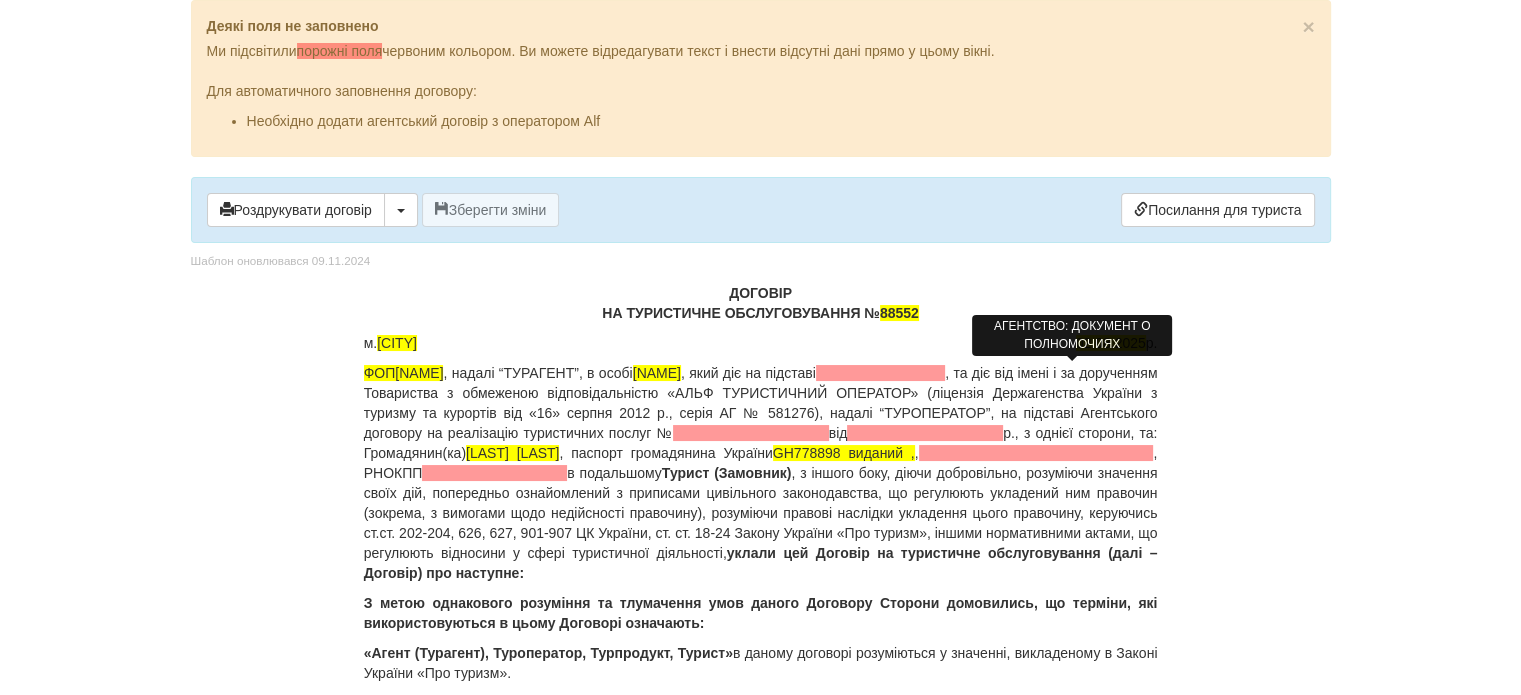 click at bounding box center [880, 373] 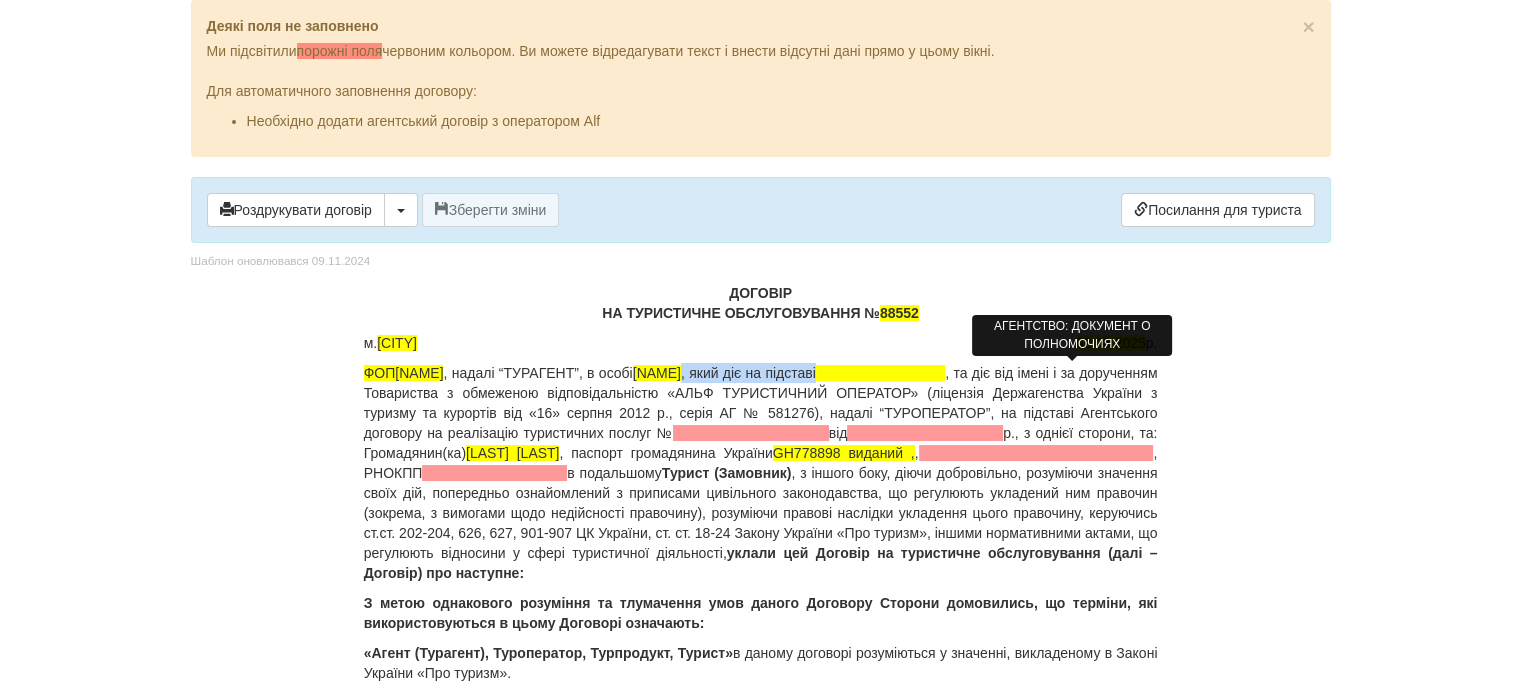 type 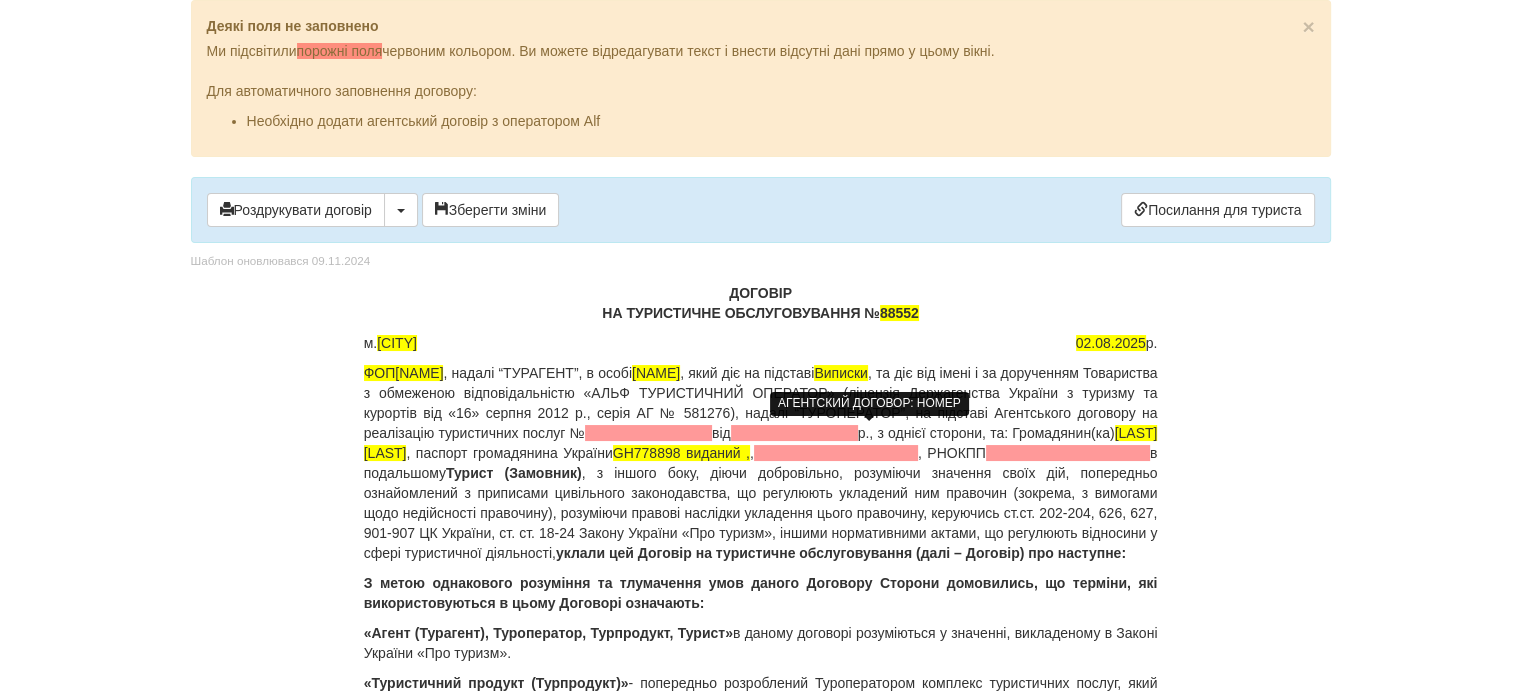 click at bounding box center [648, 433] 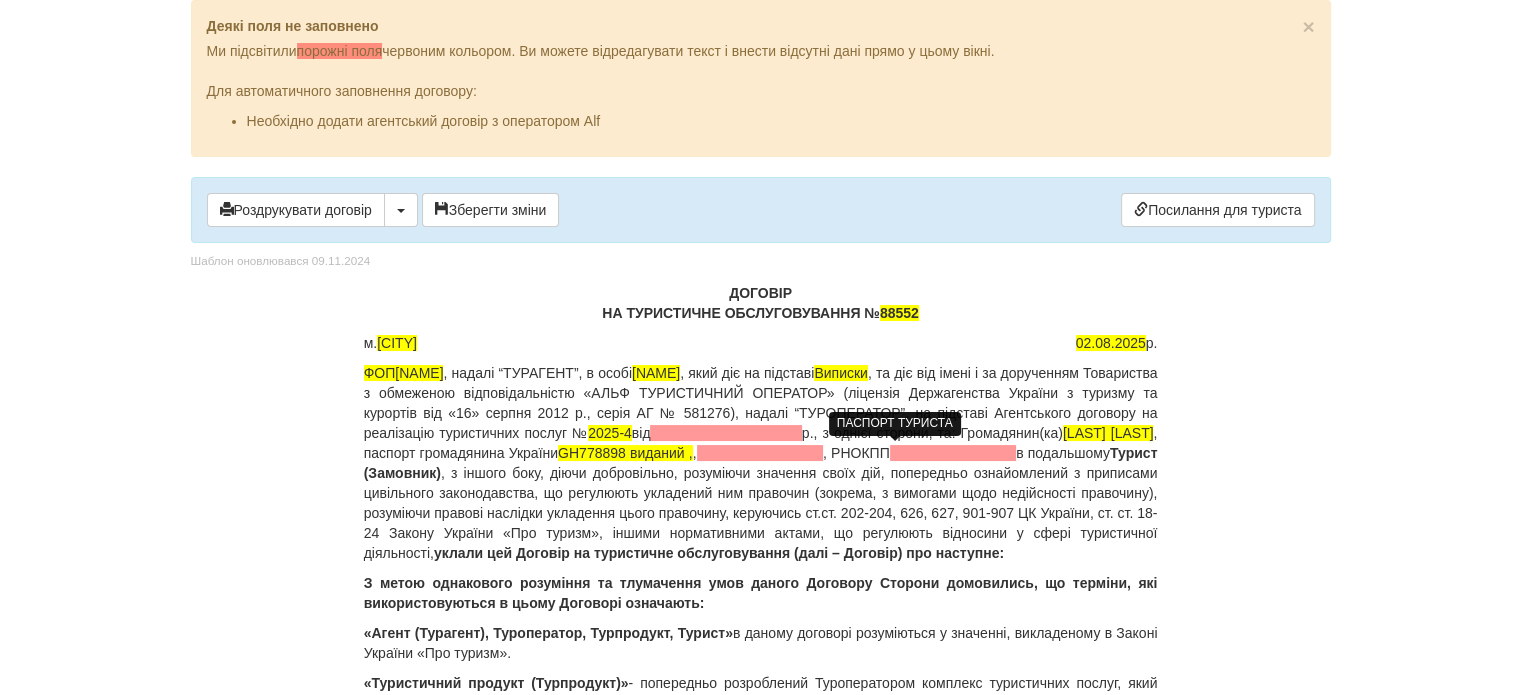 click on "GH778898 виданий ," at bounding box center [625, 453] 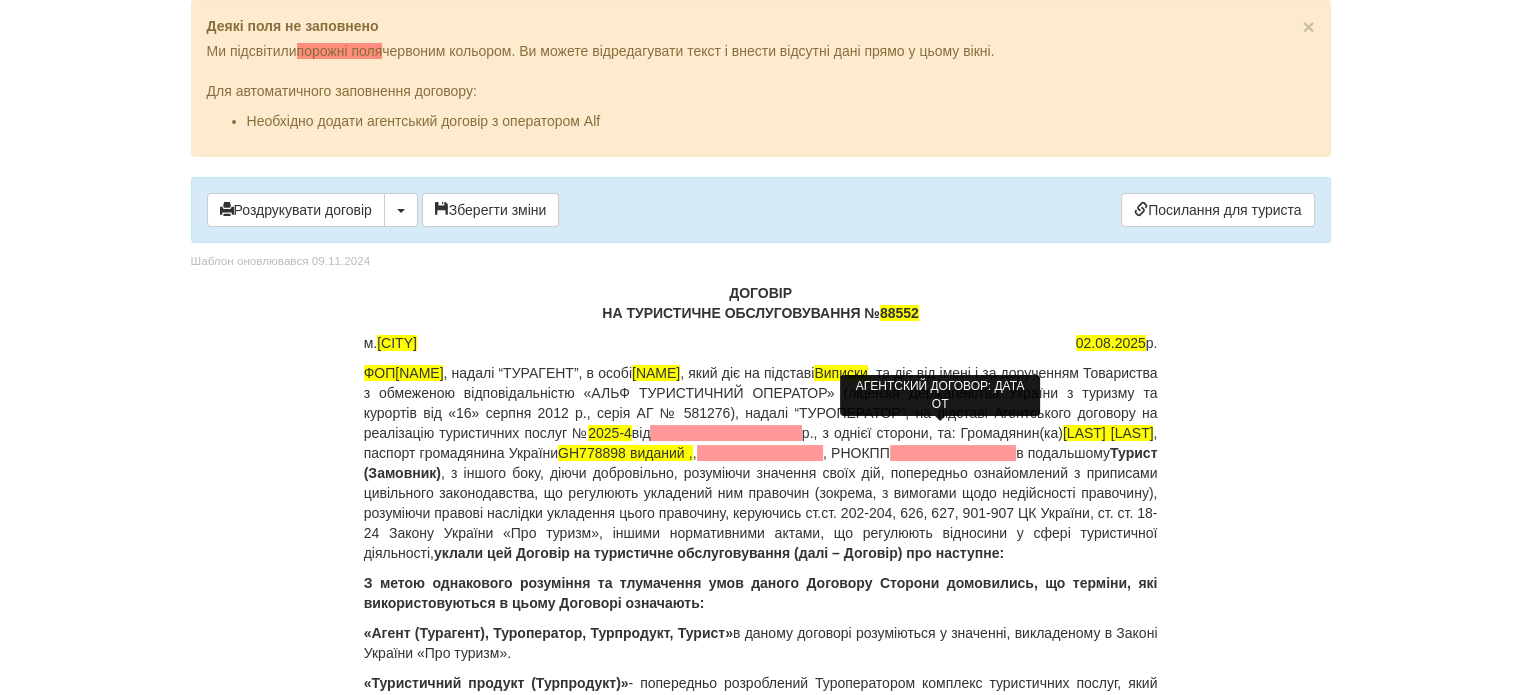 click at bounding box center (725, 433) 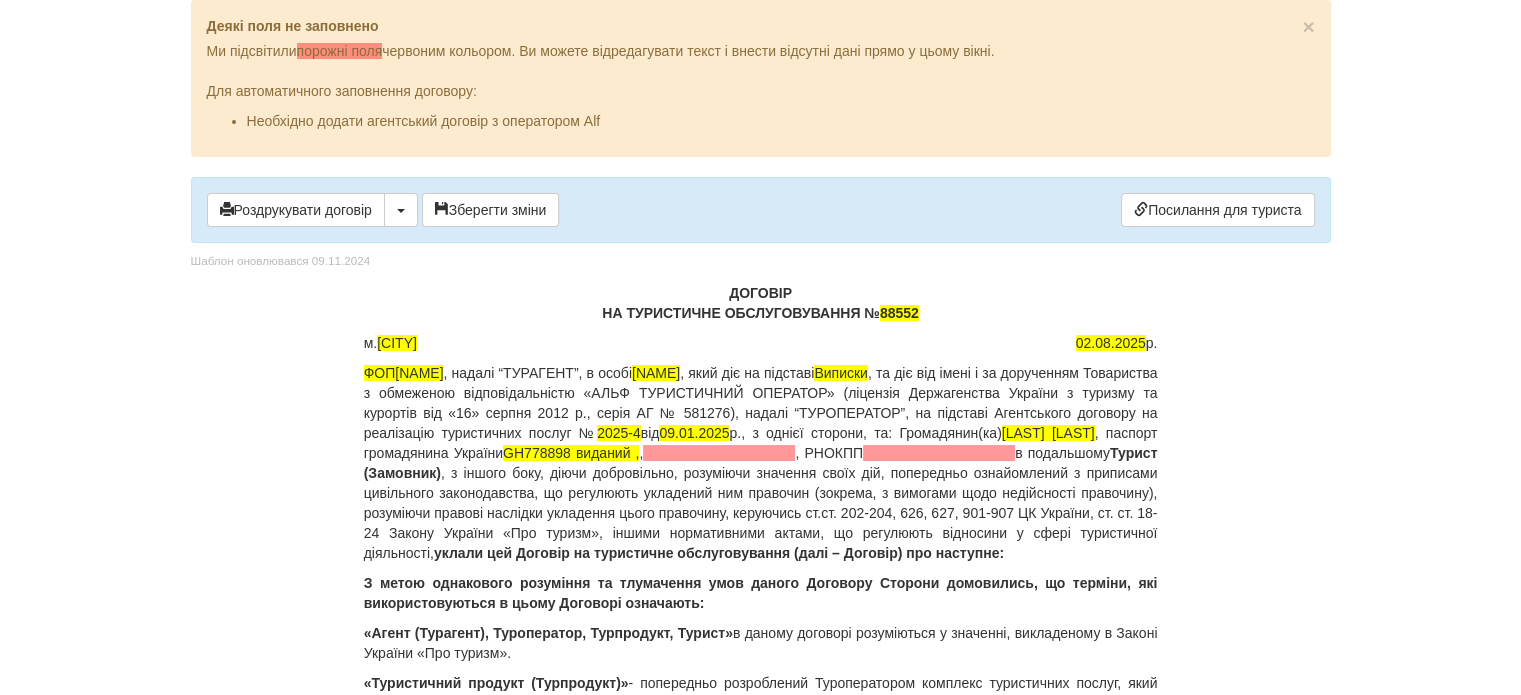 click on "ФОП Шевель Марина Андріївна , надалі “ТУРАГЕНТ”, в особі  Шевель Марина , який діє на підставі  Виписки ,
та діє від імені і за дорученням Товариства з обмеженою відповідальністю «АЛЬФ ТУРИСТИЧНИЙ ОПЕРАТОР» (ліцензія Держагенства України з туризму та курортів від «16» серпня 2012 р., серія АГ № 581276), надалі “ТУРОПЕРАТОР”,
на підставі Агентського договору на реалізацію туристичних послуг №  2025-4  від  09.01.2025  р., з однієї сторони, та:
Громадянин(ка)  DOLGOPOLOVA ALINA , паспорт громадянина України  GH778898 виданий ,  ," at bounding box center (761, 463) 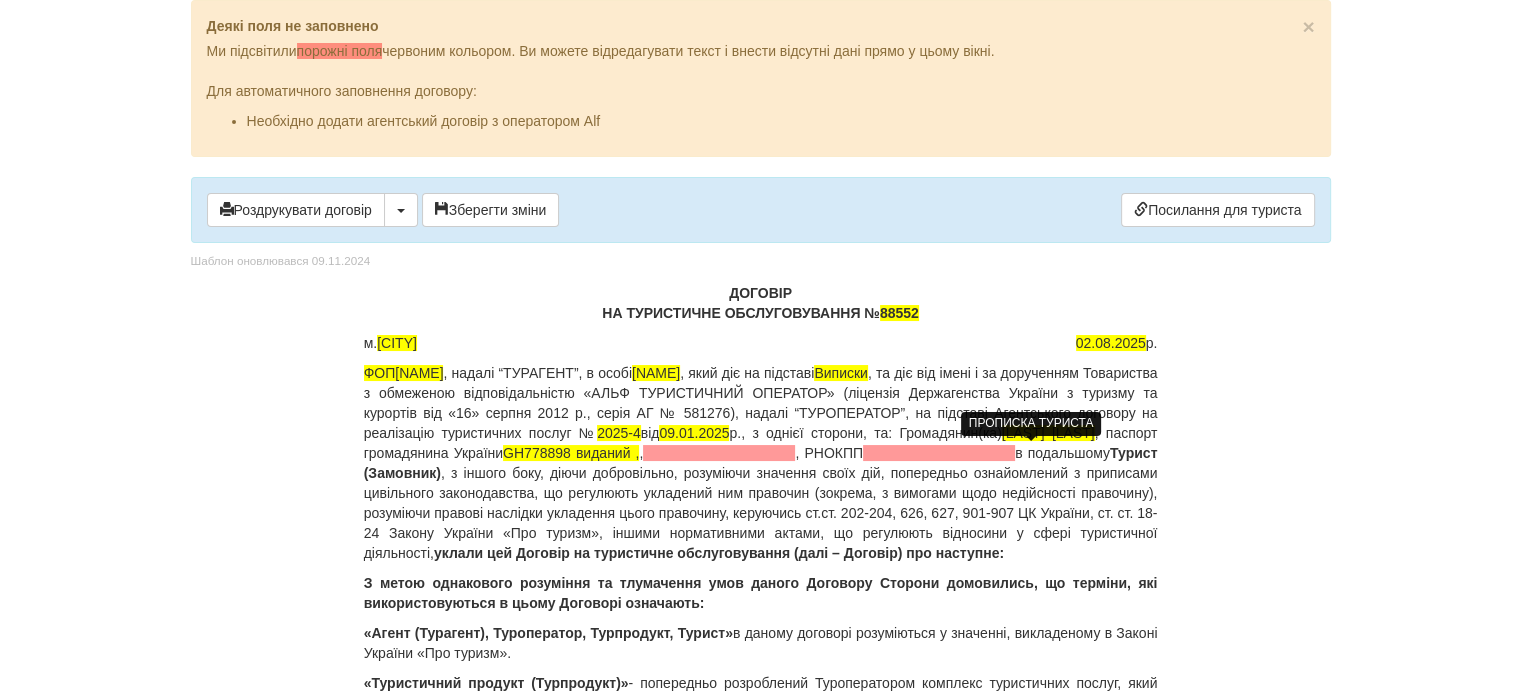 click at bounding box center (719, 453) 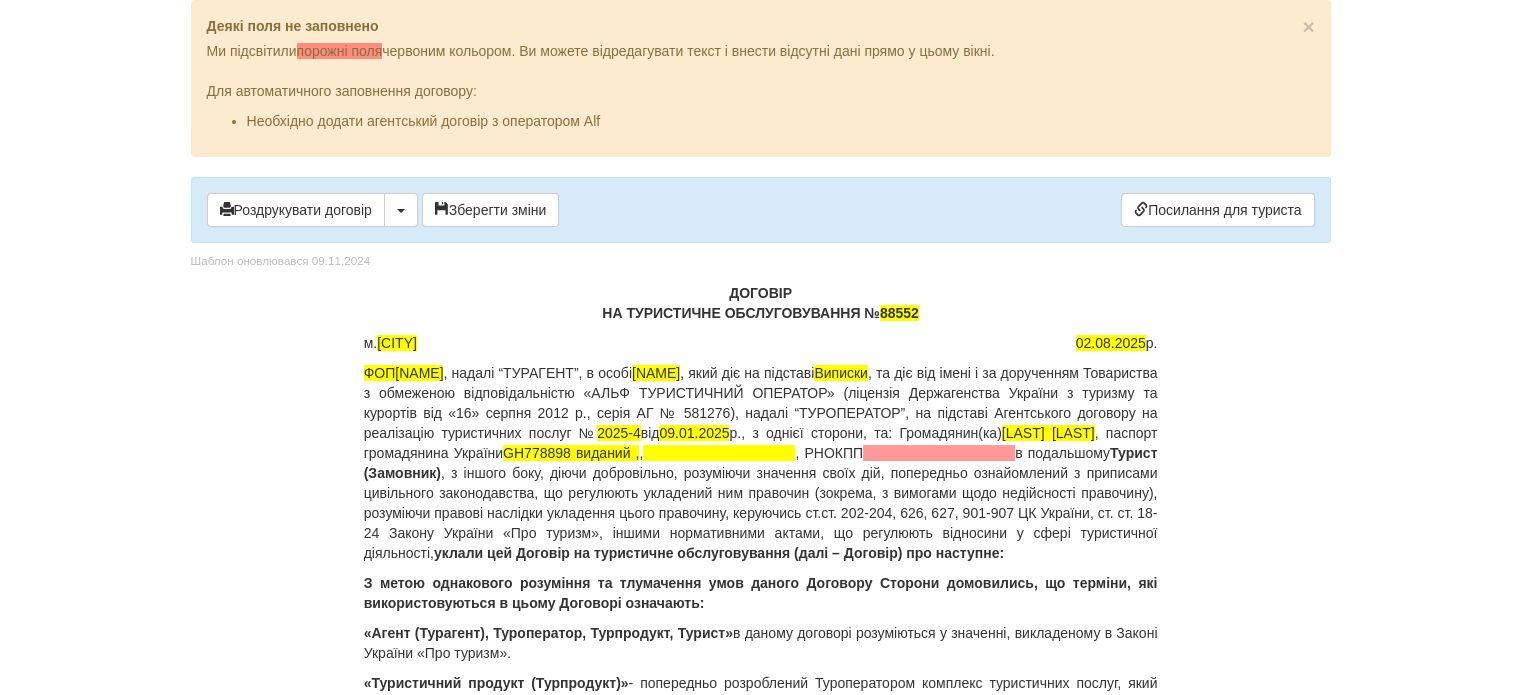 click on "ФОП Шевель Марина Андріївна , надалі “ТУРАГЕНТ”, в особі  Шевель Марина , який діє на підставі  Виписки ,
та діє від імені і за дорученням Товариства з обмеженою відповідальністю «АЛЬФ ТУРИСТИЧНИЙ ОПЕРАТОР» (ліцензія Держагенства України з туризму та курортів від «16» серпня 2012 р., серія АГ № 581276), надалі “ТУРОПЕРАТОР”,
на підставі Агентського договору на реалізацію туристичних послуг №  2025-4  від  09.01.2025  р., з однієї сторони, та:
Громадянин(ка)  DOLGOPOLOVA ALINA , паспорт громадянина України  GH778898 виданий ,  ," at bounding box center (761, 463) 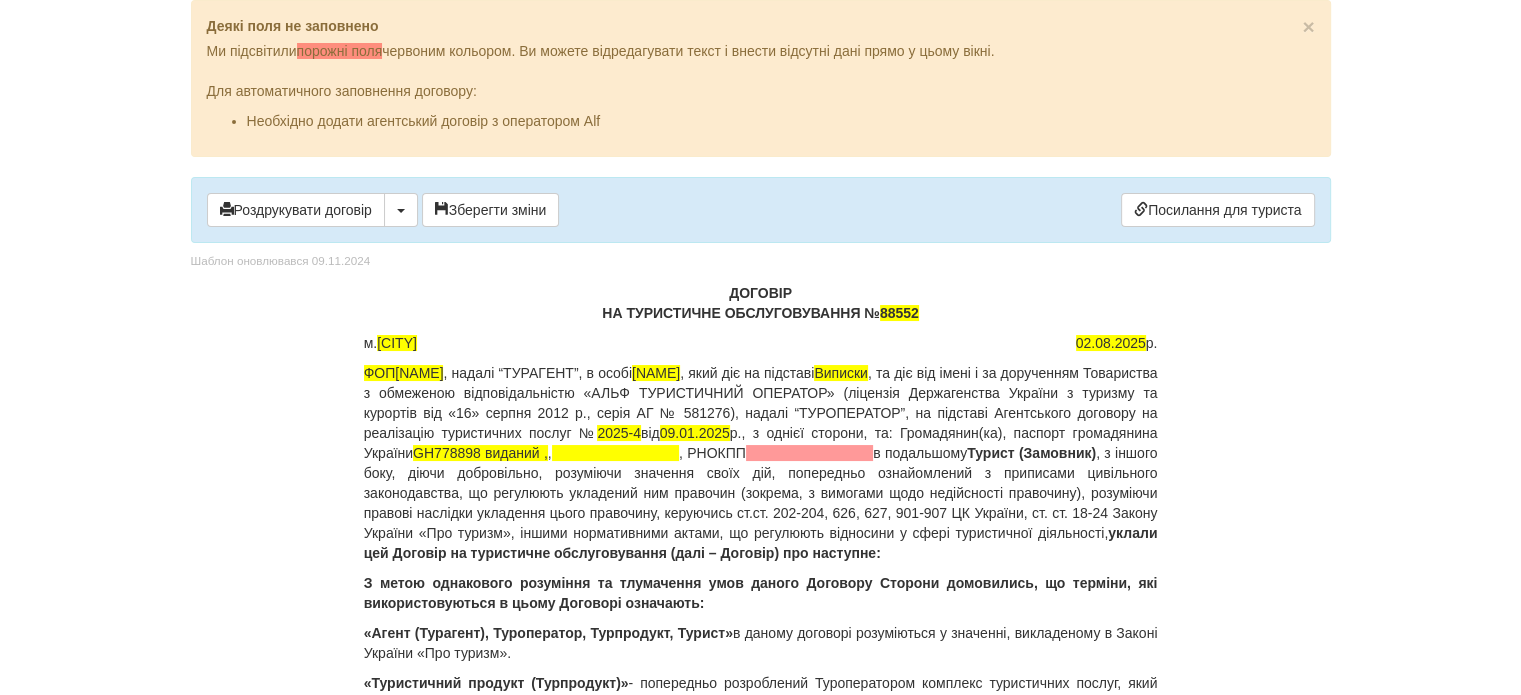 click on "ФОП Шевель Марина Андріївна , надалі “ТУРАГЕНТ”, в особі  Шевель Марина , який діє на підставі  Виписки ,
та діє від імені і за дорученням Товариства з обмеженою відповідальністю «АЛЬФ ТУРИСТИЧНИЙ ОПЕРАТОР» (ліцензія Держагенства України з туризму та курортів від «16» серпня 2012 р., серія АГ № 581276), надалі “ТУРОПЕРАТОР”,
на підставі Агентського договору на реалізацію туристичних послуг №  2025-4  від  09.01.2025  р., з однієї сторони, та:
Громадянин(ка)  , паспорт громадянина України  GH778898 виданий ,  ,                                 , РНОКПП" at bounding box center [761, 463] 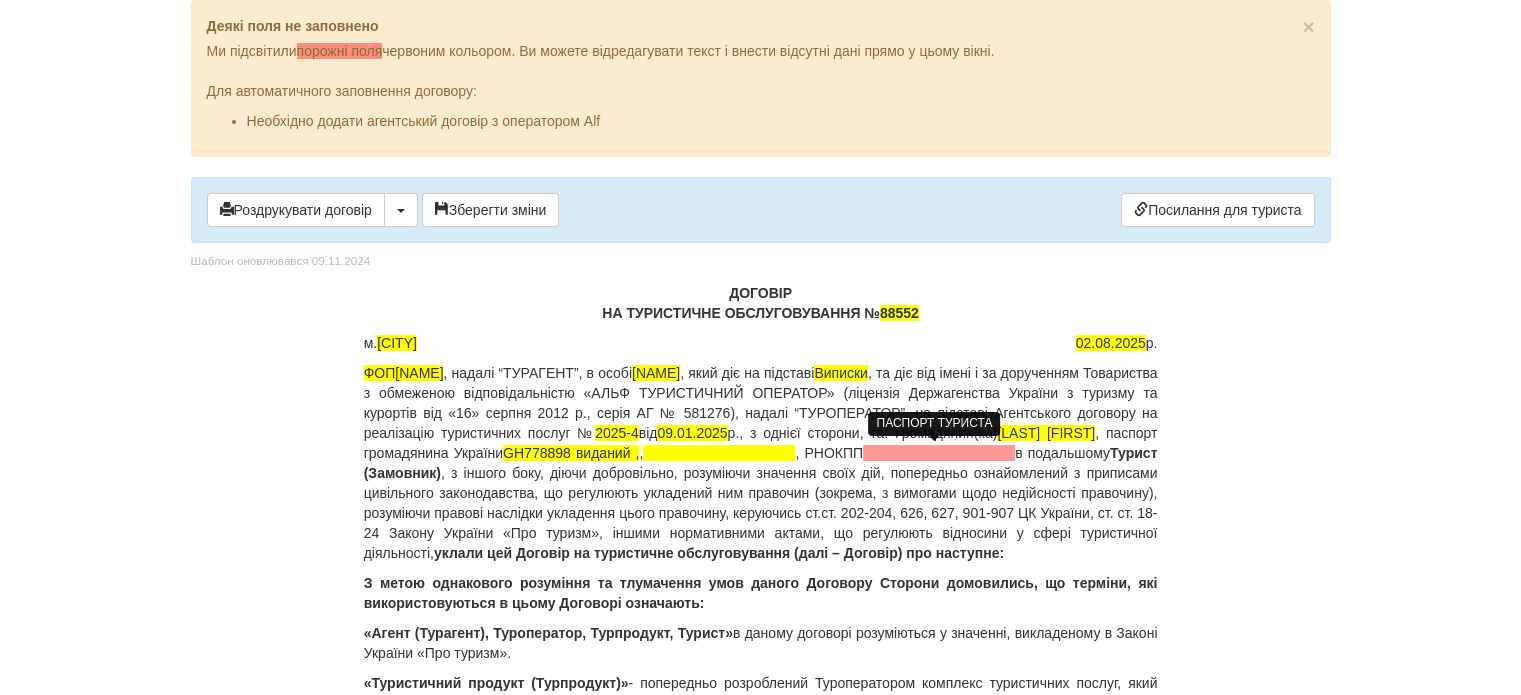 click on "GH778898 виданий ," at bounding box center [571, 453] 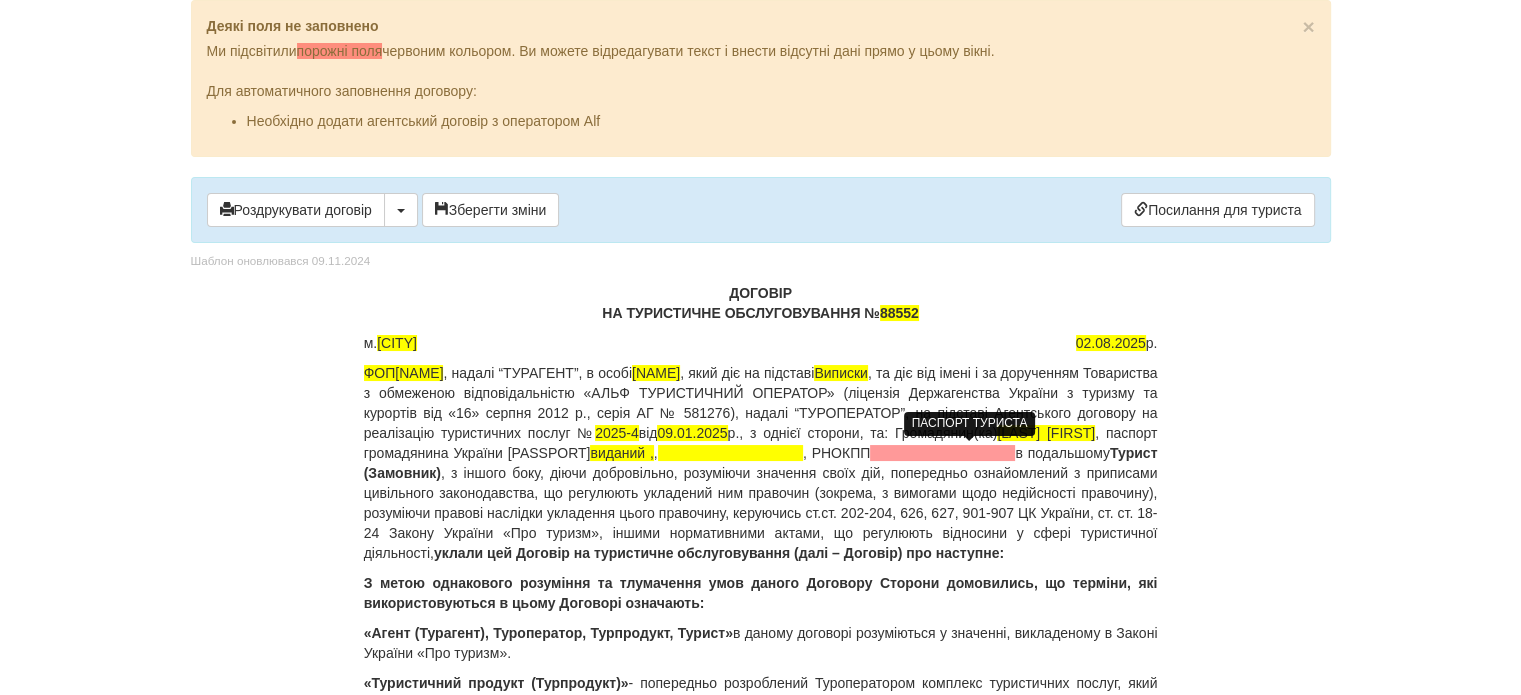 click on "виданий ," at bounding box center (621, 453) 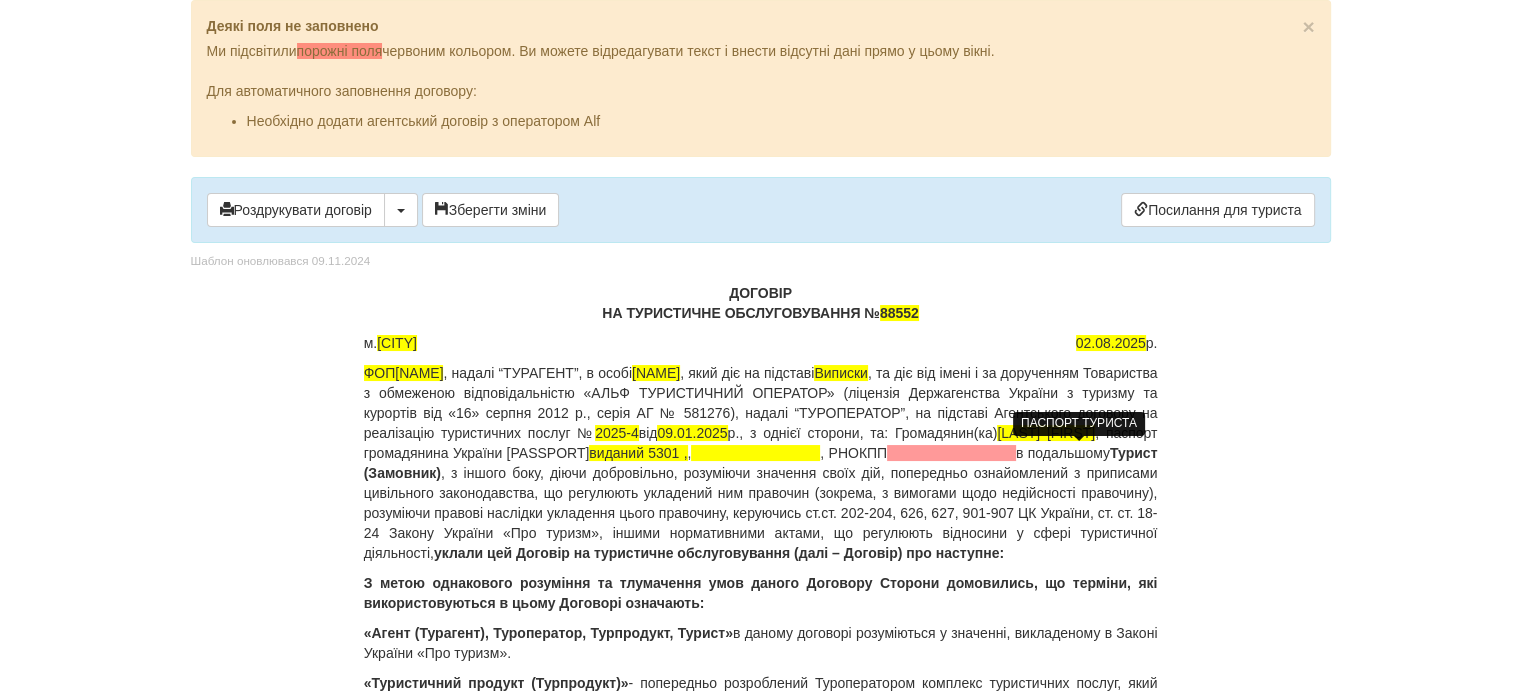 click on "виданий 5301 ," at bounding box center [638, 453] 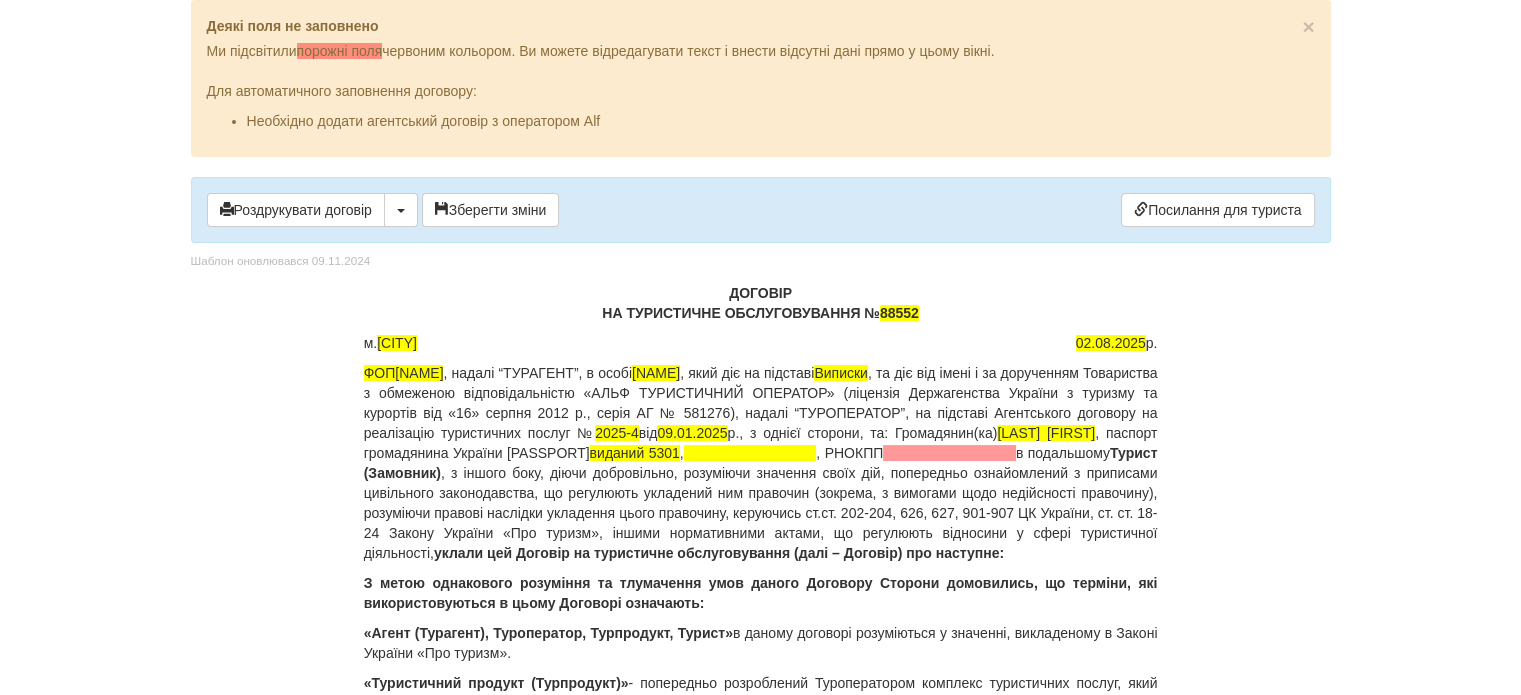 click on "ФОП Шевель Марина Андріївна , надалі “ТУРАГЕНТ”, в особі  Шевель Марина , який діє на підставі  Виписки ,
та діє від імені і за дорученням Товариства з обмеженою відповідальністю «АЛЬФ ТУРИСТИЧНИЙ ОПЕРАТОР» (ліцензія Держагенства України з туризму та курортів від «16» серпня 2012 р., серія АГ № 581276), надалі “ТУРОПЕРАТОР”,
на підставі Агентського договору на реалізацію туристичних послуг №  2025-4  від  09.01.2025  р., з однієї сторони, та:
Громадянин(ка)  HAVRYSHENKO YEVHENIIA , паспорт громадянина України FV000292   виданий 5301  ," at bounding box center [761, 463] 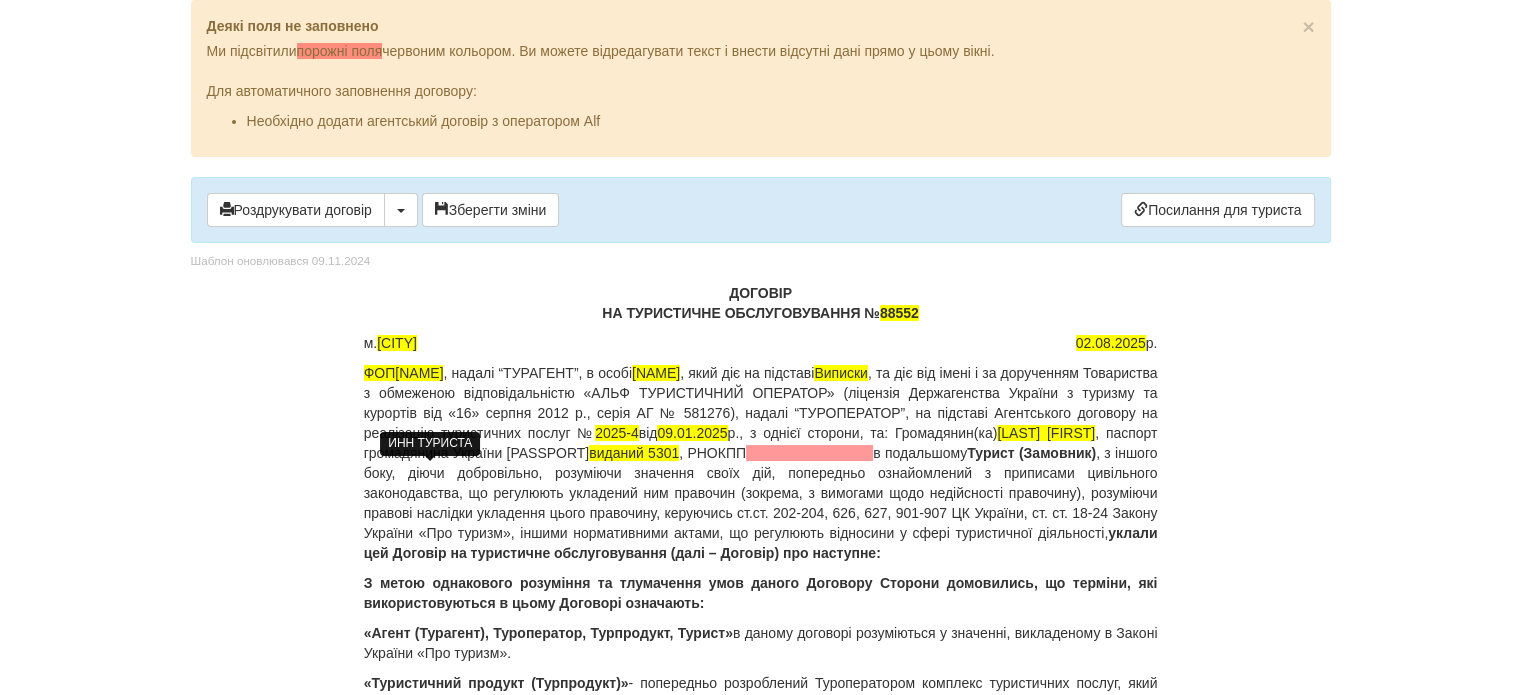 click at bounding box center [809, 453] 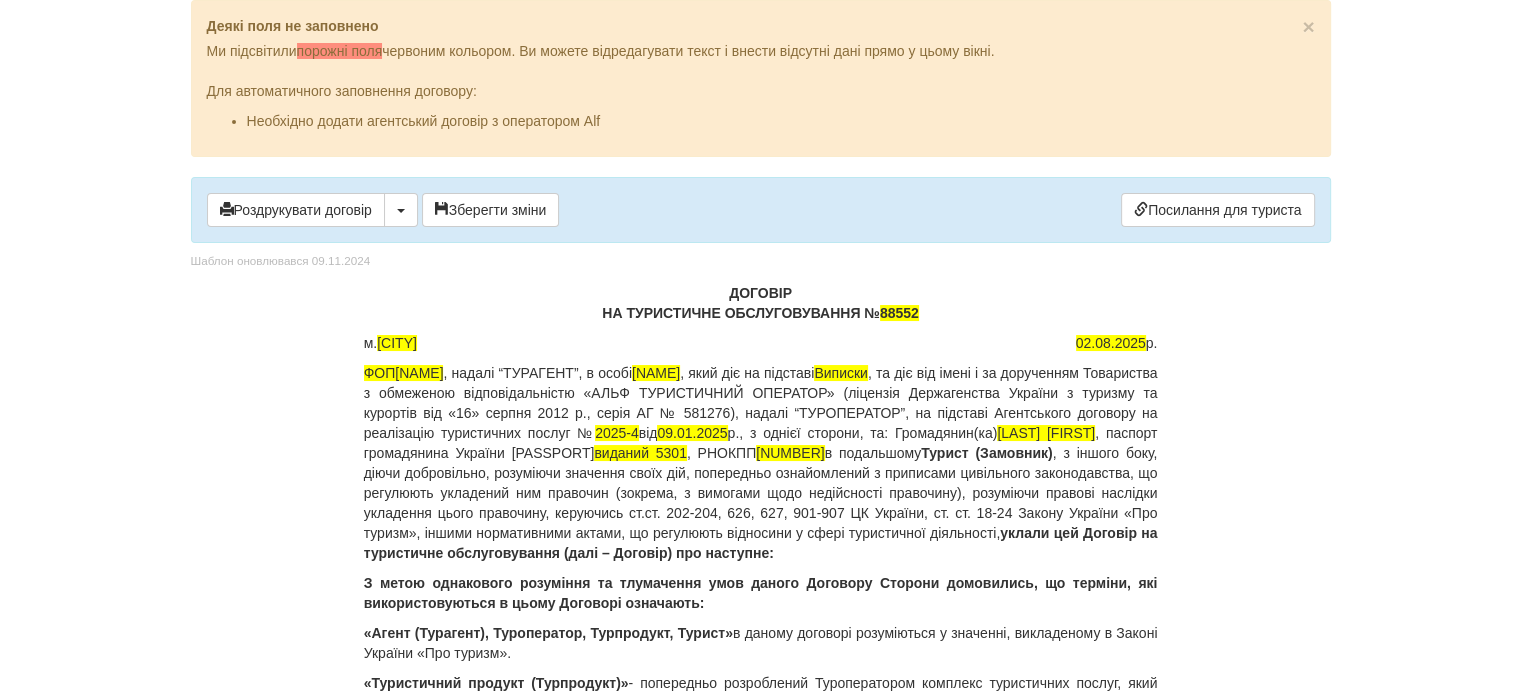 click on "уклали цей Договір на туристичне обслуговування (далі – Договір) про наступне:" at bounding box center (761, 543) 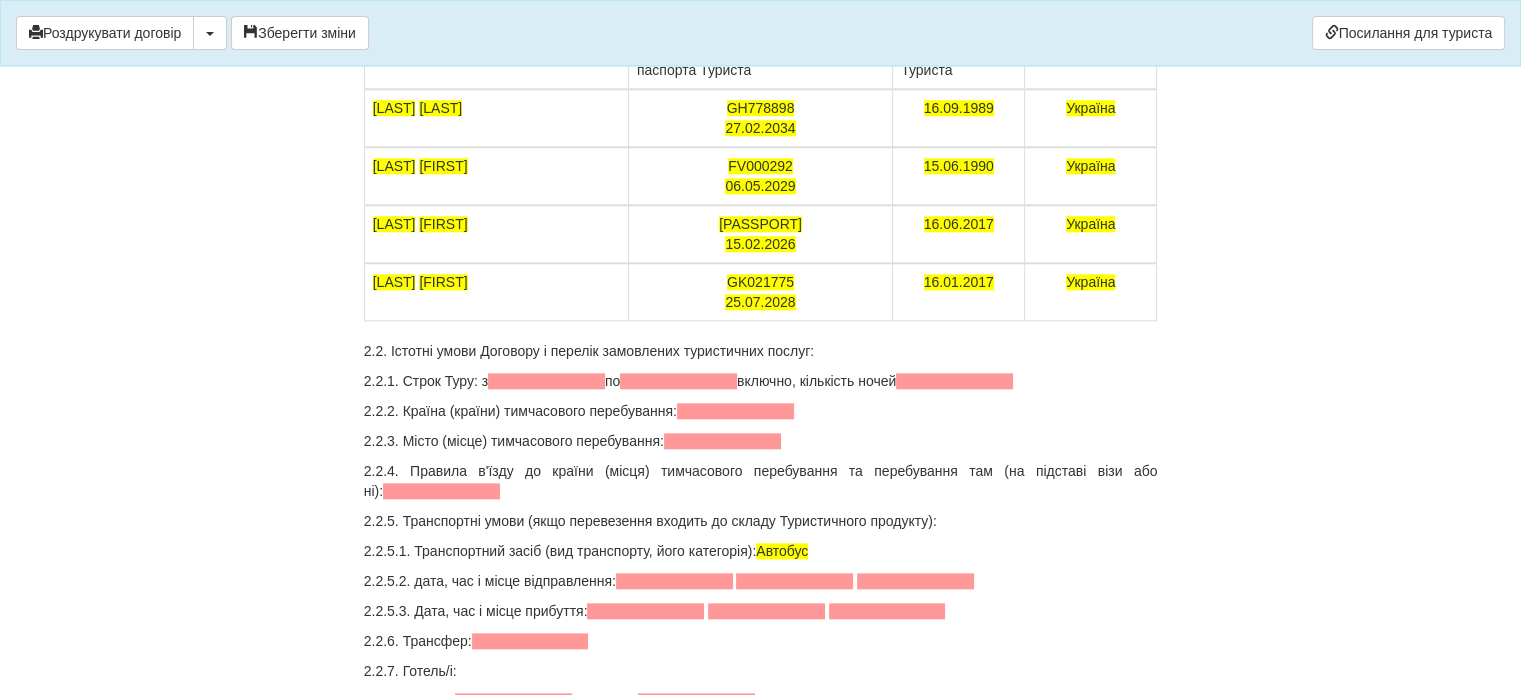 scroll, scrollTop: 2207, scrollLeft: 0, axis: vertical 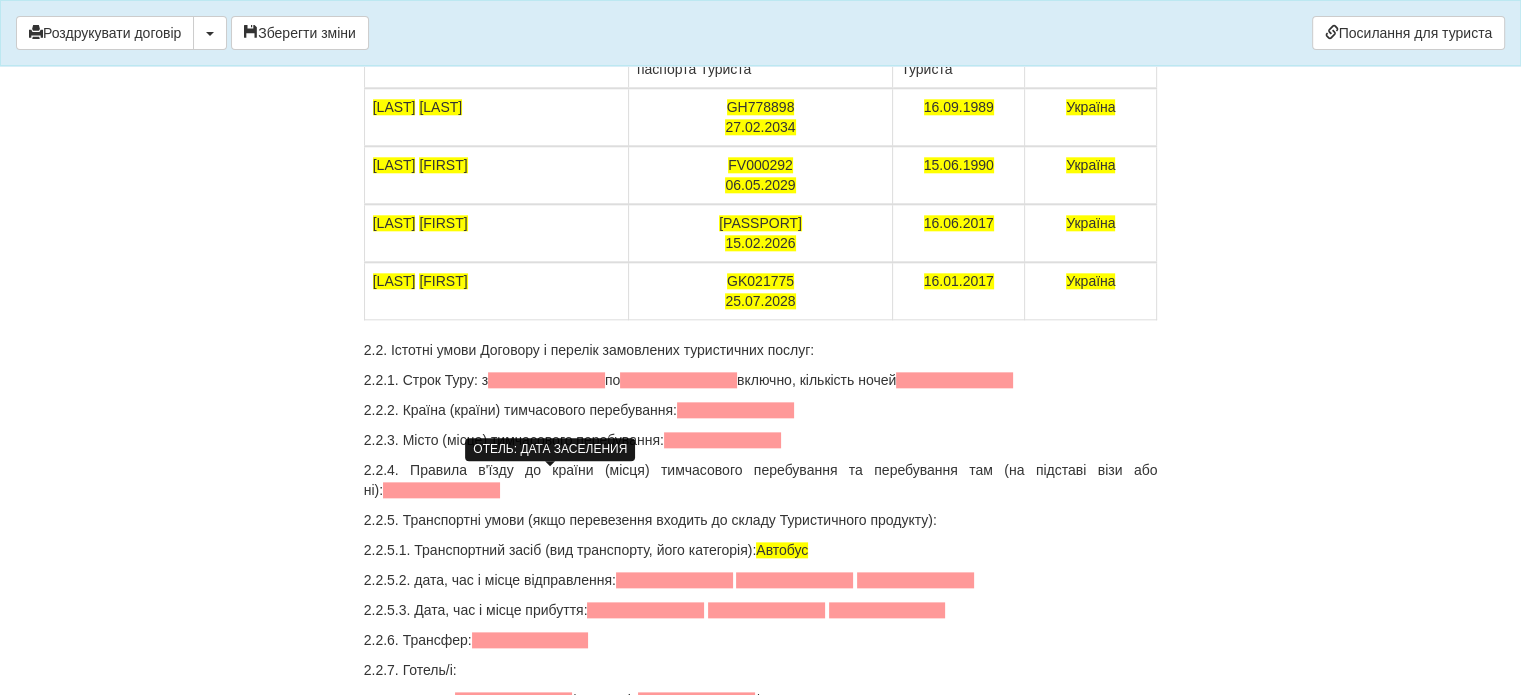 click at bounding box center [546, 380] 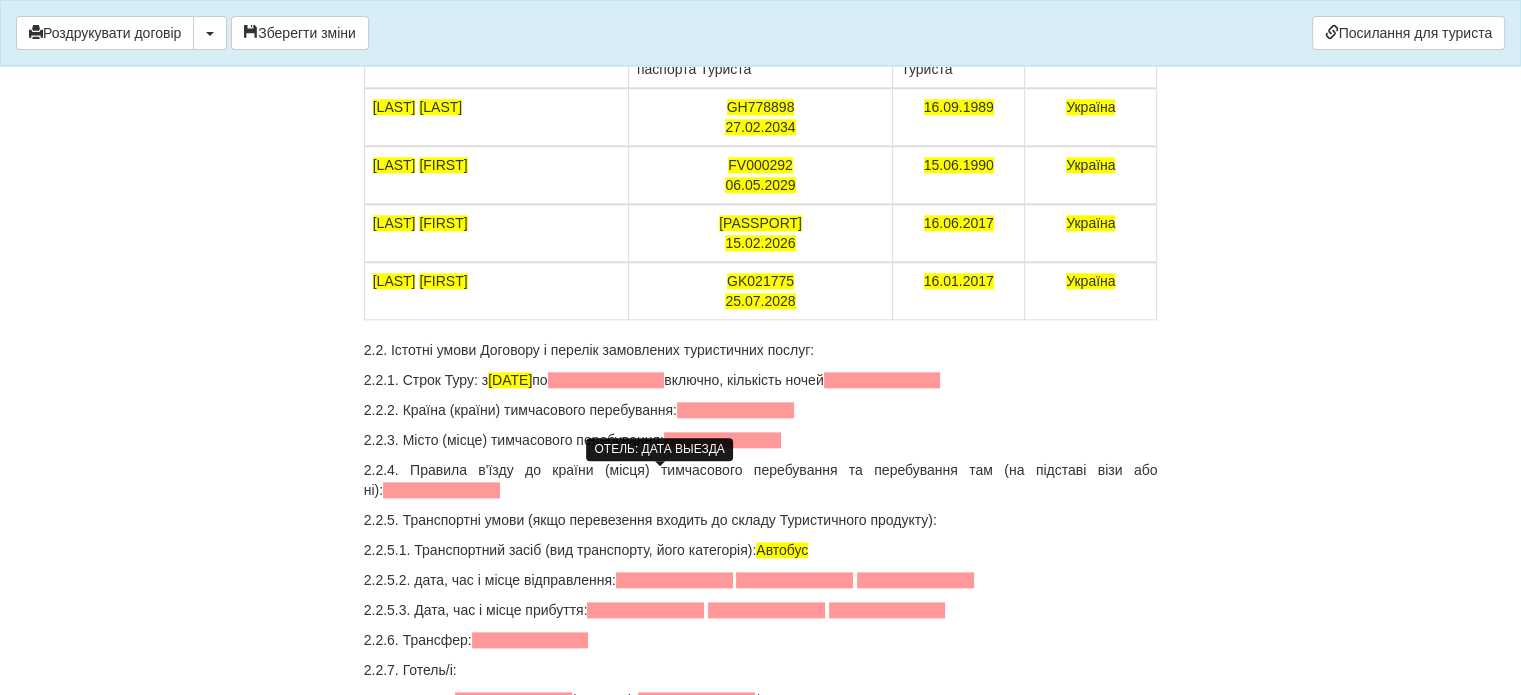 click on "ДОГОВІР
НА ТУРИСТИЧНЕ ОБСЛУГОВУВАННЯ №  88552
м.  Полтава
02.08.2025  р.
ФОП Шевель Марина Андріївна , надалі “ТУРАГЕНТ”, в особі  Шевель Марина , який діє на підставі  Виписки ,
та діє від імені і за дорученням Товариства з обмеженою відповідальністю «АЛЬФ ТУРИСТИЧНИЙ ОПЕРАТОР» (ліцензія Держагенства України з туризму та курортів від «16» серпня 2012 р., серія АГ № 581276), надалі “ТУРОПЕРАТОР”,
на підставі Агентського договору на реалізацію туристичних послуг №  2025-4  від  09.01.2025  р., з однієї сторони, та:
Громадянин(ка)  3303811782" at bounding box center (761, 5446) 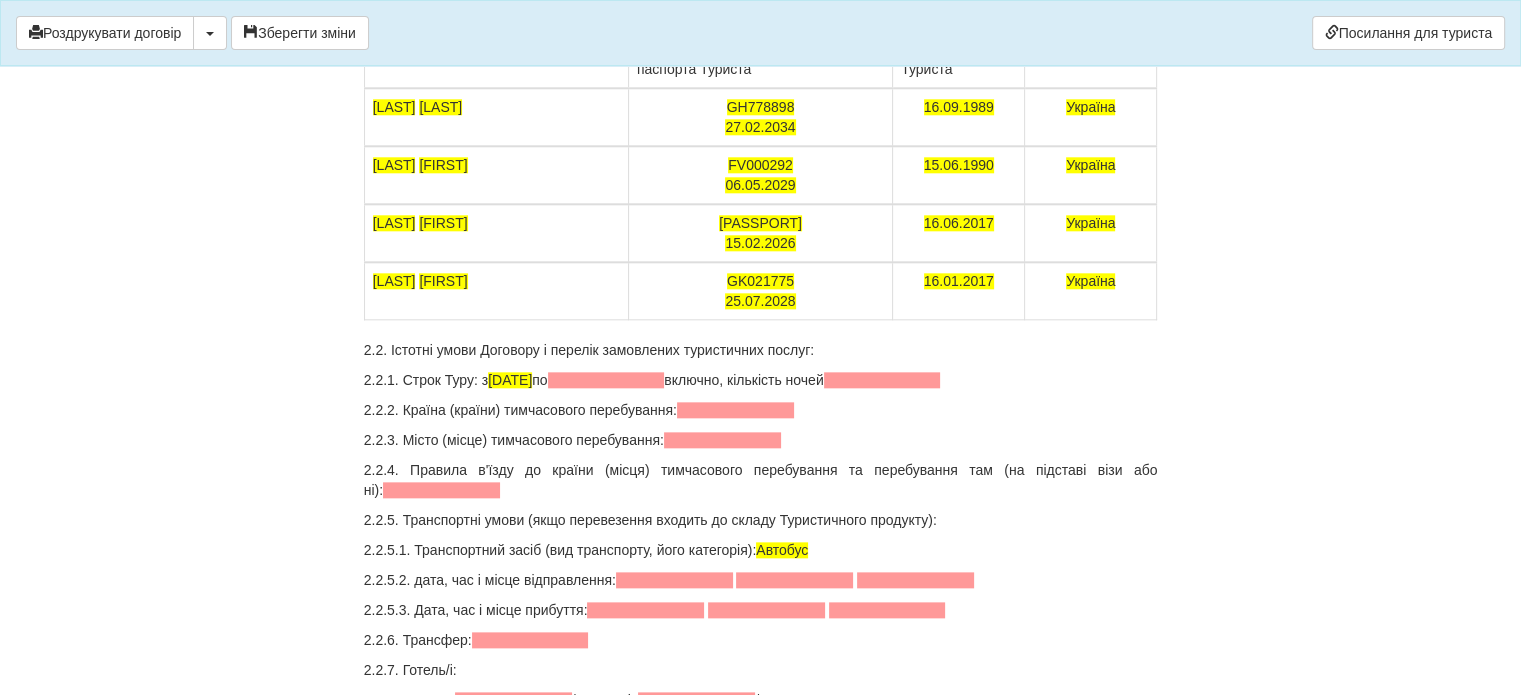 click on "ДОГОВІР
НА ТУРИСТИЧНЕ ОБСЛУГОВУВАННЯ №  88552
м.  Полтава
02.08.2025  р.
ФОП Шевель Марина Андріївна , надалі “ТУРАГЕНТ”, в особі  Шевель Марина , який діє на підставі  Виписки ,
та діє від імені і за дорученням Товариства з обмеженою відповідальністю «АЛЬФ ТУРИСТИЧНИЙ ОПЕРАТОР» (ліцензія Держагенства України з туризму та курортів від «16» серпня 2012 р., серія АГ № 581276), надалі “ТУРОПЕРАТОР”,
на підставі Агентського договору на реалізацію туристичних послуг №  2025-4  від  09.01.2025  р., з однієї сторони, та:
Громадянин(ка)  3303811782" at bounding box center (761, 5446) 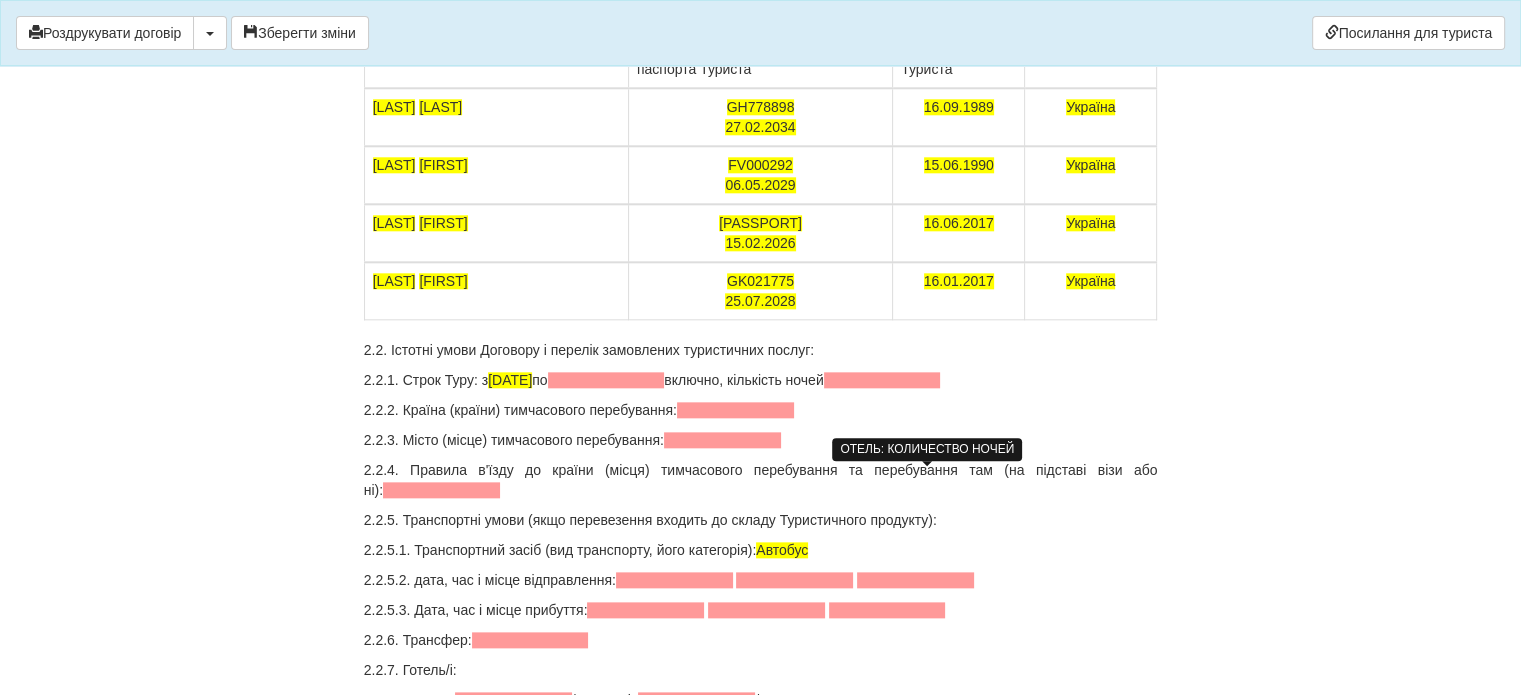 click at bounding box center [882, 380] 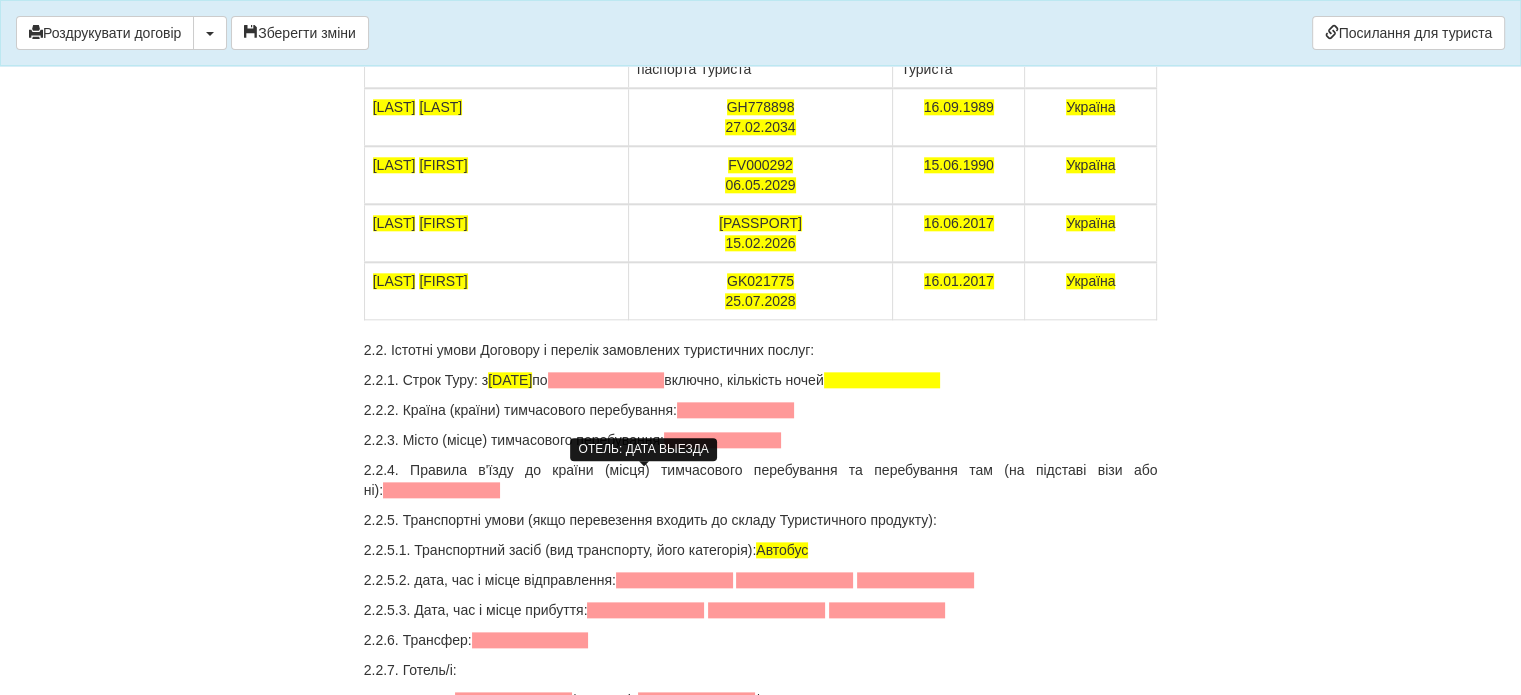 click at bounding box center (606, 380) 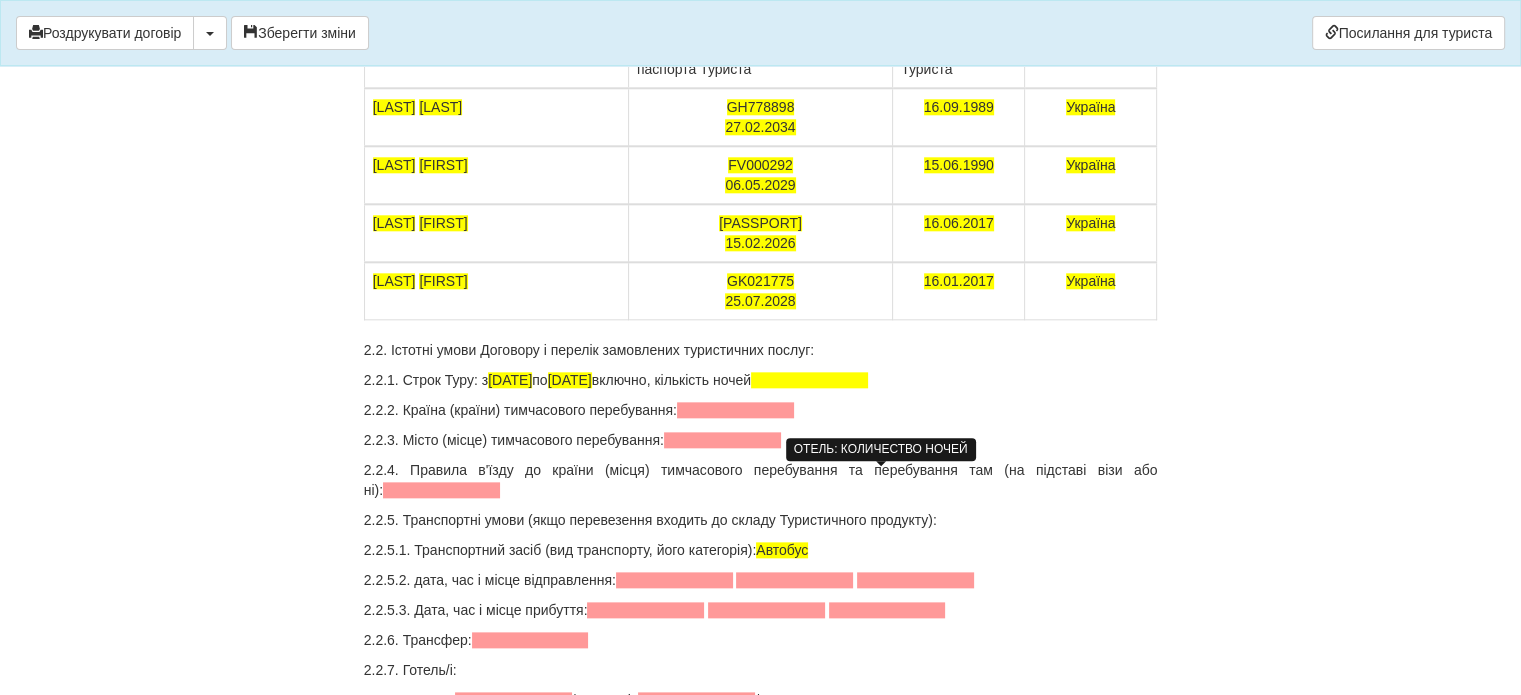 click at bounding box center (809, 380) 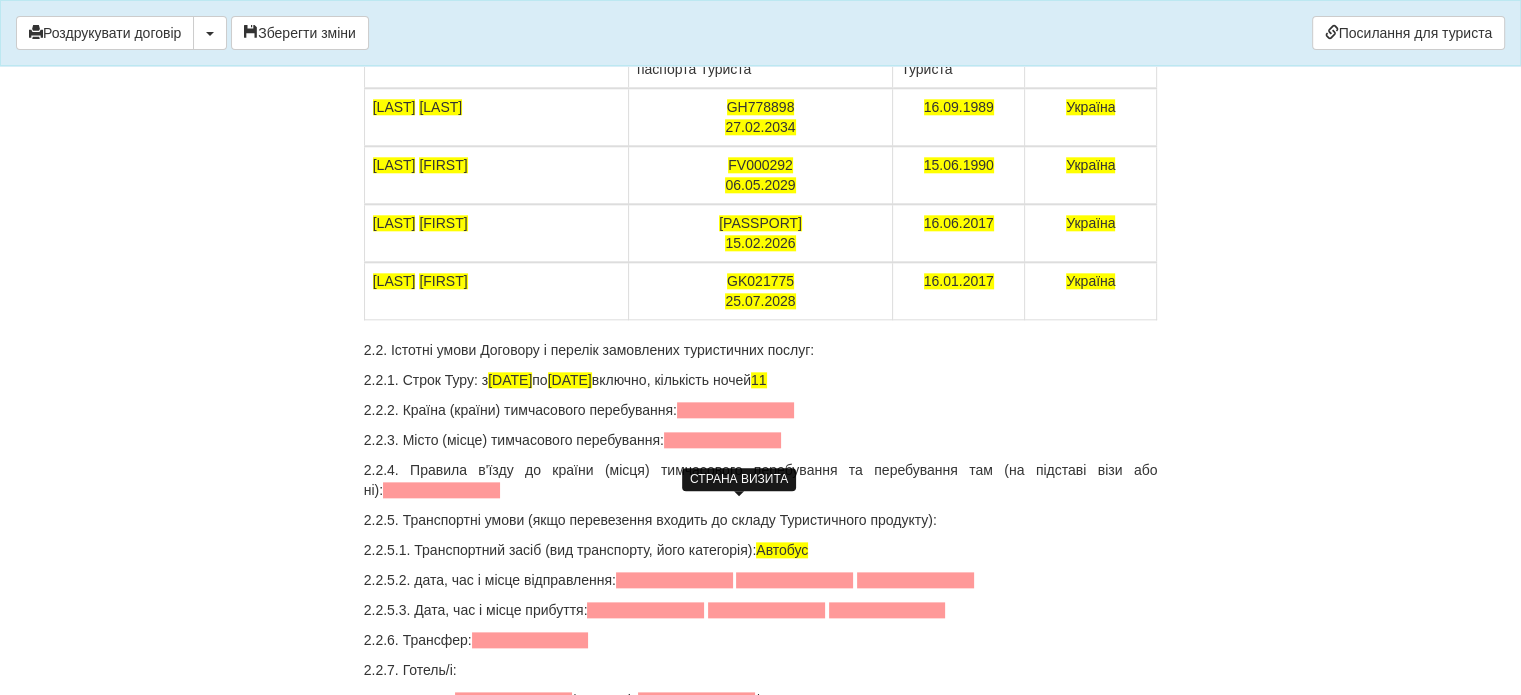 click at bounding box center [735, 410] 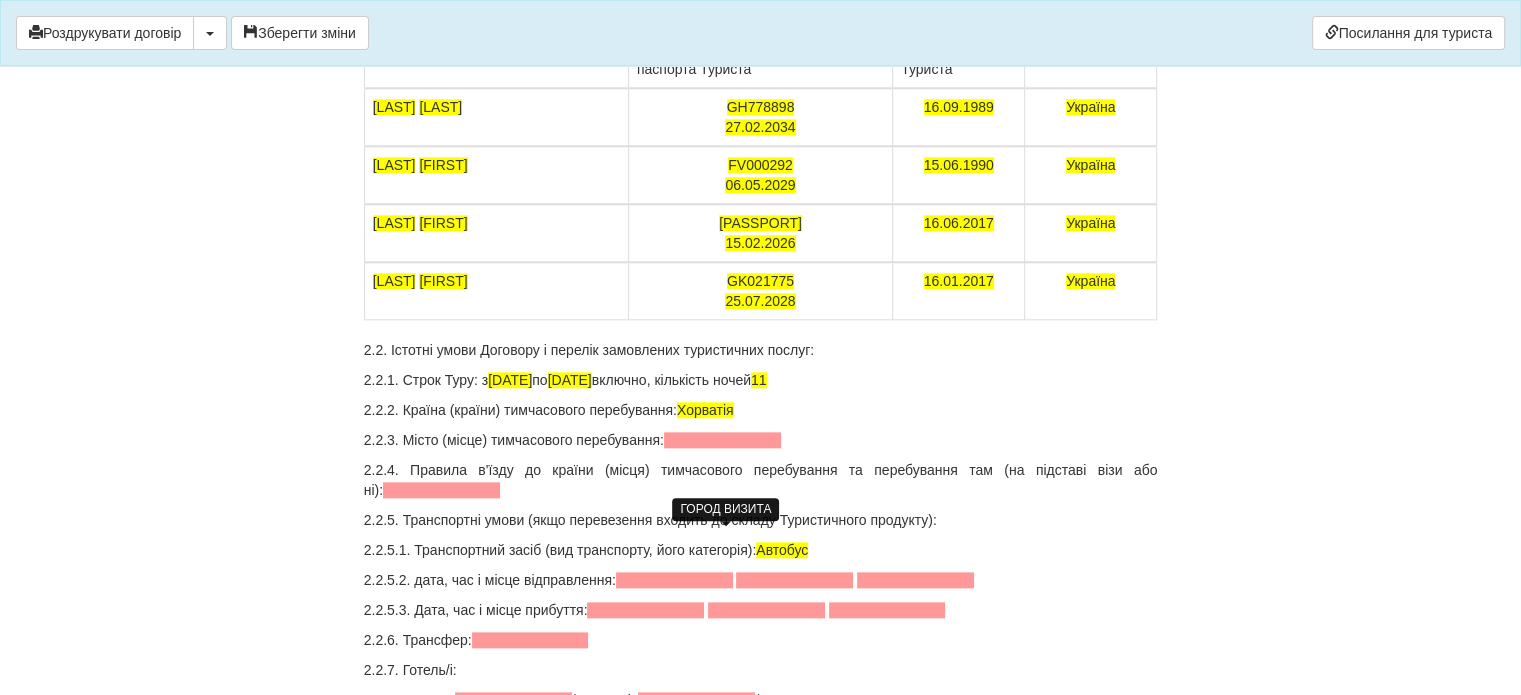 click at bounding box center [722, 440] 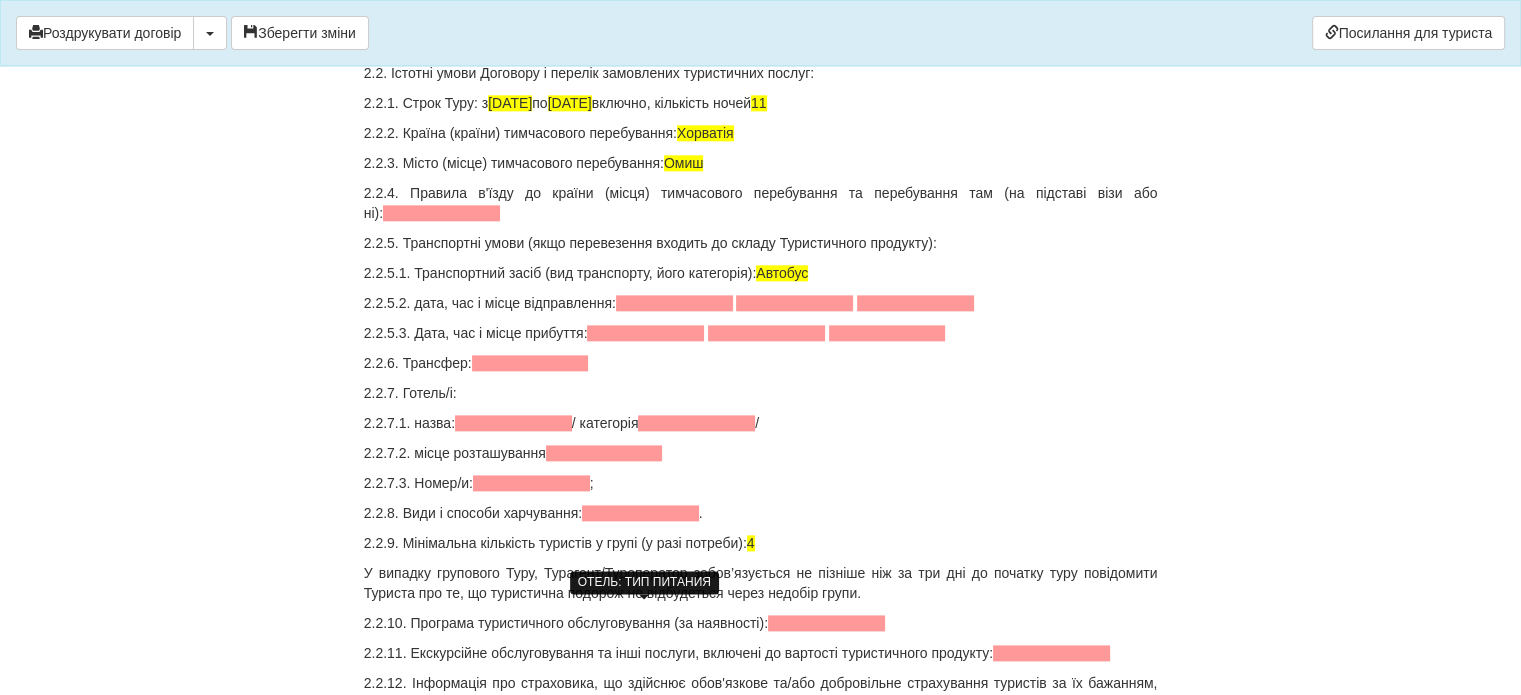 scroll, scrollTop: 2487, scrollLeft: 0, axis: vertical 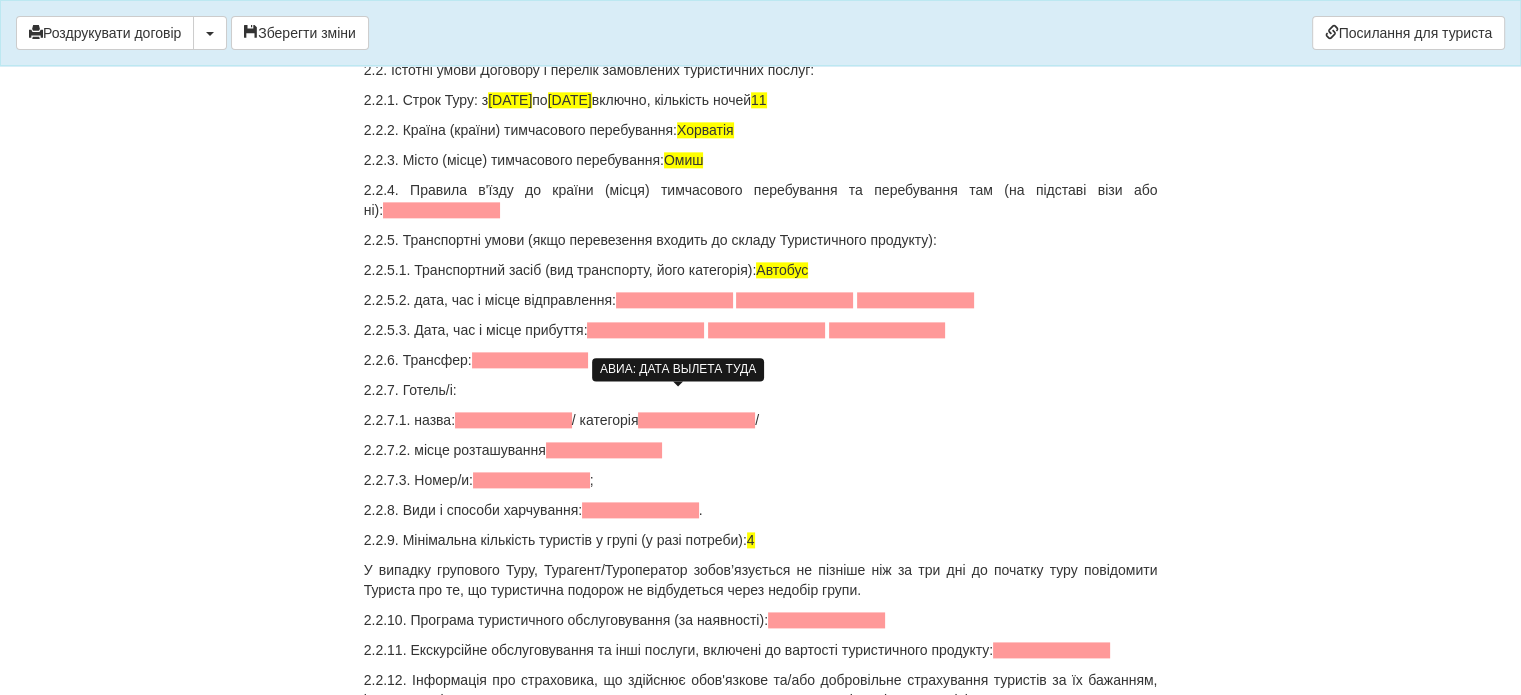 click at bounding box center (674, 300) 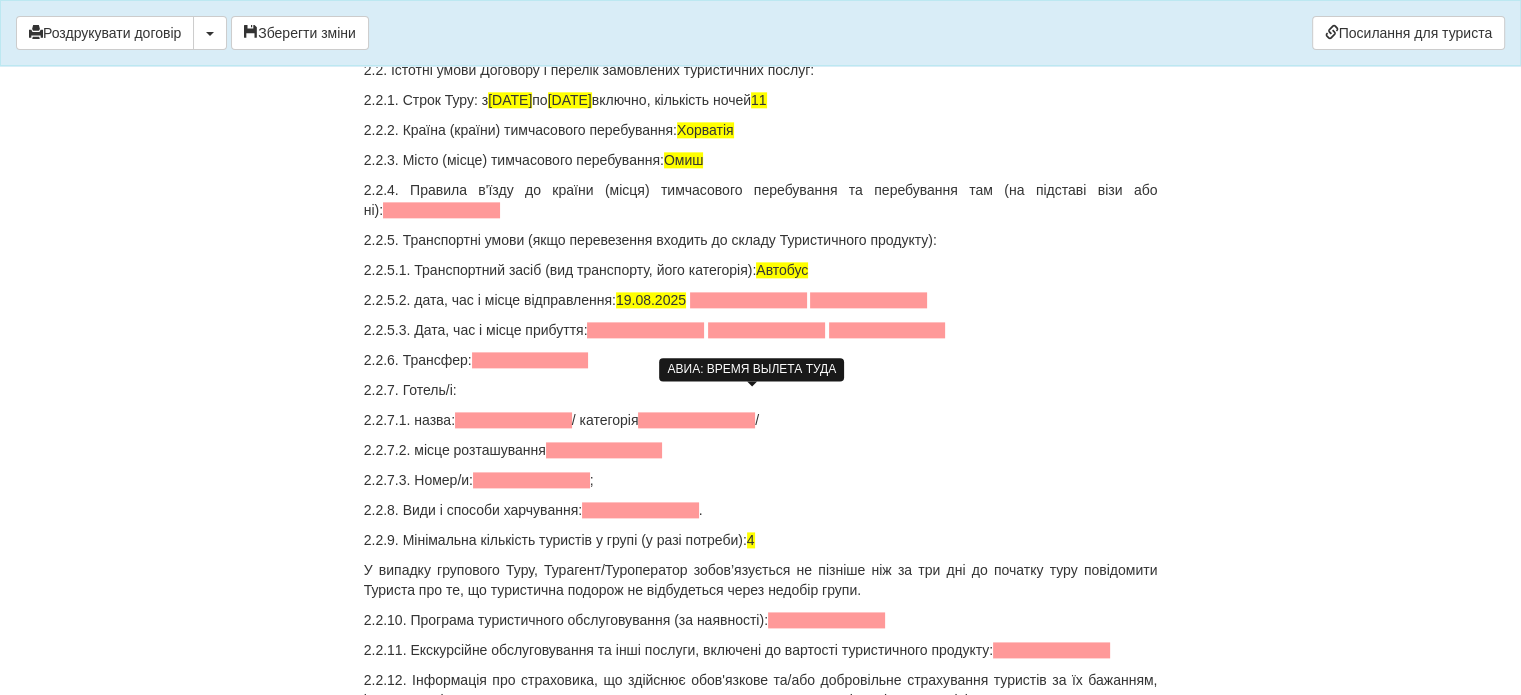 click at bounding box center [748, 300] 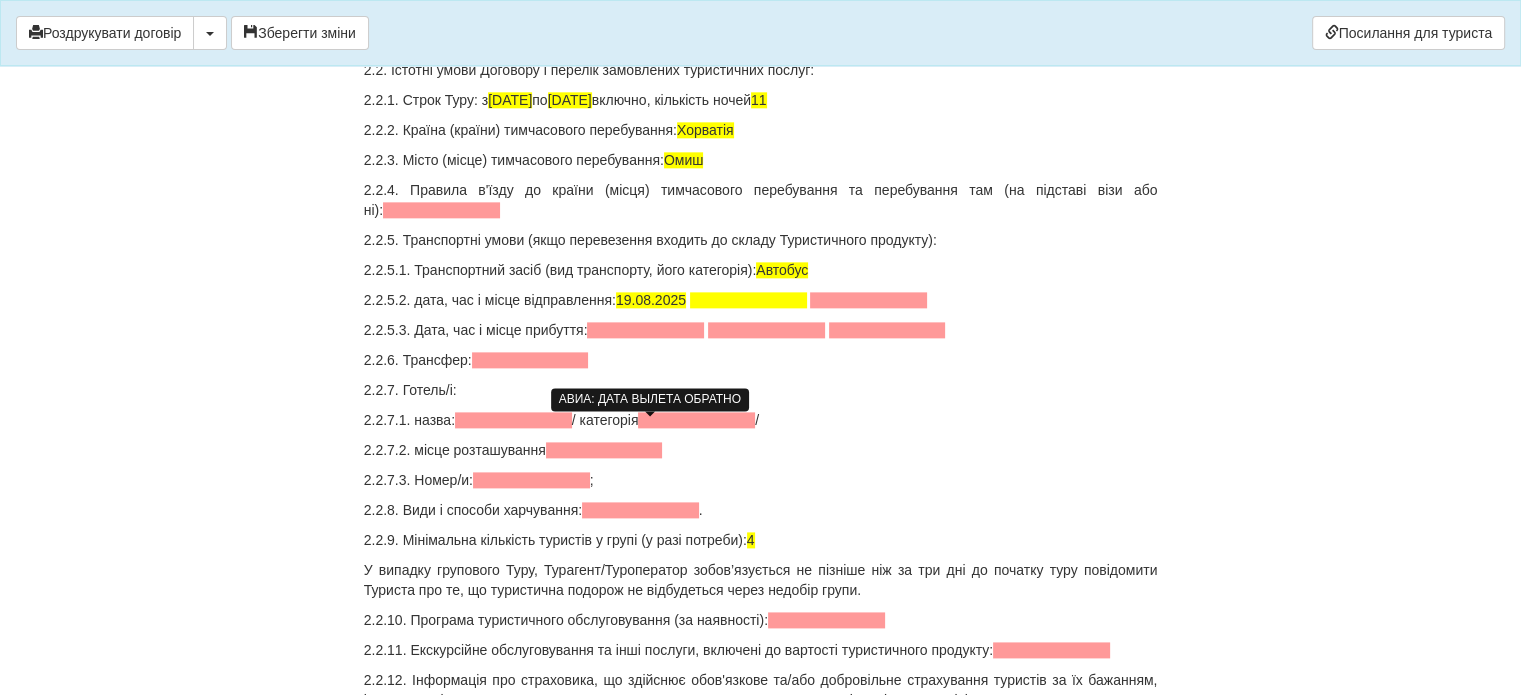 click at bounding box center (645, 330) 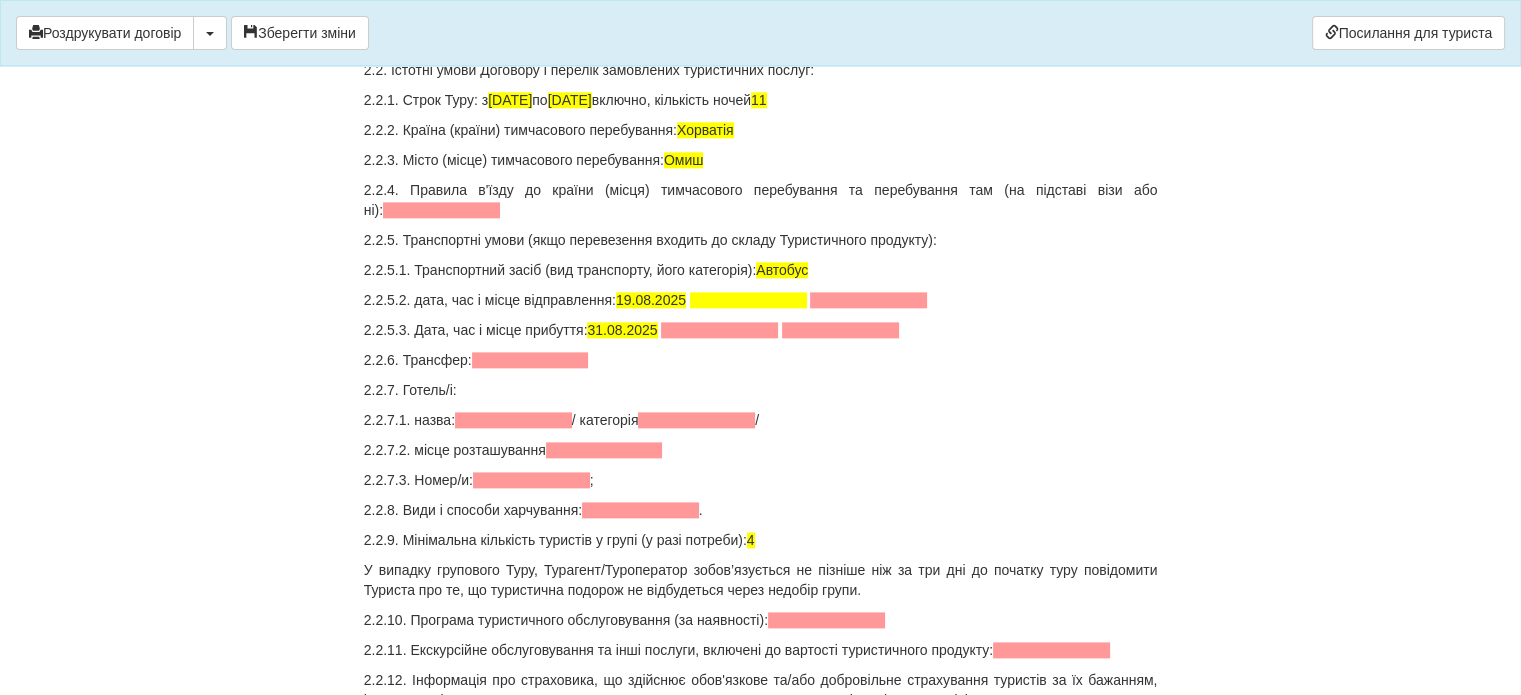 click on "2.2.7. Готель/і:" at bounding box center [761, 390] 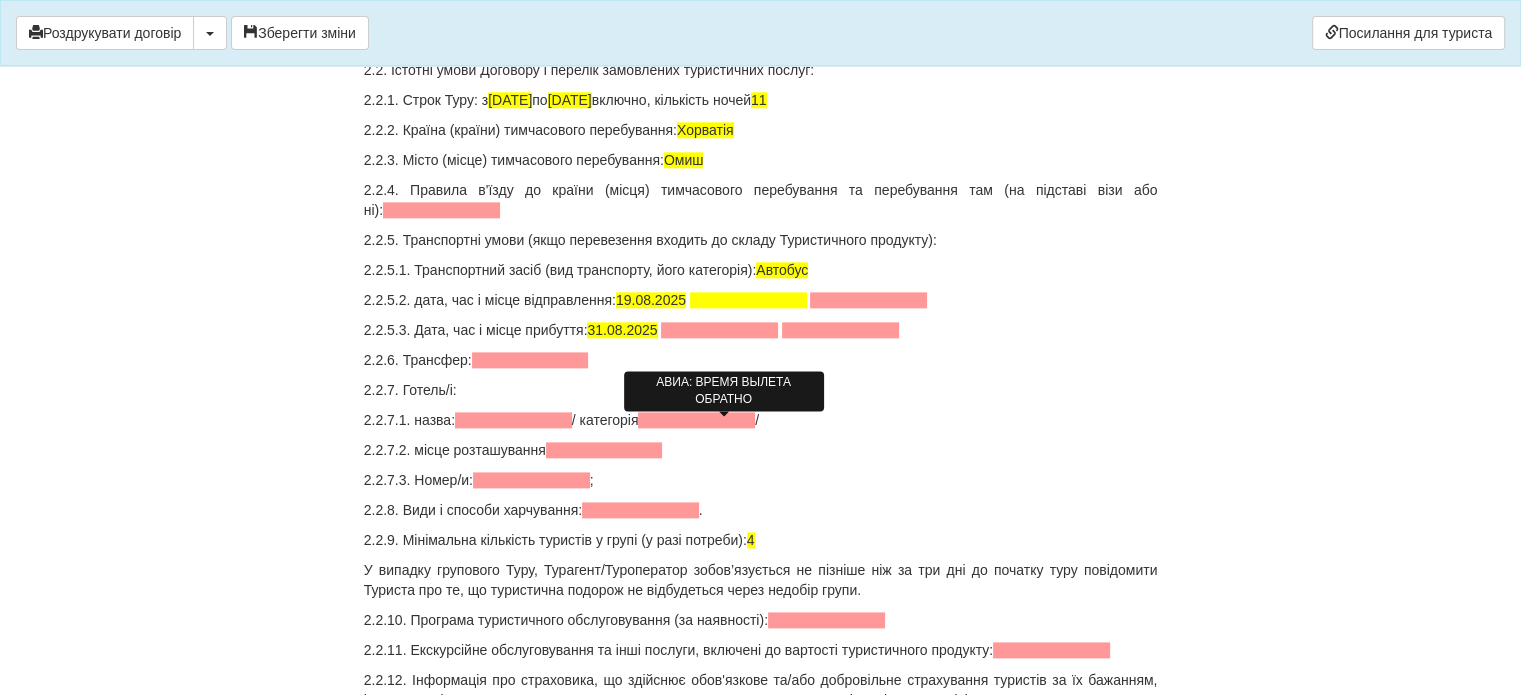 click at bounding box center [719, 330] 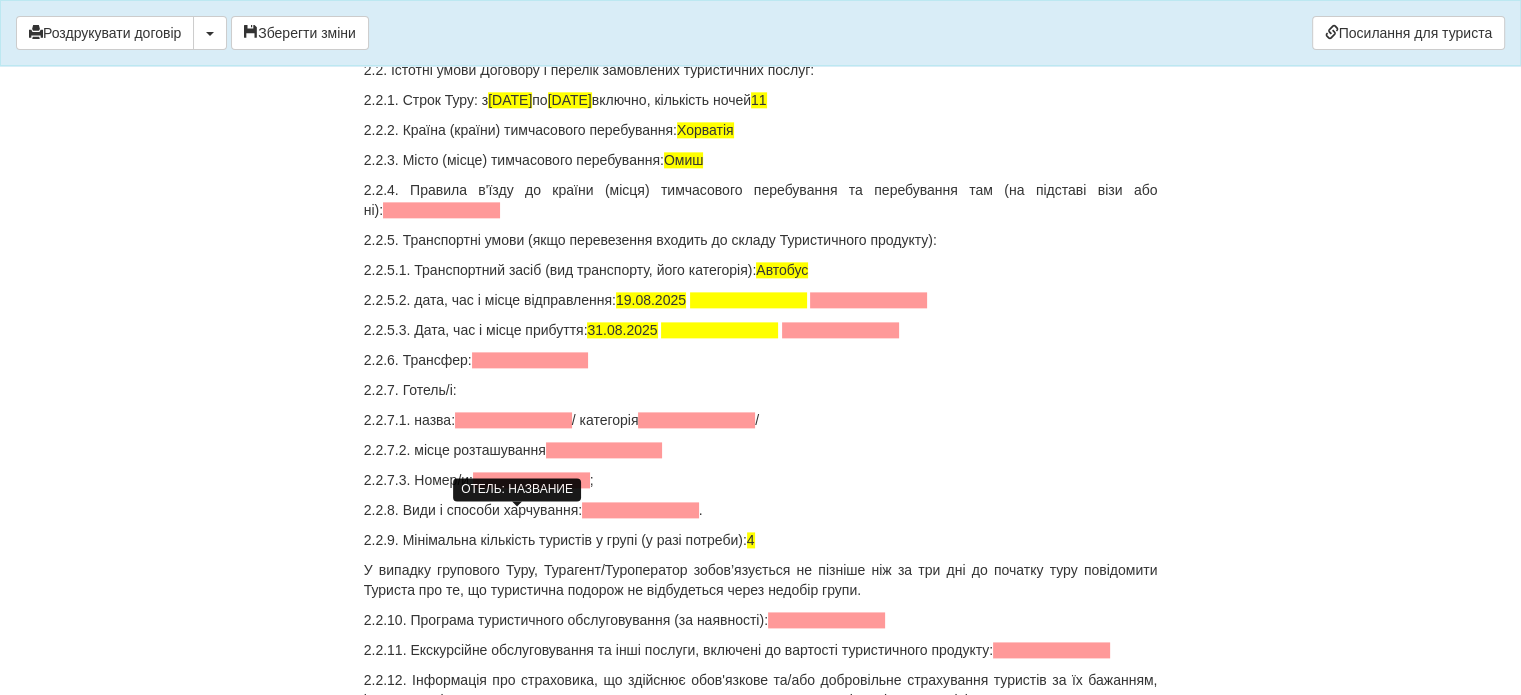 click at bounding box center [513, 420] 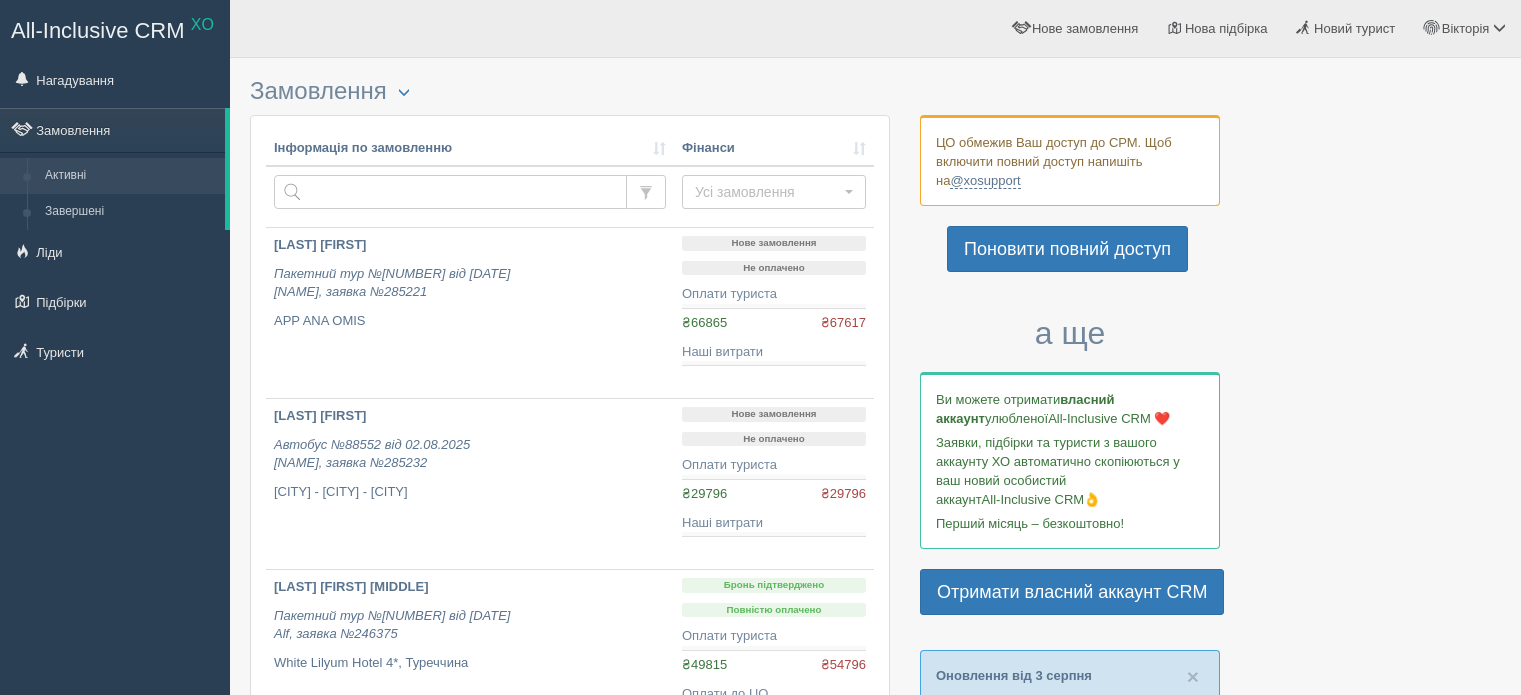 scroll, scrollTop: 0, scrollLeft: 0, axis: both 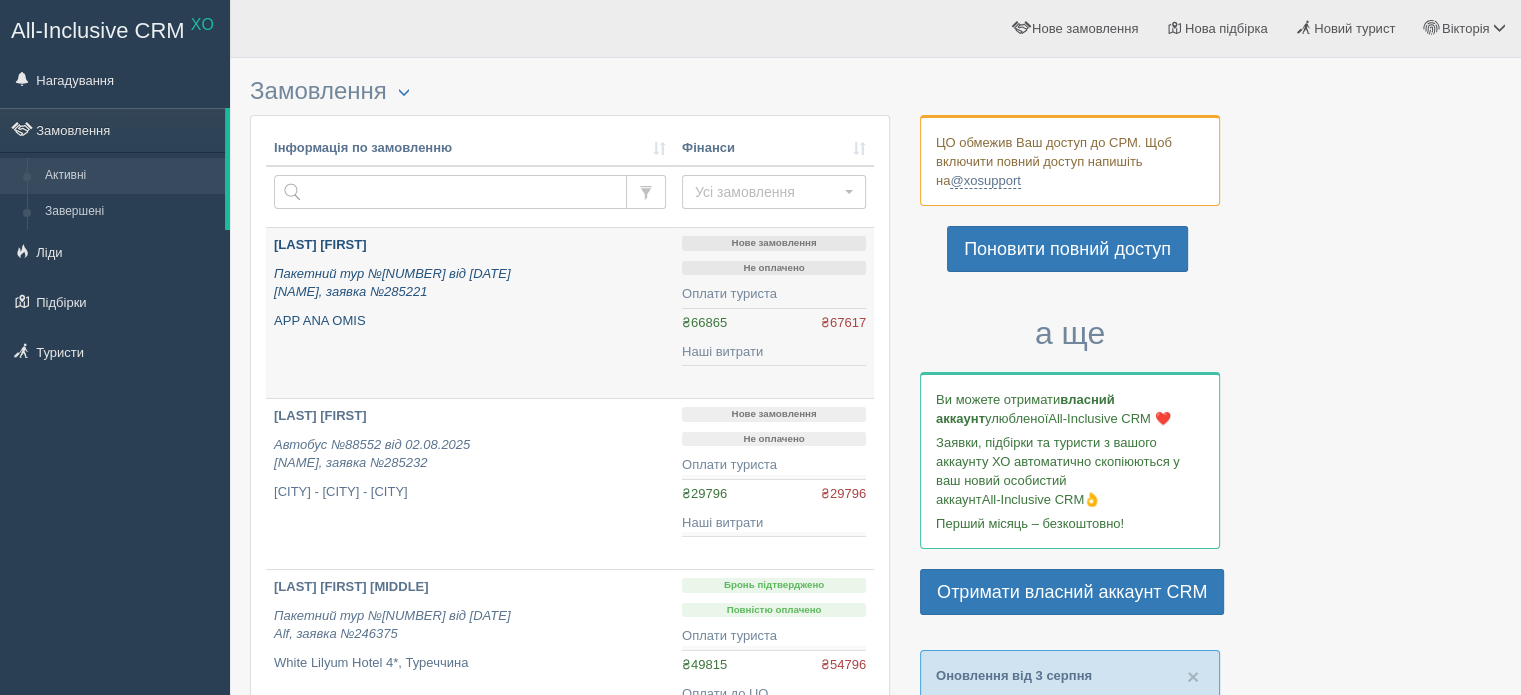 click on "[LAST] [FIRST]" at bounding box center (320, 244) 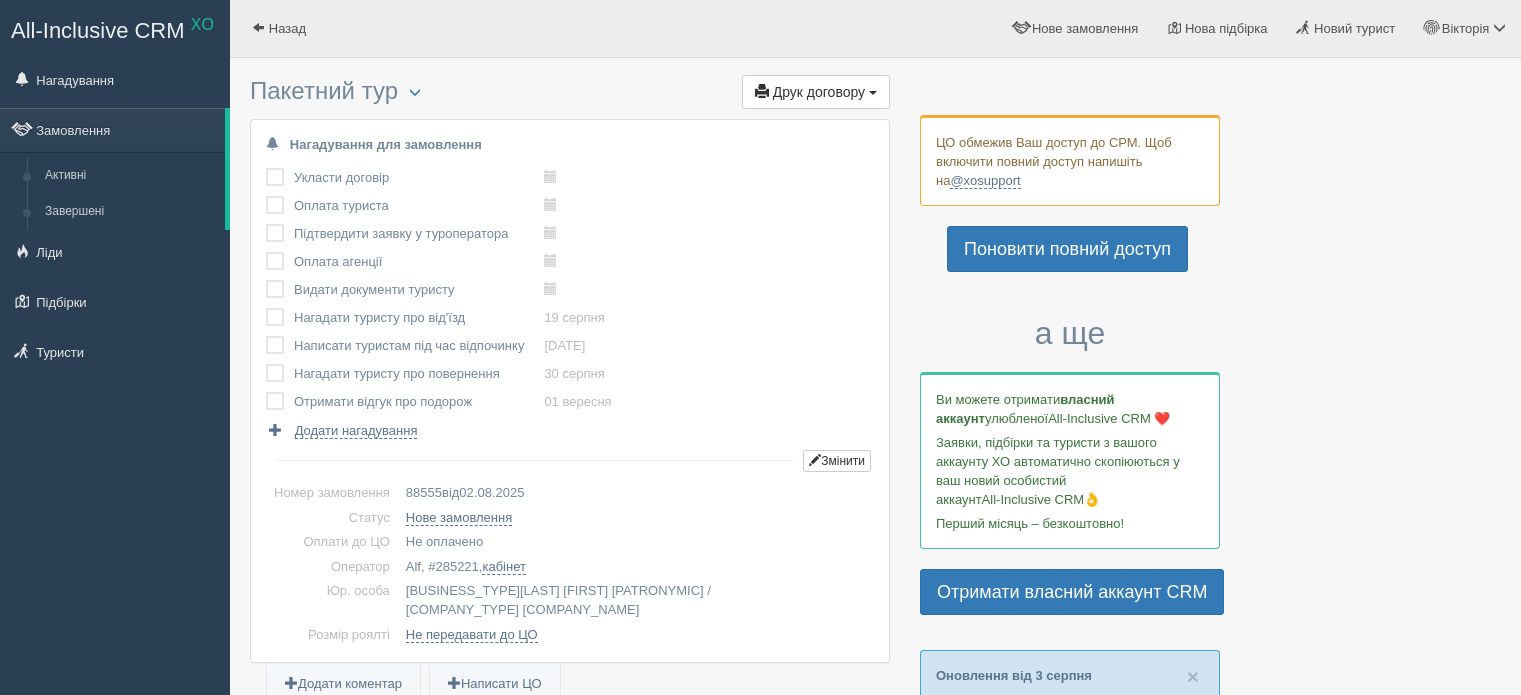 scroll, scrollTop: 0, scrollLeft: 0, axis: both 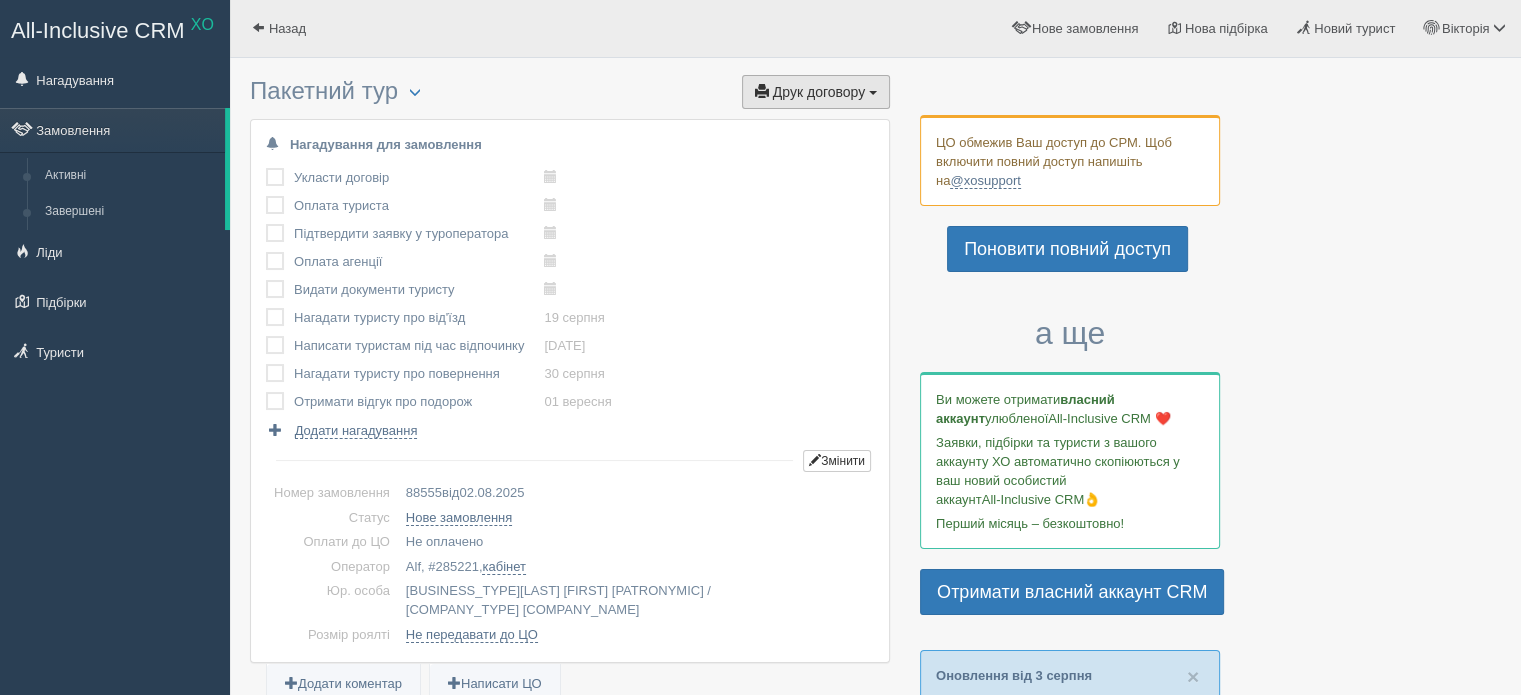 click on "Друк договору" at bounding box center (819, 92) 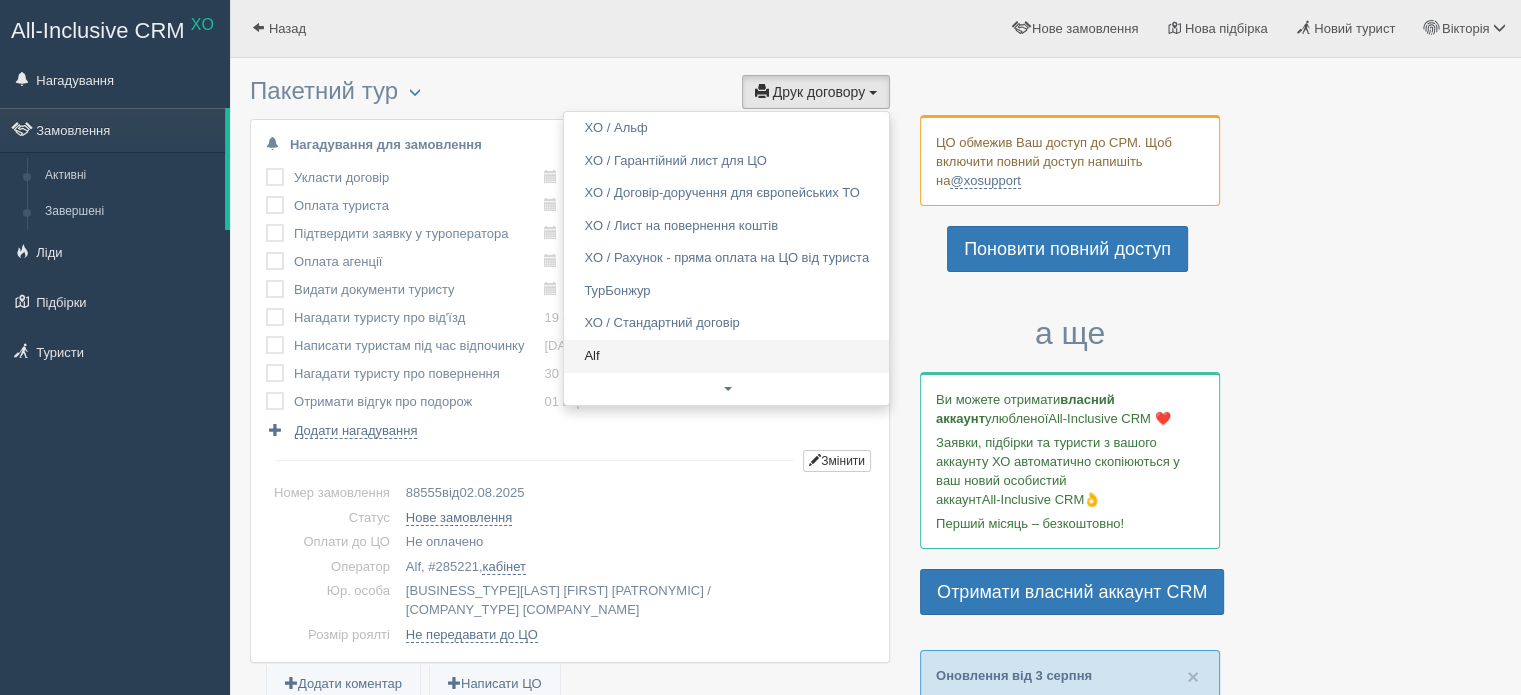 click on "Alf" at bounding box center (726, 356) 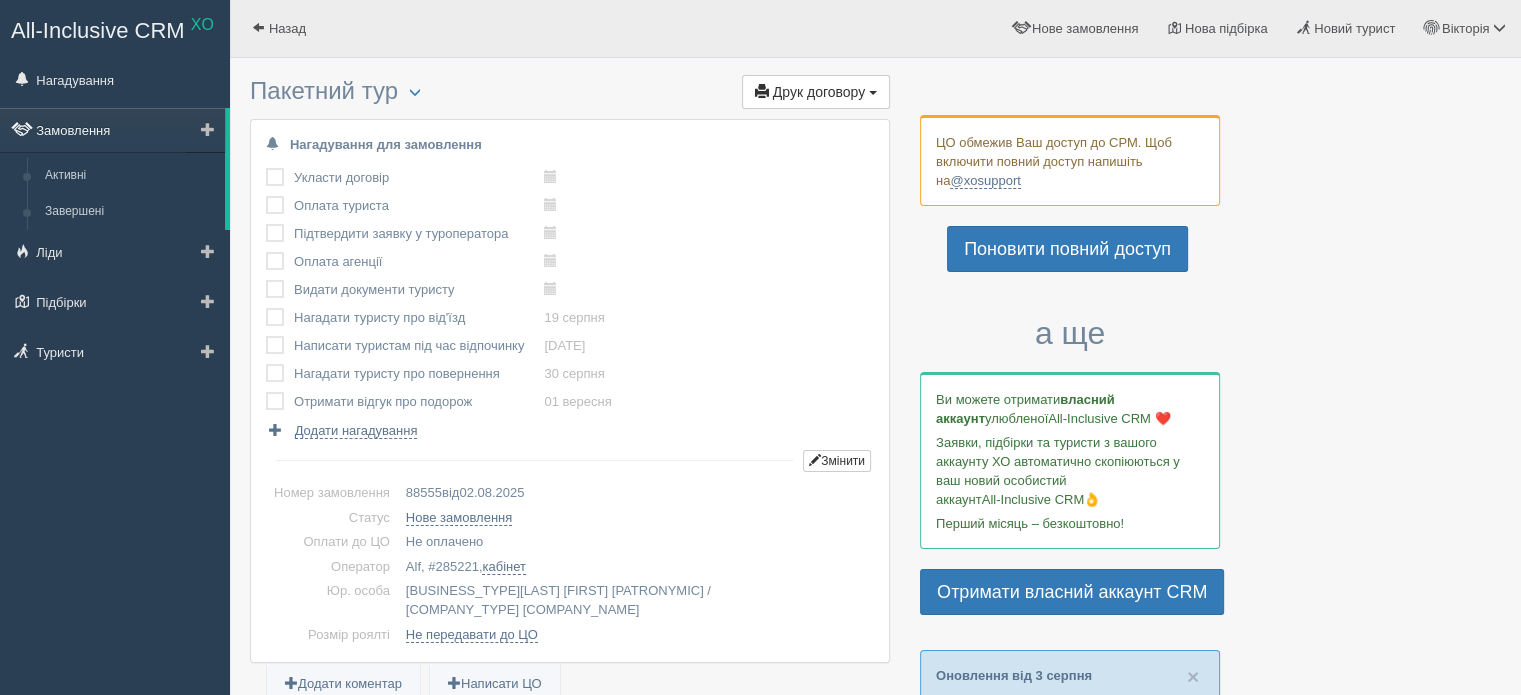 click on "Замовлення" at bounding box center [112, 130] 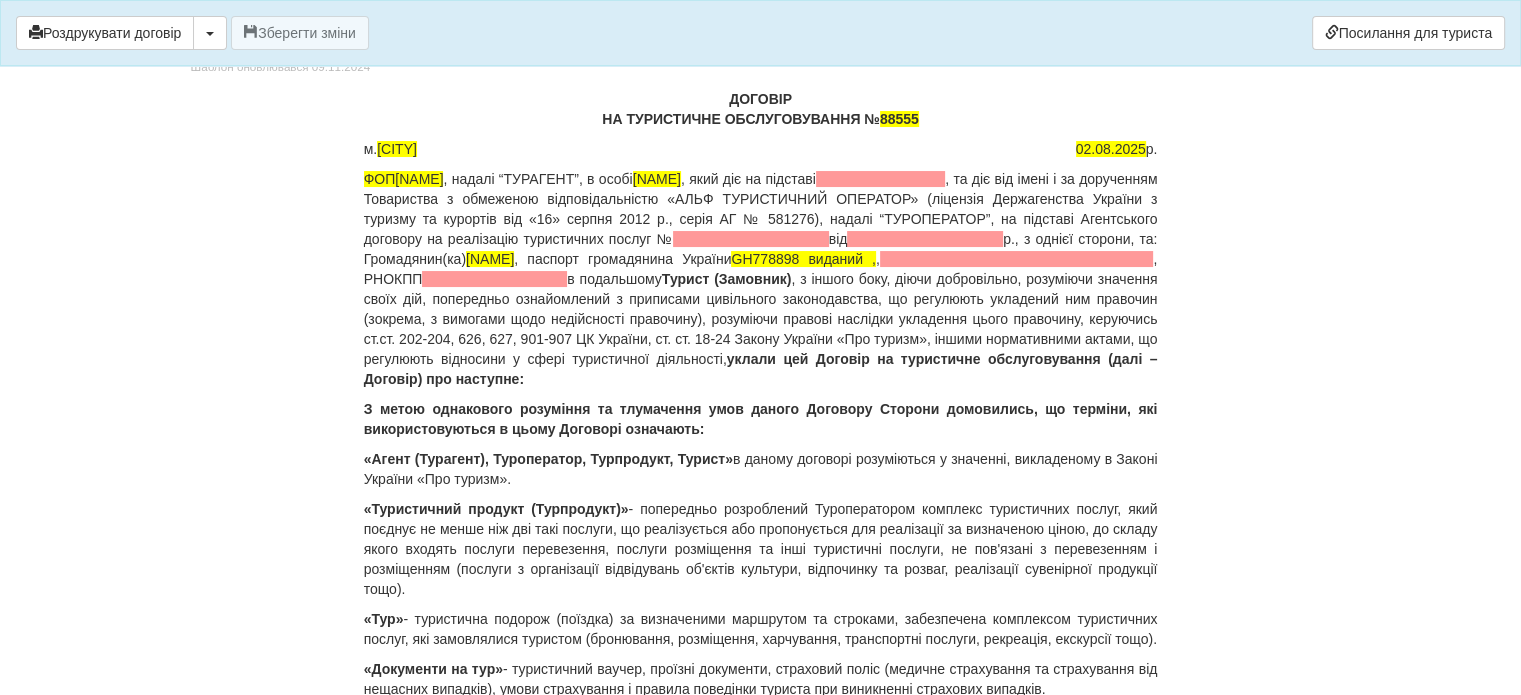 scroll, scrollTop: 0, scrollLeft: 0, axis: both 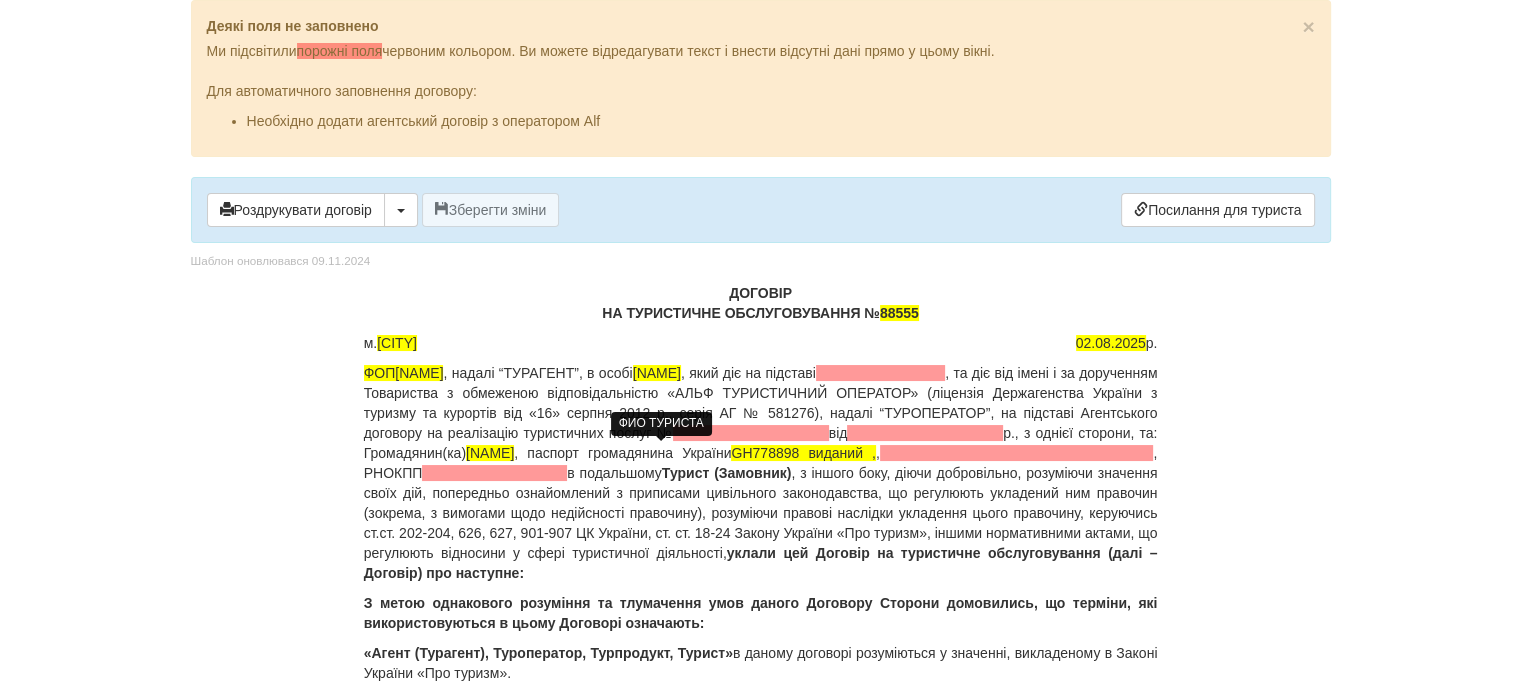 drag, startPoint x: 578, startPoint y: 447, endPoint x: 738, endPoint y: 459, distance: 160.44937 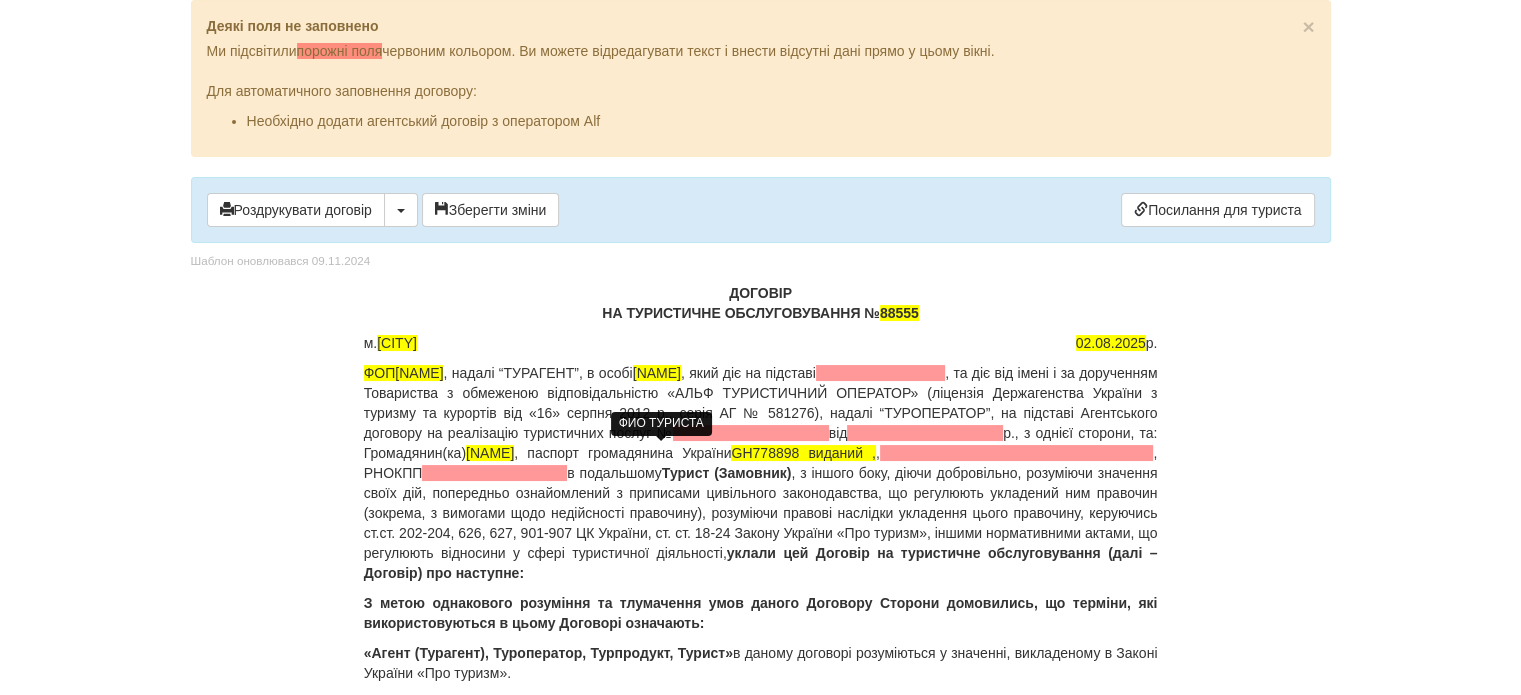 type 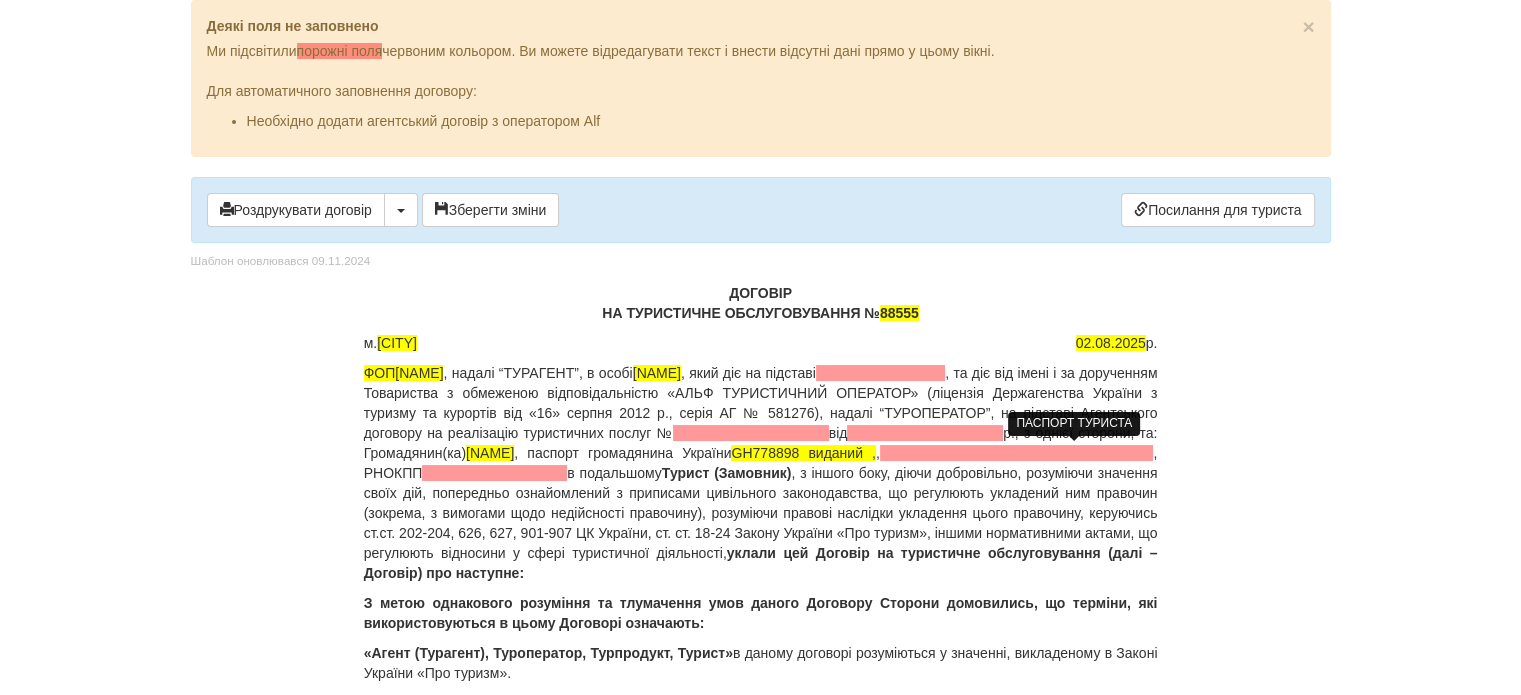 click on "GH778898 виданий ," at bounding box center (803, 453) 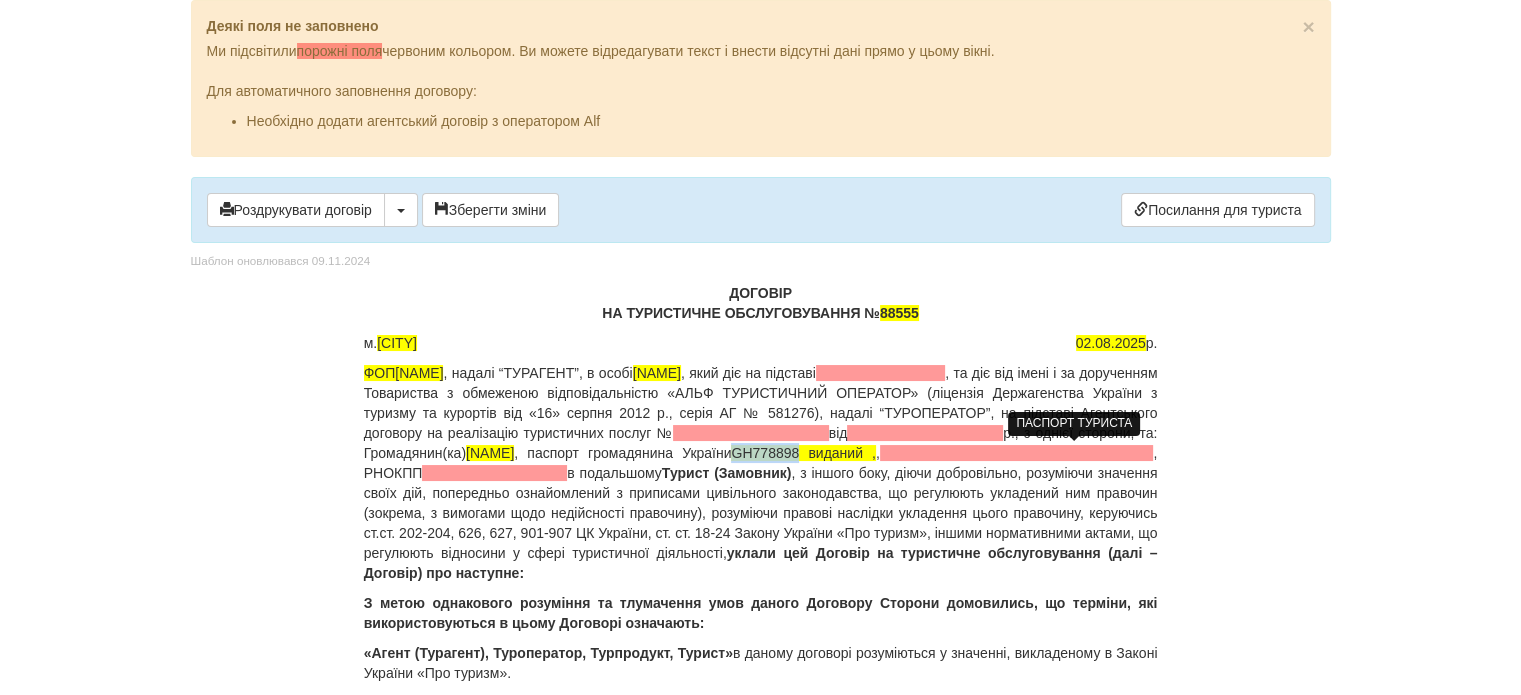 drag, startPoint x: 995, startPoint y: 448, endPoint x: 1065, endPoint y: 445, distance: 70.064255 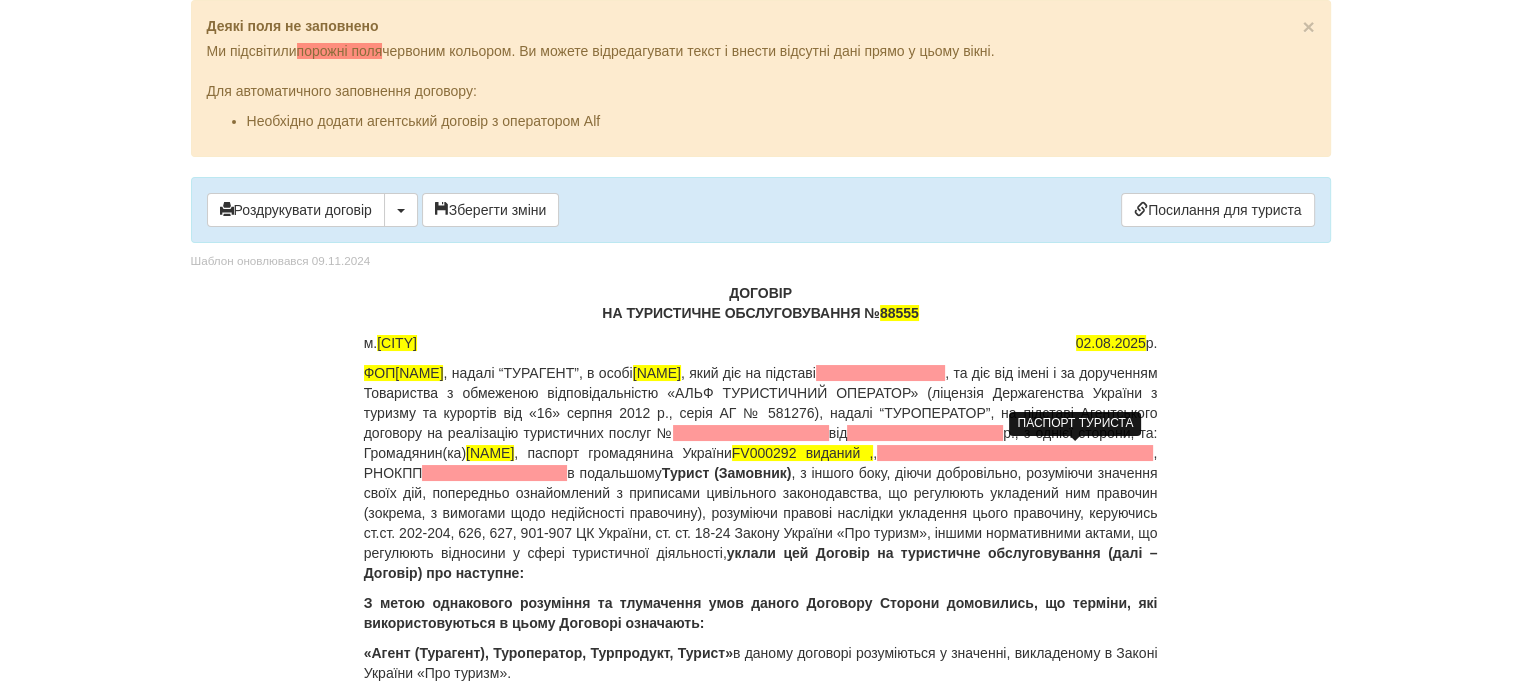 click on "FV000292 виданий ," at bounding box center [803, 453] 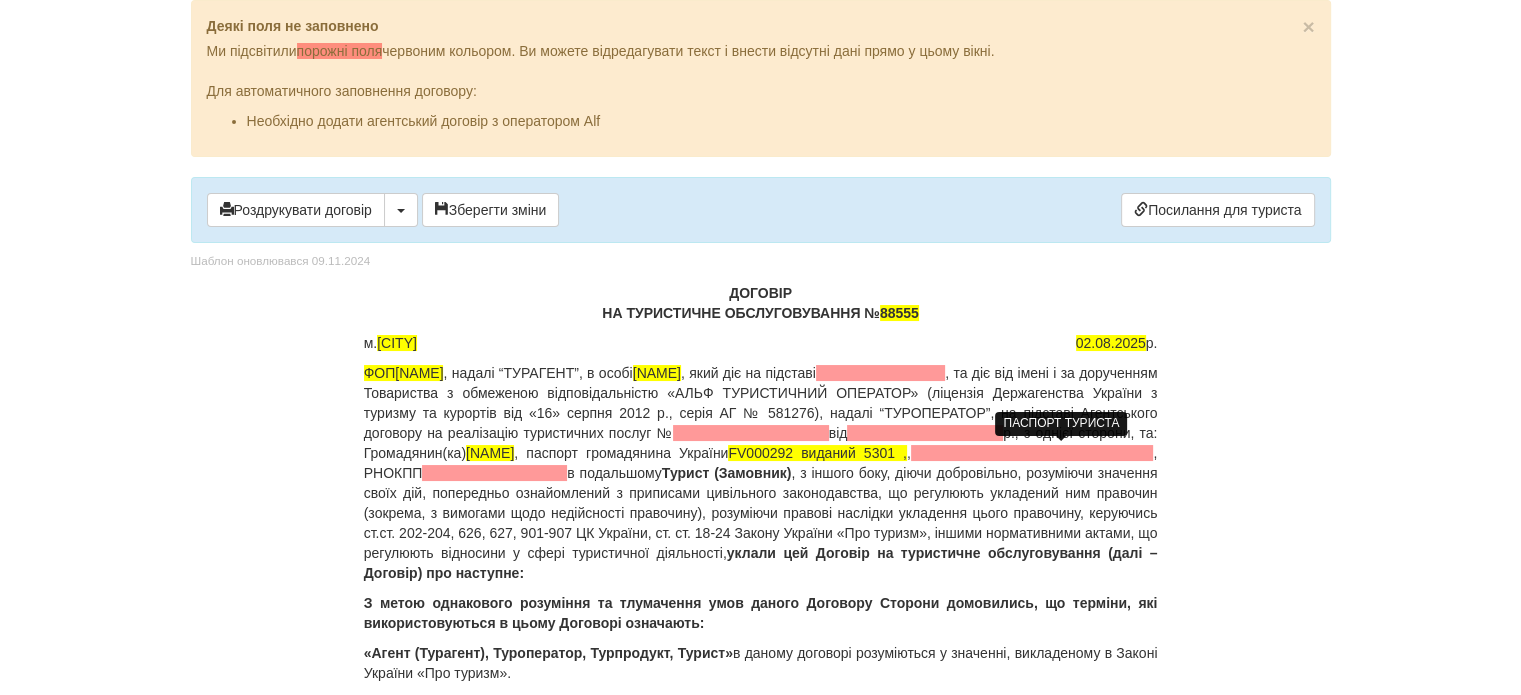 click on "FV000292 виданий 5301 ," at bounding box center [817, 453] 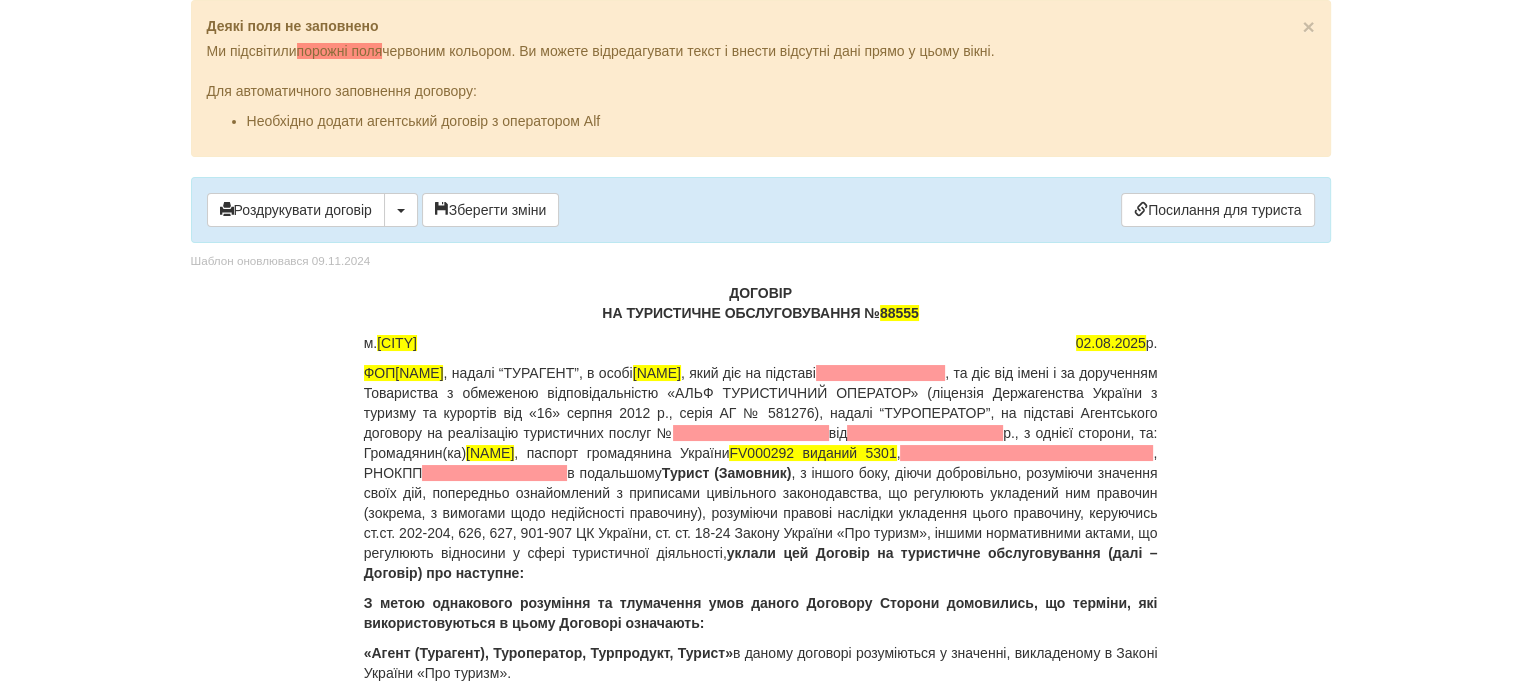 click on "ФОП Шевель Марина Андріївна , надалі “ТУРАГЕНТ”, в особі  Шевель Марина , який діє на підставі                                 ,
та діє від імені і за дорученням Товариства з обмеженою відповідальністю «АЛЬФ ТУРИСТИЧНИЙ ОПЕРАТОР» (ліцензія Держагенства України з туризму та курортів від «16» серпня 2012 р., серія АГ № 581276), надалі “ТУРОПЕРАТОР”,
на підставі Агентського договору на реалізацію туристичних послуг №                                  від                                  р., з однієї сторони, та:
Громадянин(ка)  HAVRYSHENKO YEVHENIIA ," at bounding box center (761, 473) 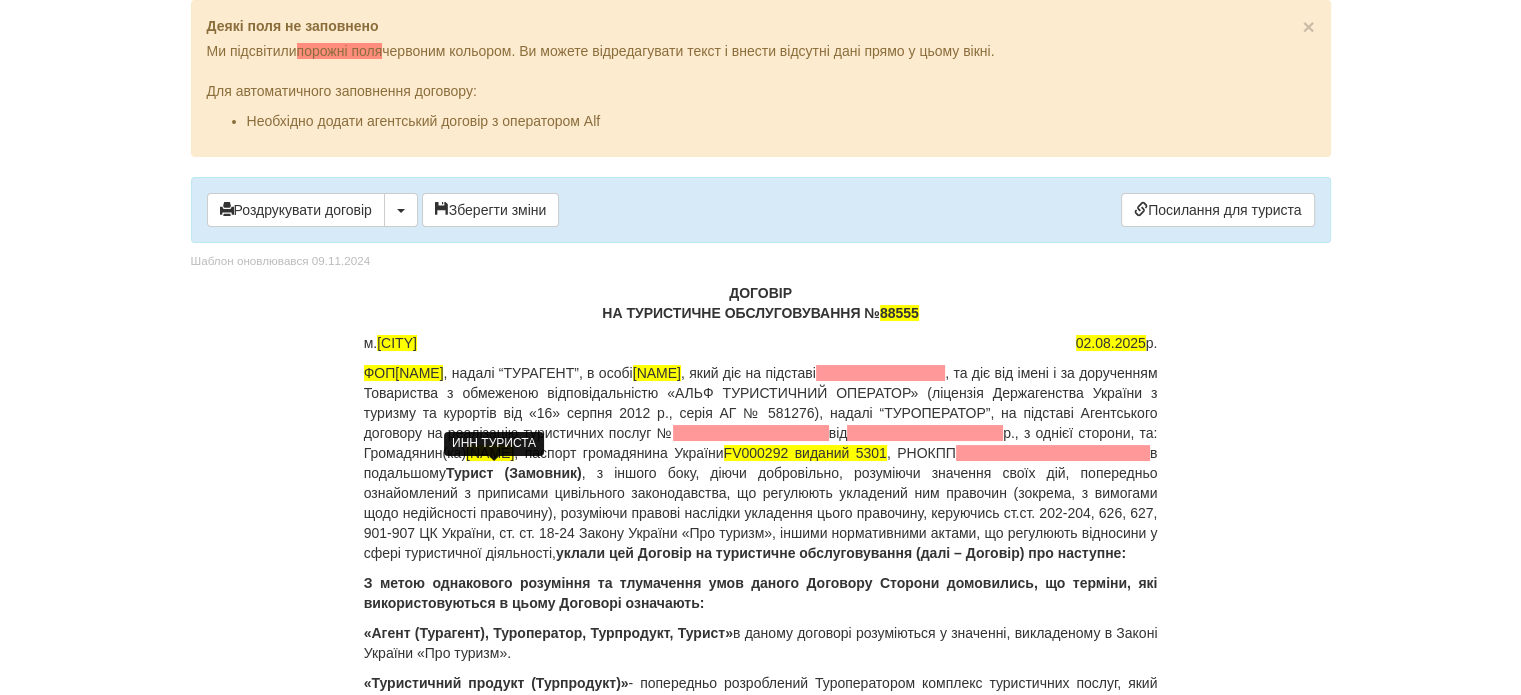click at bounding box center (1053, 453) 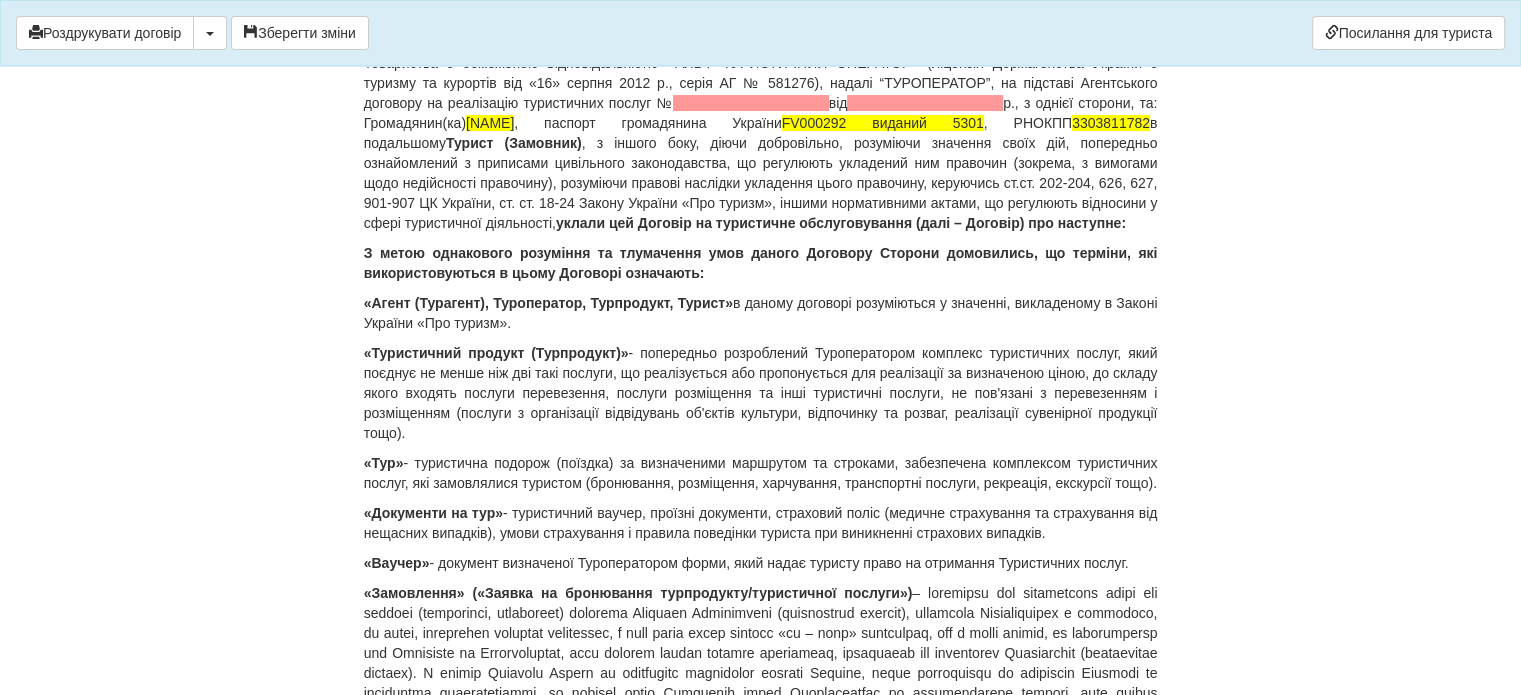 scroll, scrollTop: 0, scrollLeft: 0, axis: both 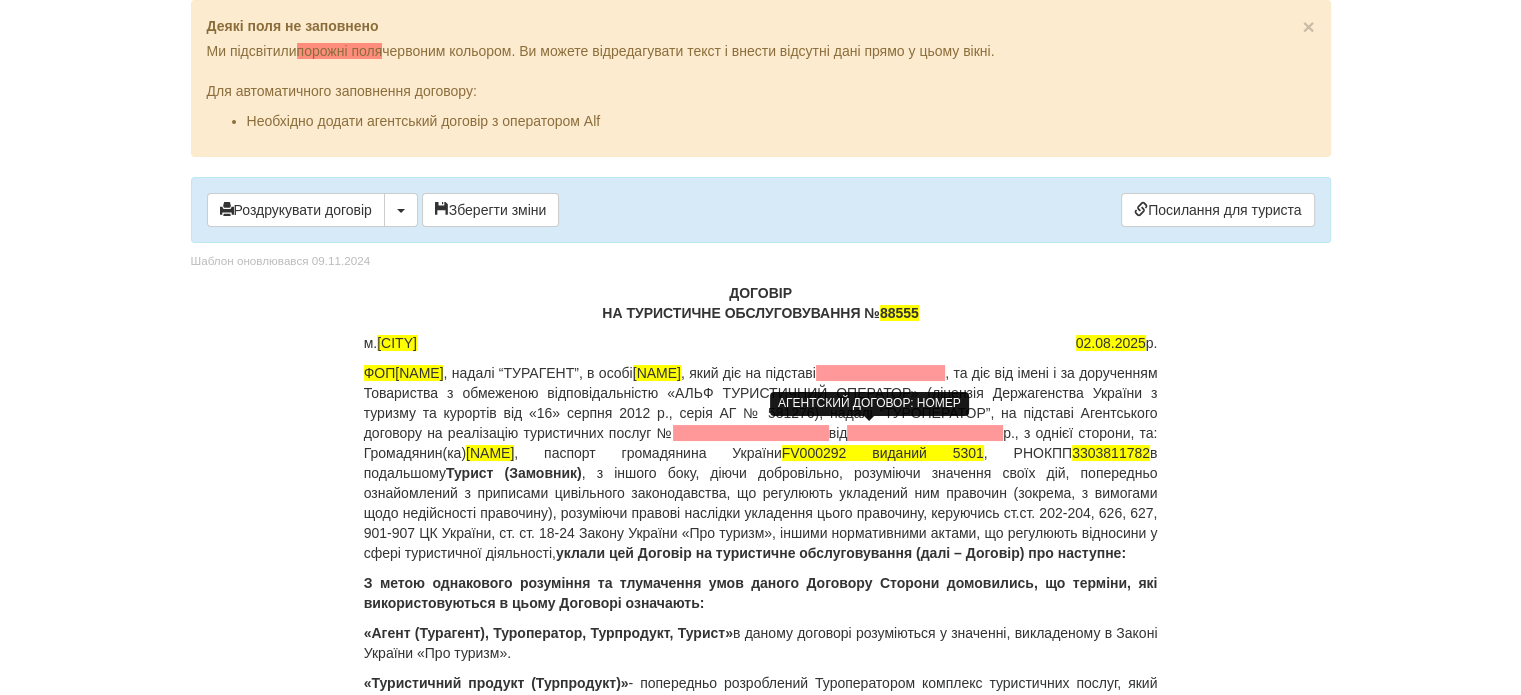 click at bounding box center (751, 433) 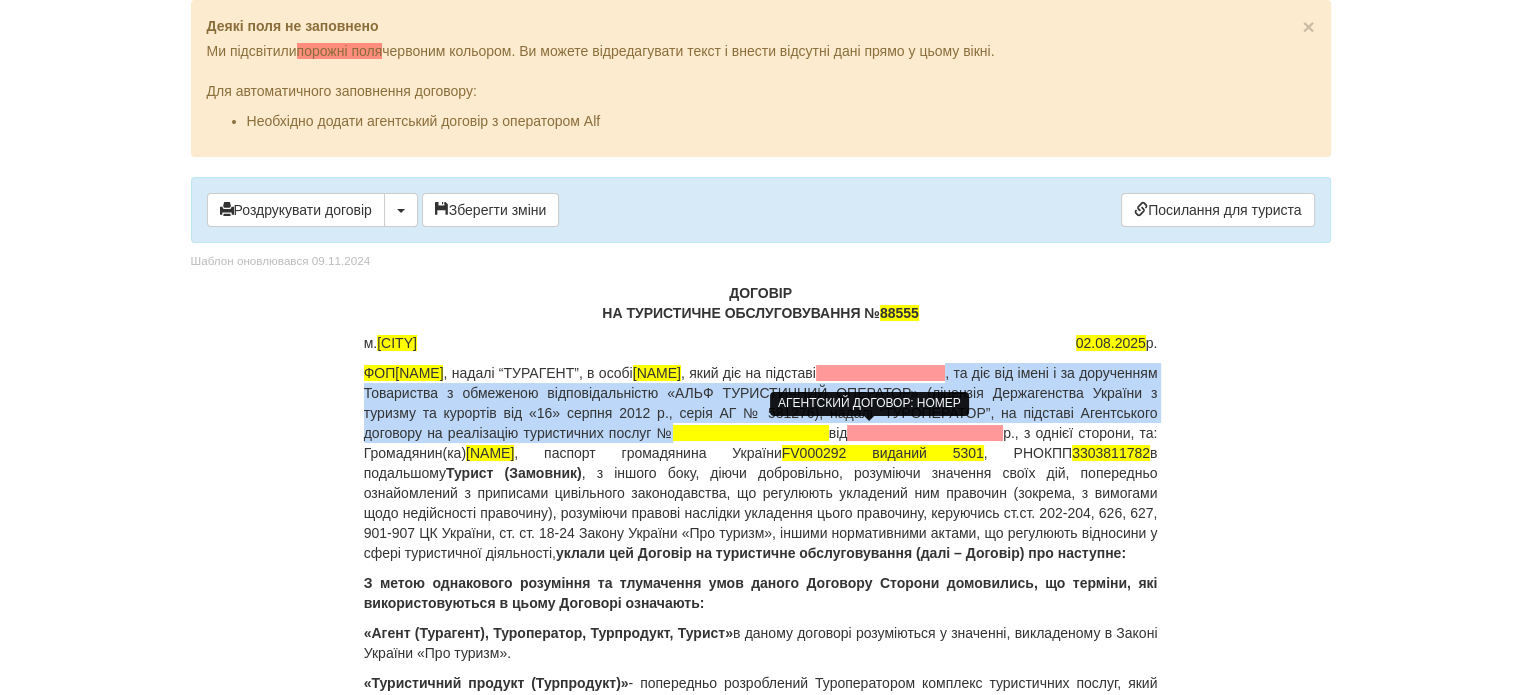 click at bounding box center [751, 433] 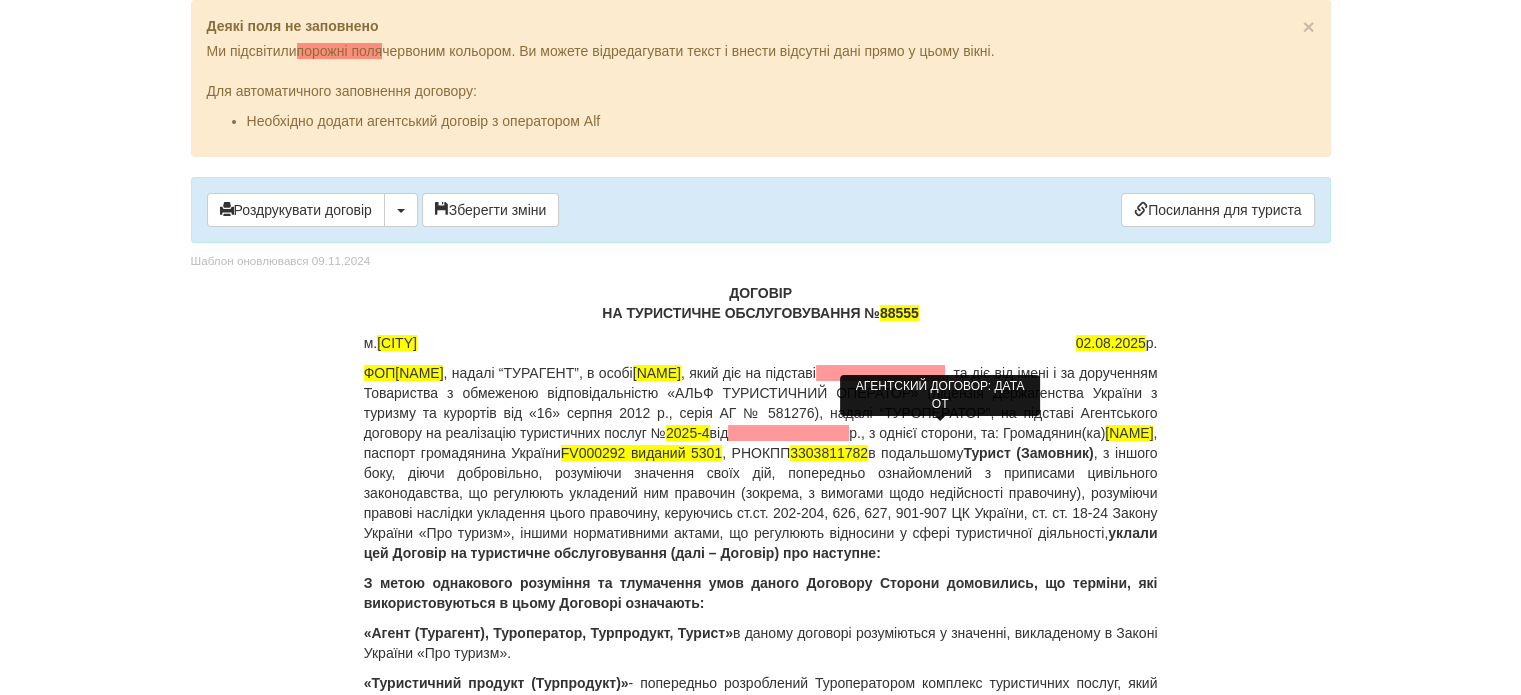 click at bounding box center [788, 433] 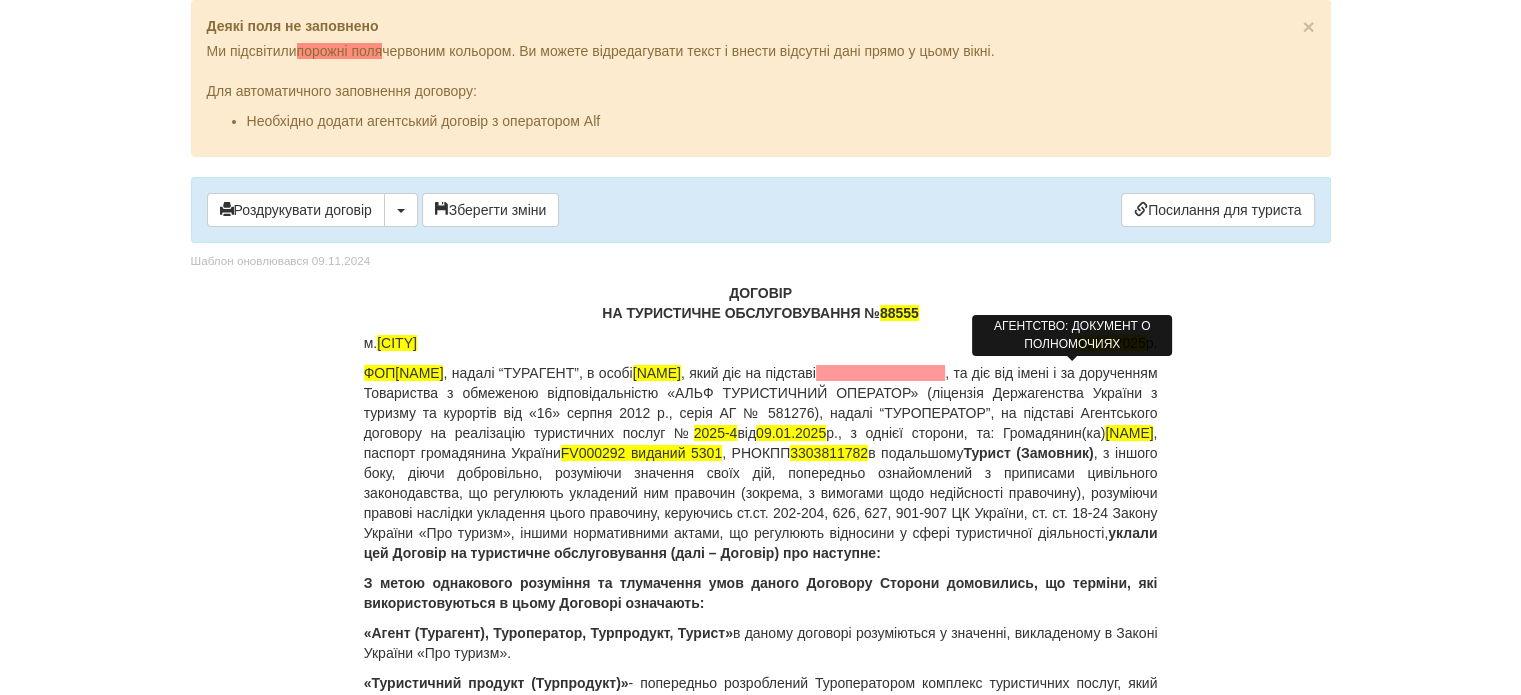 click at bounding box center [880, 373] 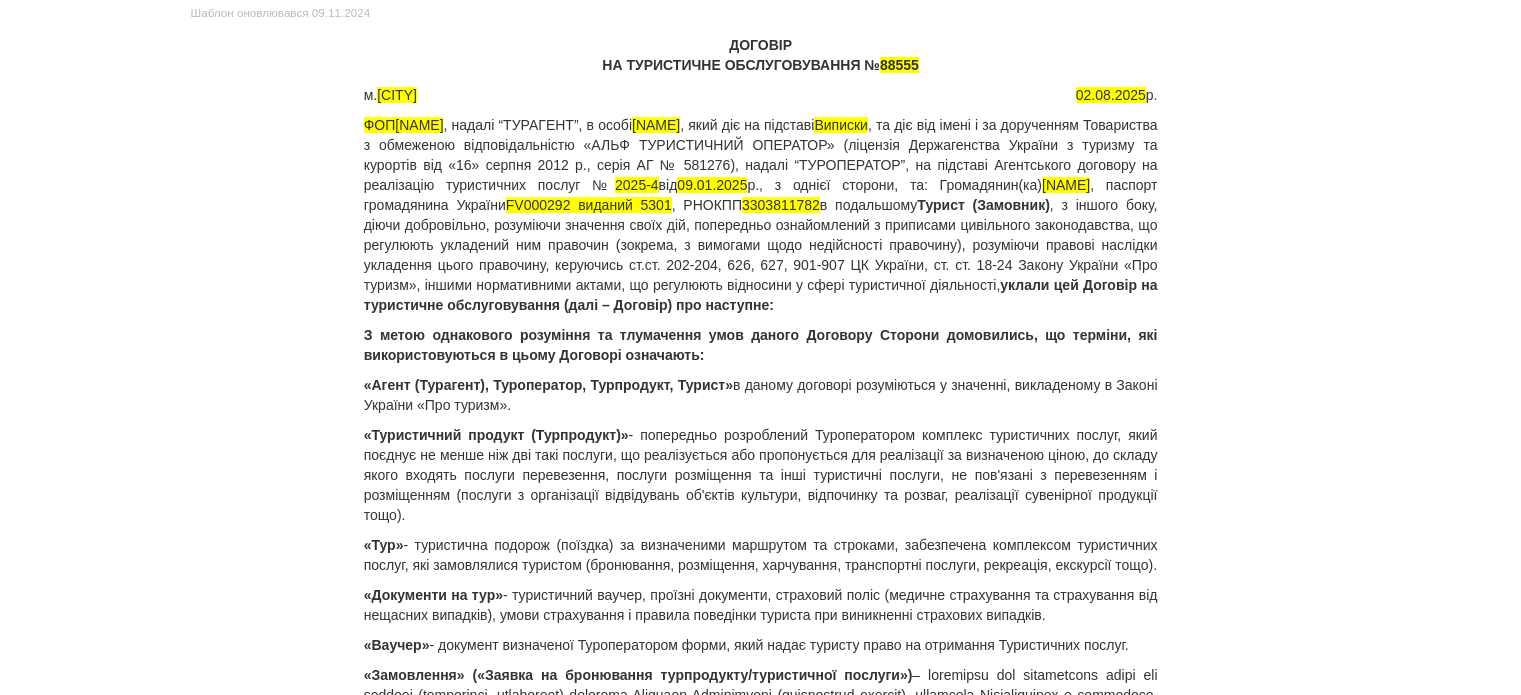 scroll, scrollTop: 0, scrollLeft: 0, axis: both 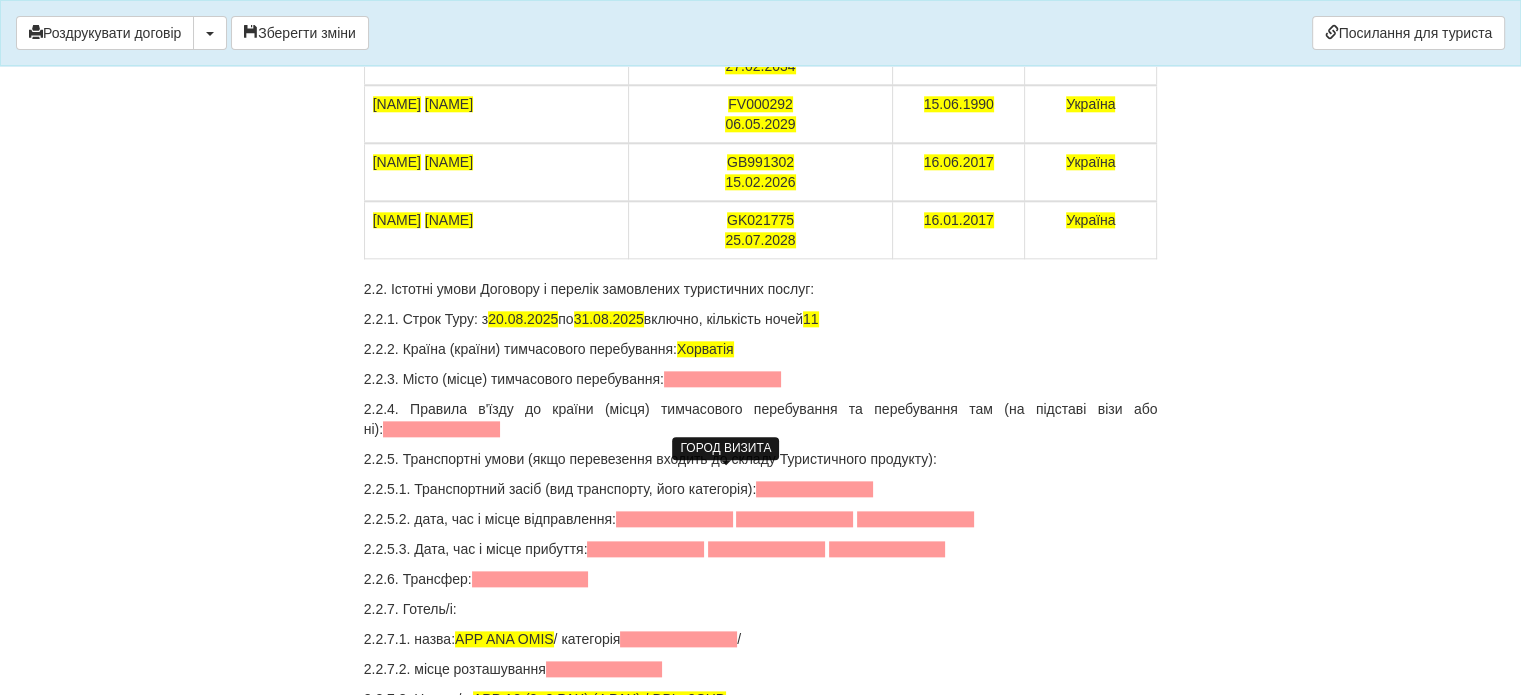 click at bounding box center (722, 379) 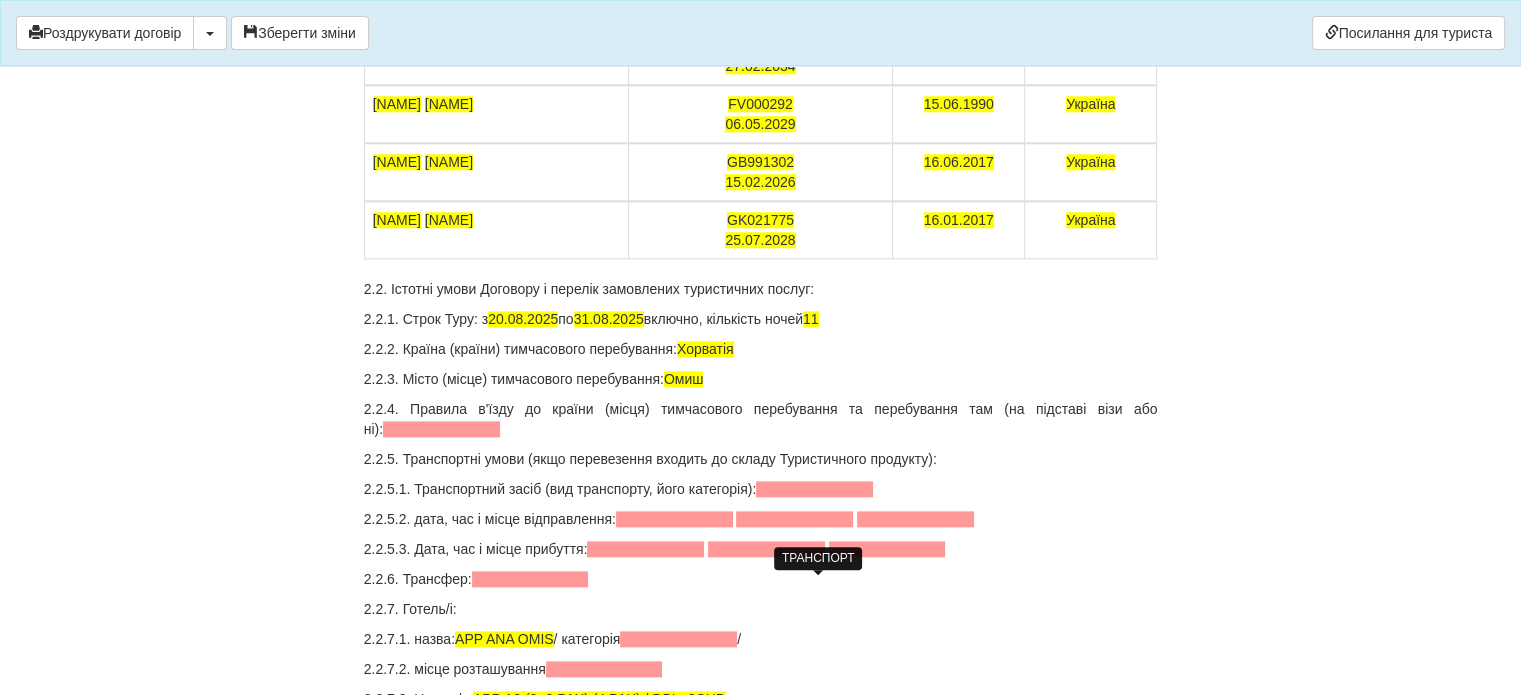 click at bounding box center [814, 489] 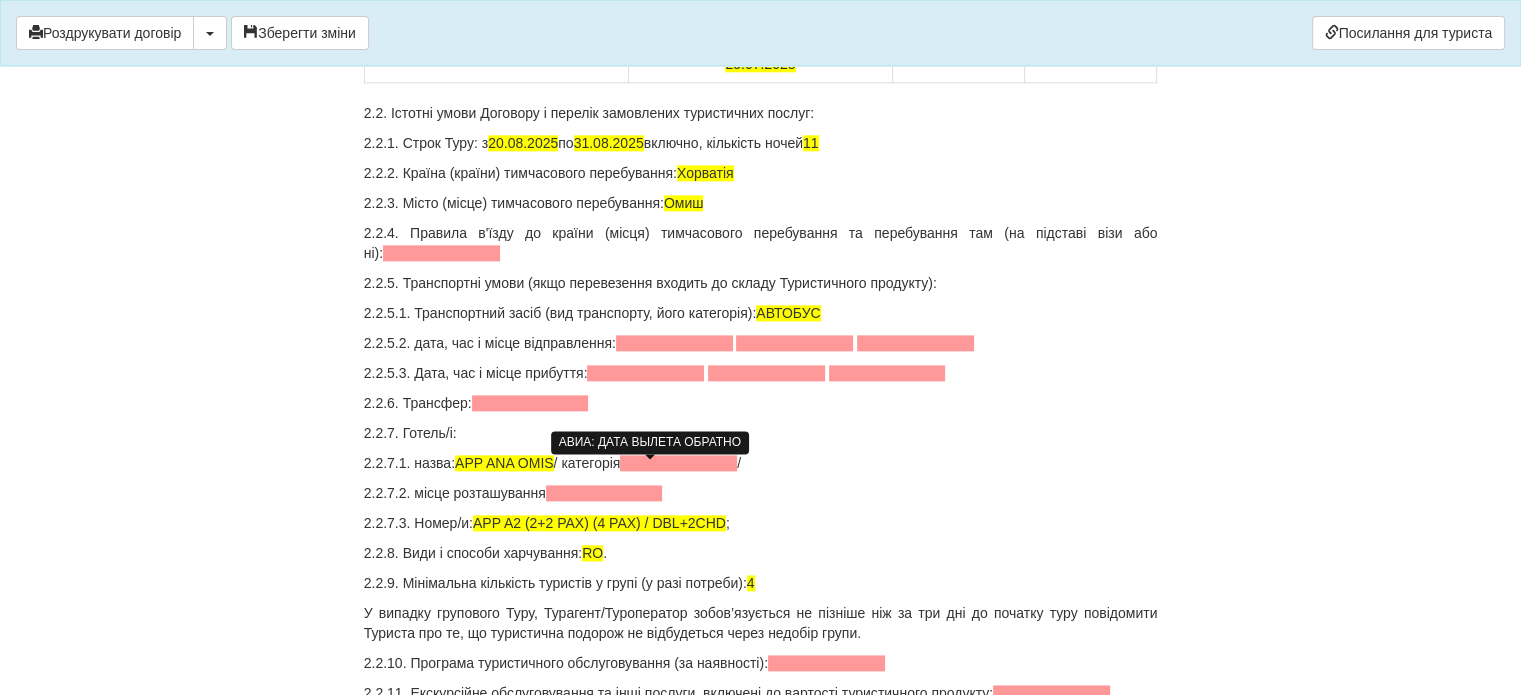 scroll, scrollTop: 2448, scrollLeft: 0, axis: vertical 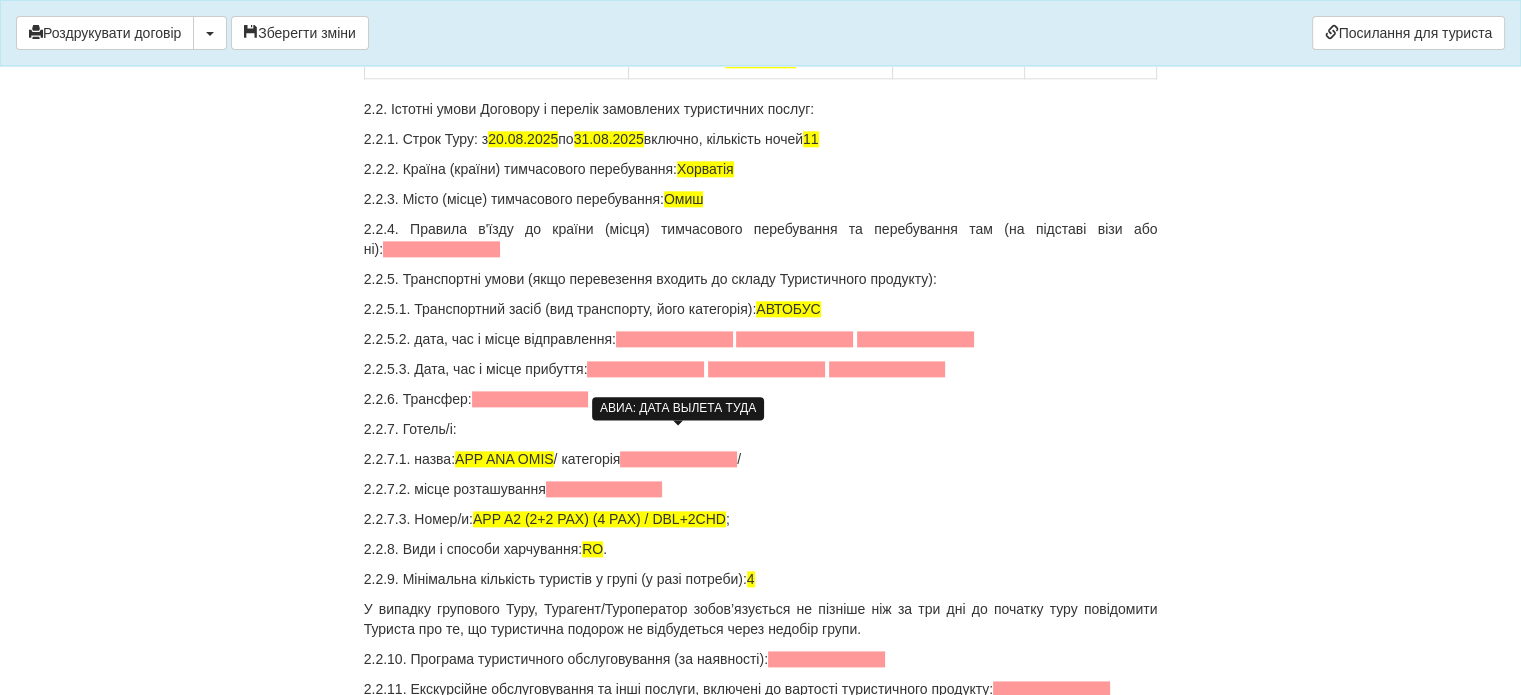 click at bounding box center [674, 339] 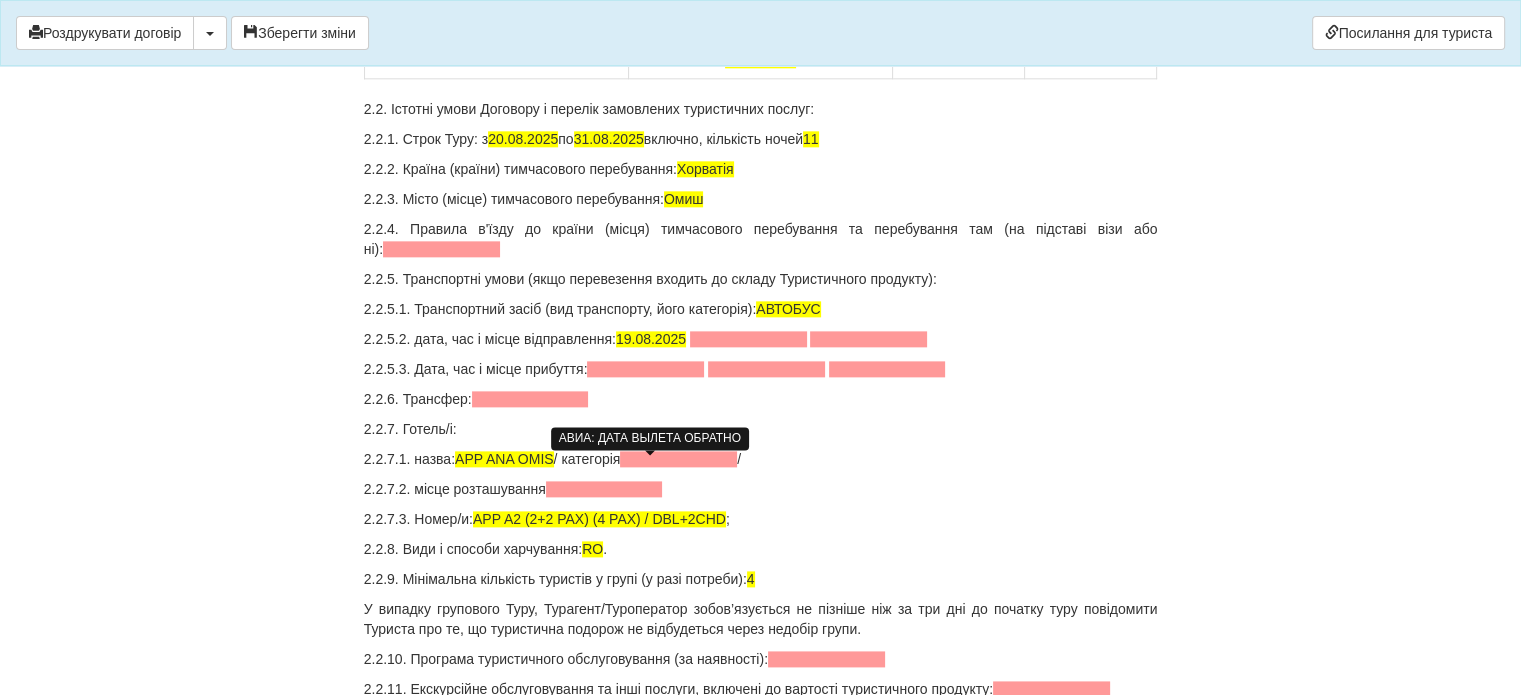 click at bounding box center (645, 369) 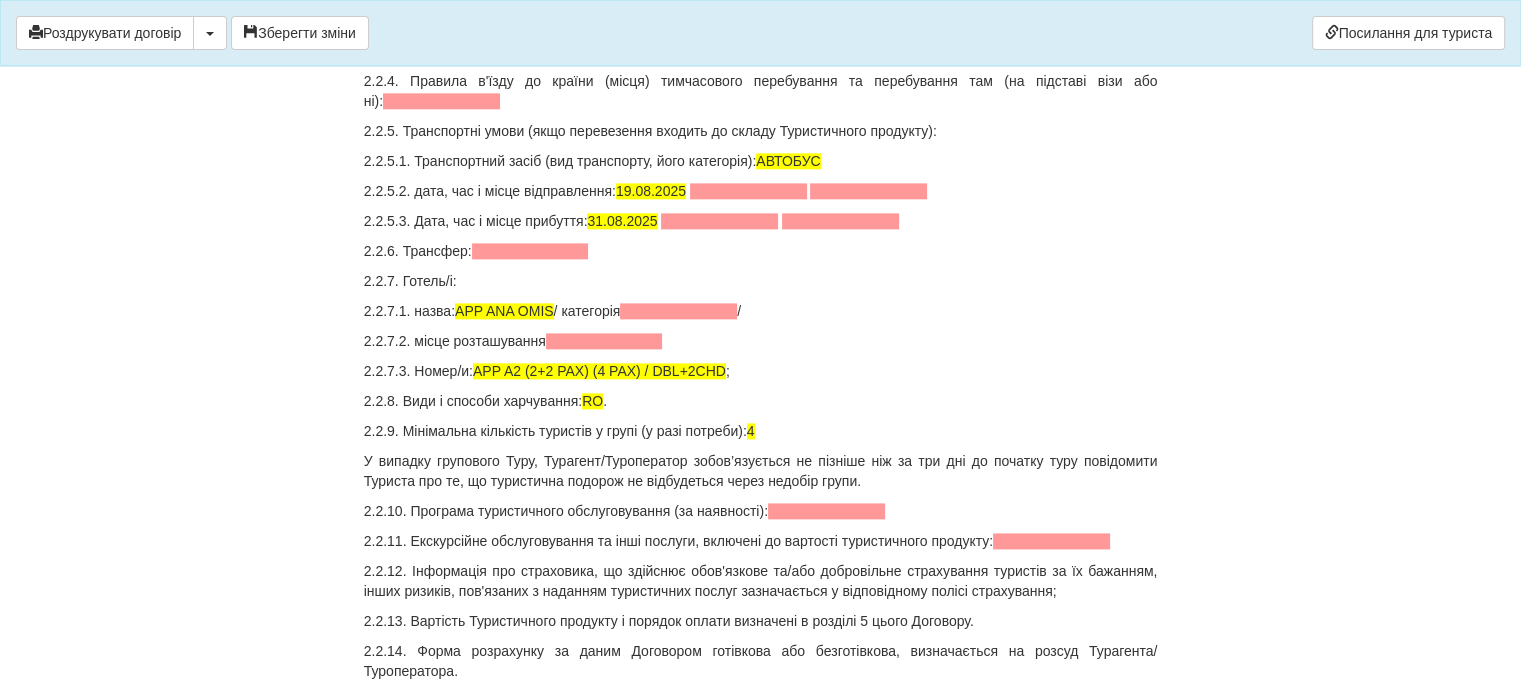scroll, scrollTop: 2604, scrollLeft: 0, axis: vertical 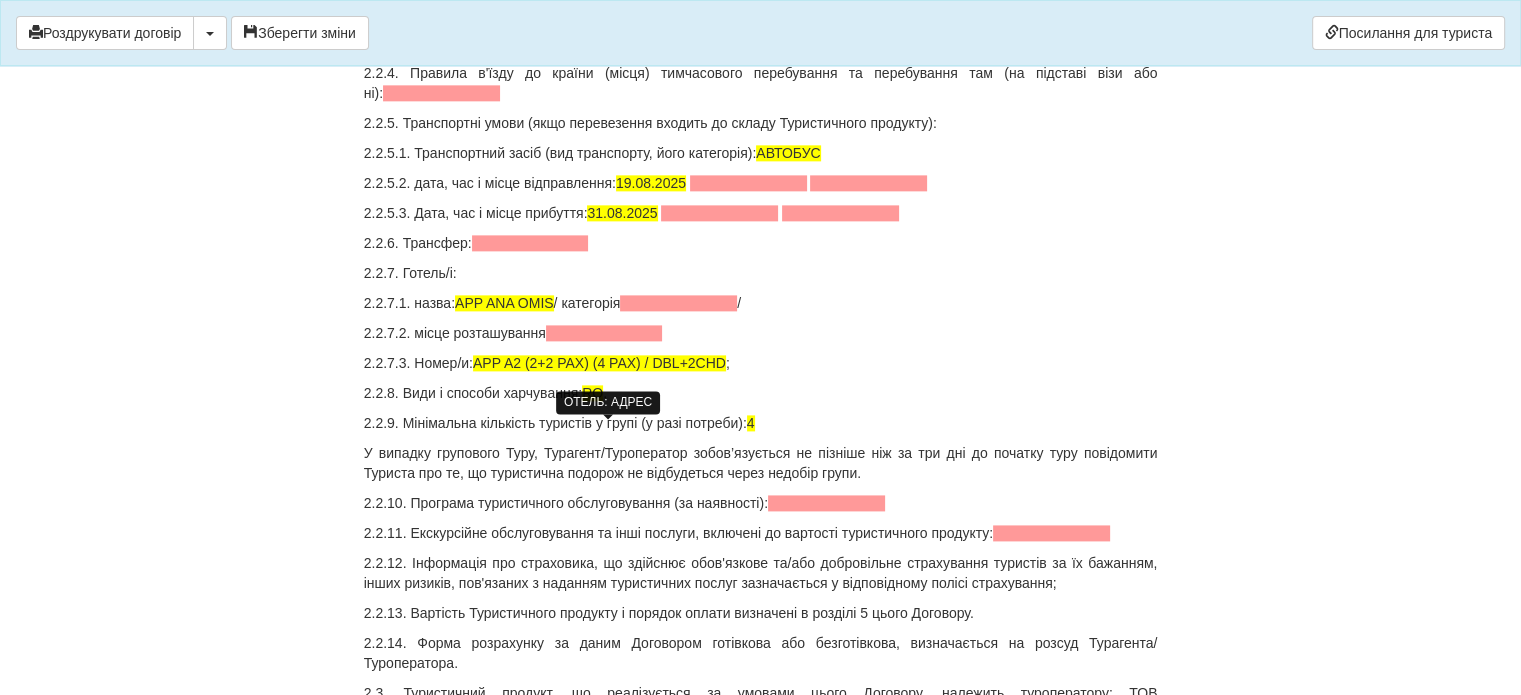 click at bounding box center [604, 333] 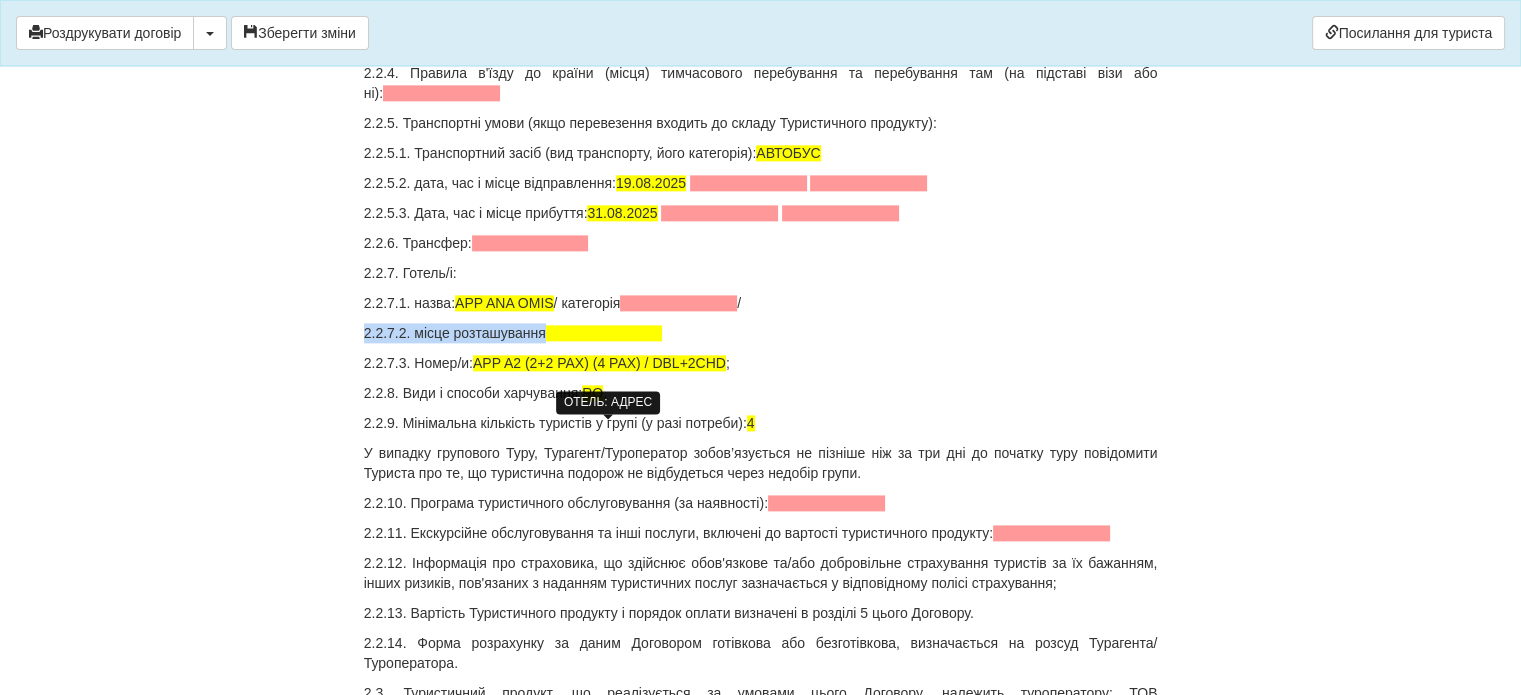 click at bounding box center (604, 333) 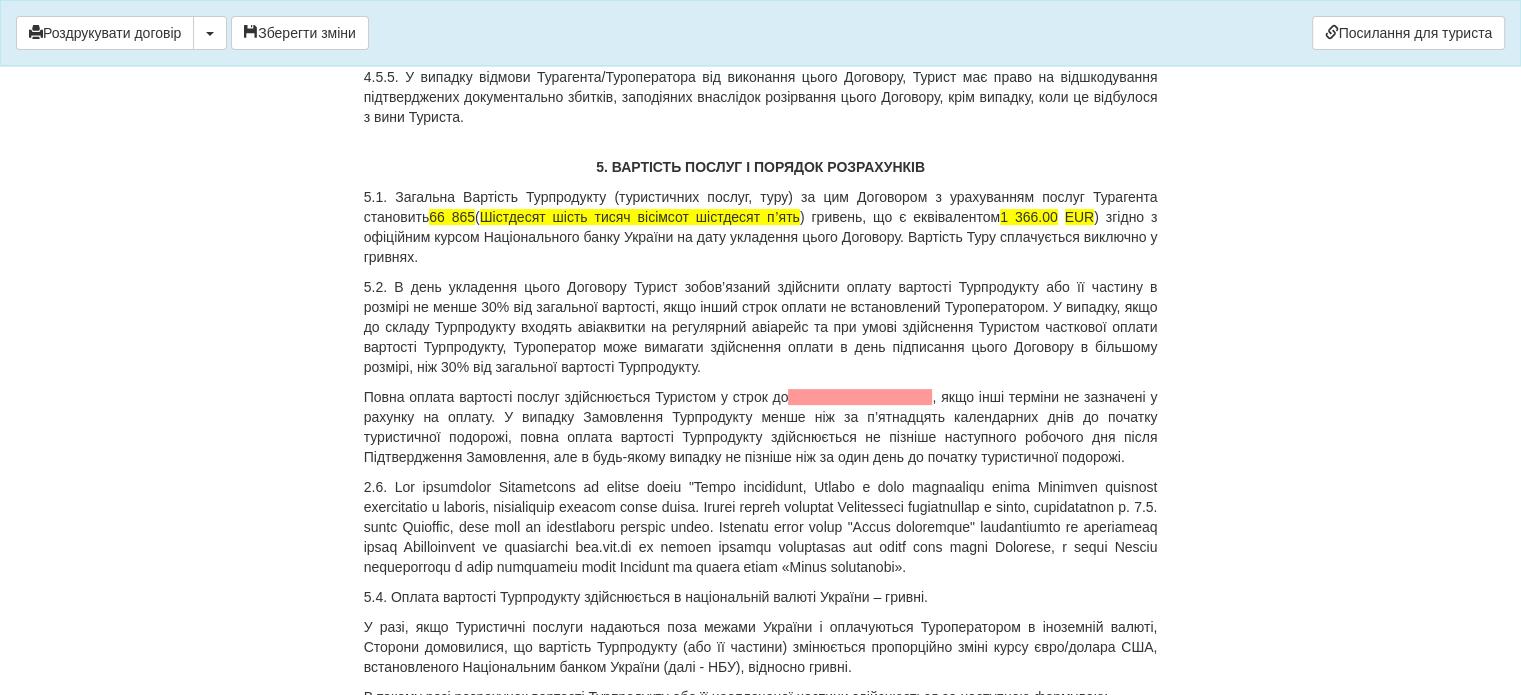 scroll, scrollTop: 8043, scrollLeft: 0, axis: vertical 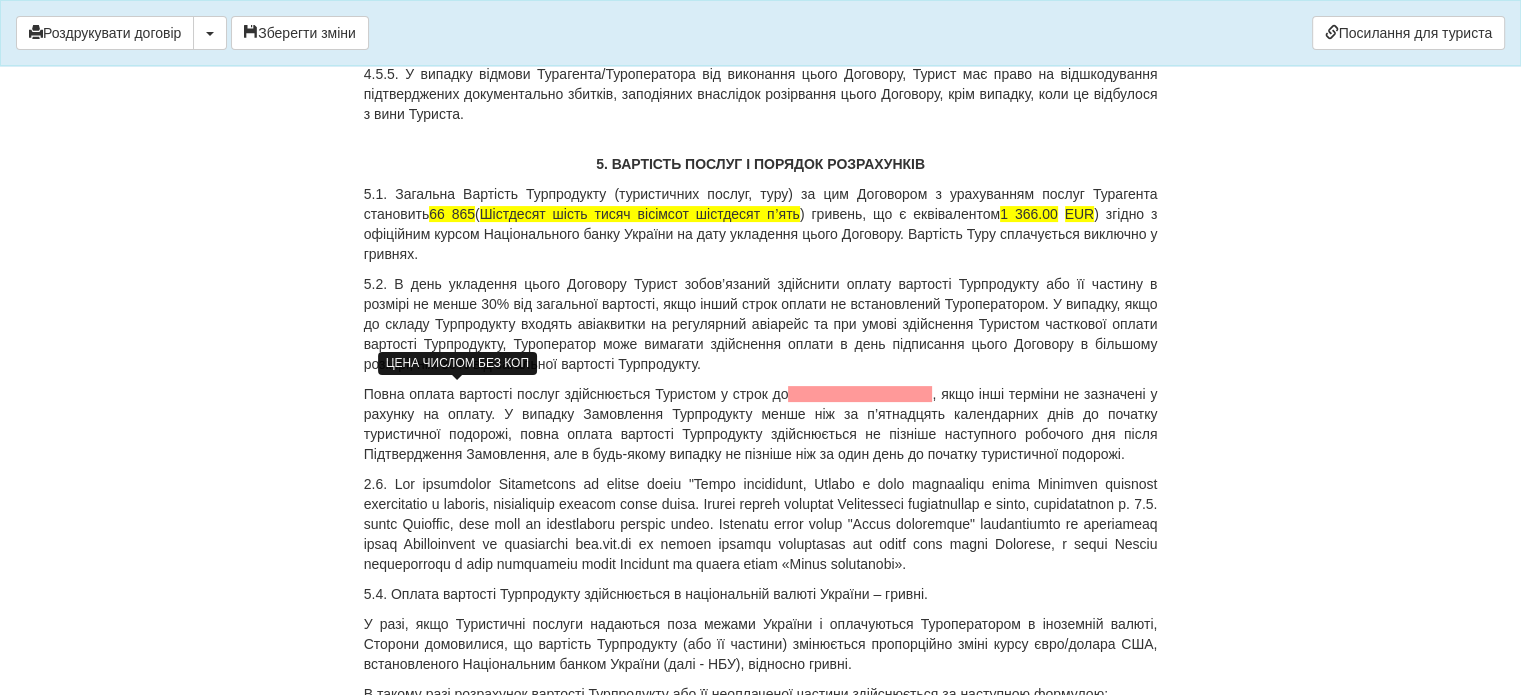 click on "66 865" at bounding box center (452, 214) 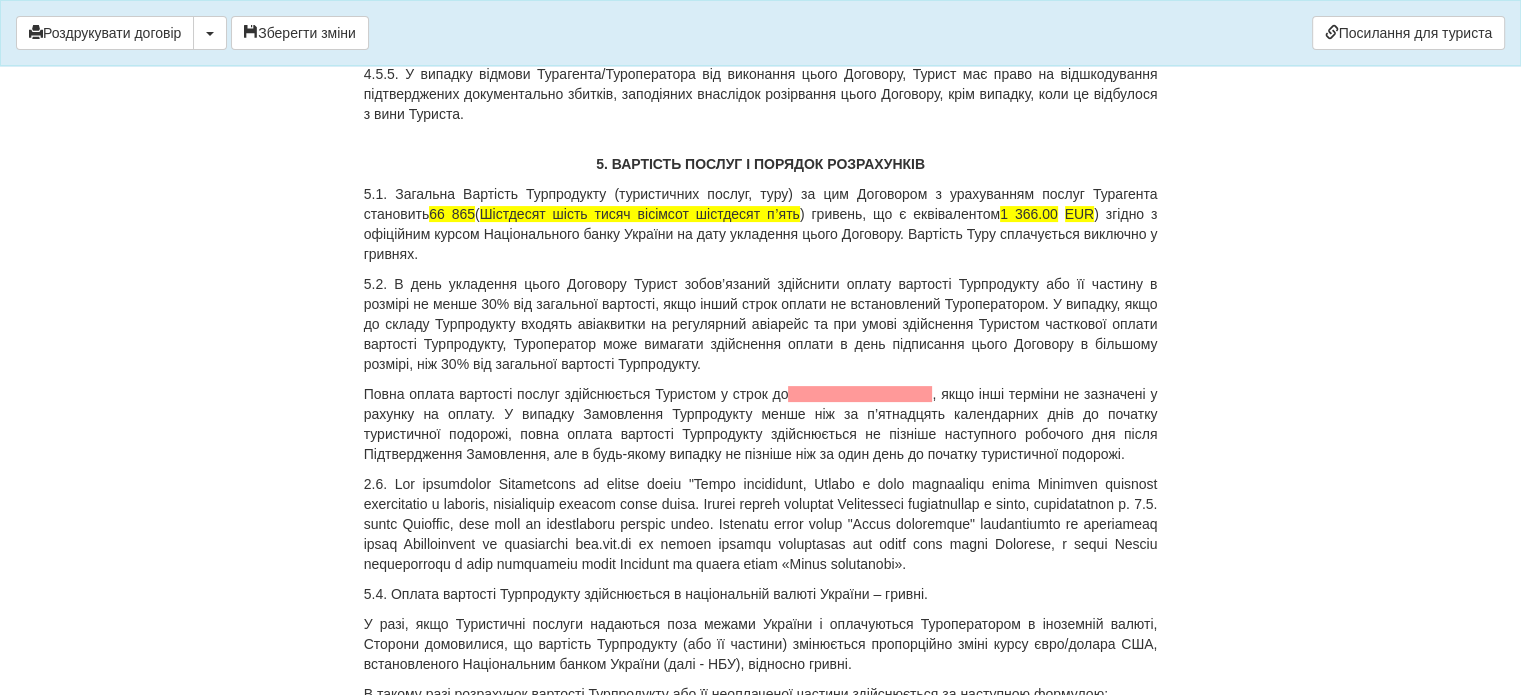 click on "5.1. Загальна Вартість Турпродукту (туристичних послуг, туру) за цим Договором з урахуванням послуг Турагента становить  66 865  ( Шістдесят шість тисяч вісімсот шістдесят пʼять ) гривень, що є еквівалентом  1 366.00   EUR ) згідно з офіційним курсом Національного банку України на дату укладення цього Договору. Вартість Туру сплачується виключно у гривнях." at bounding box center [761, 224] 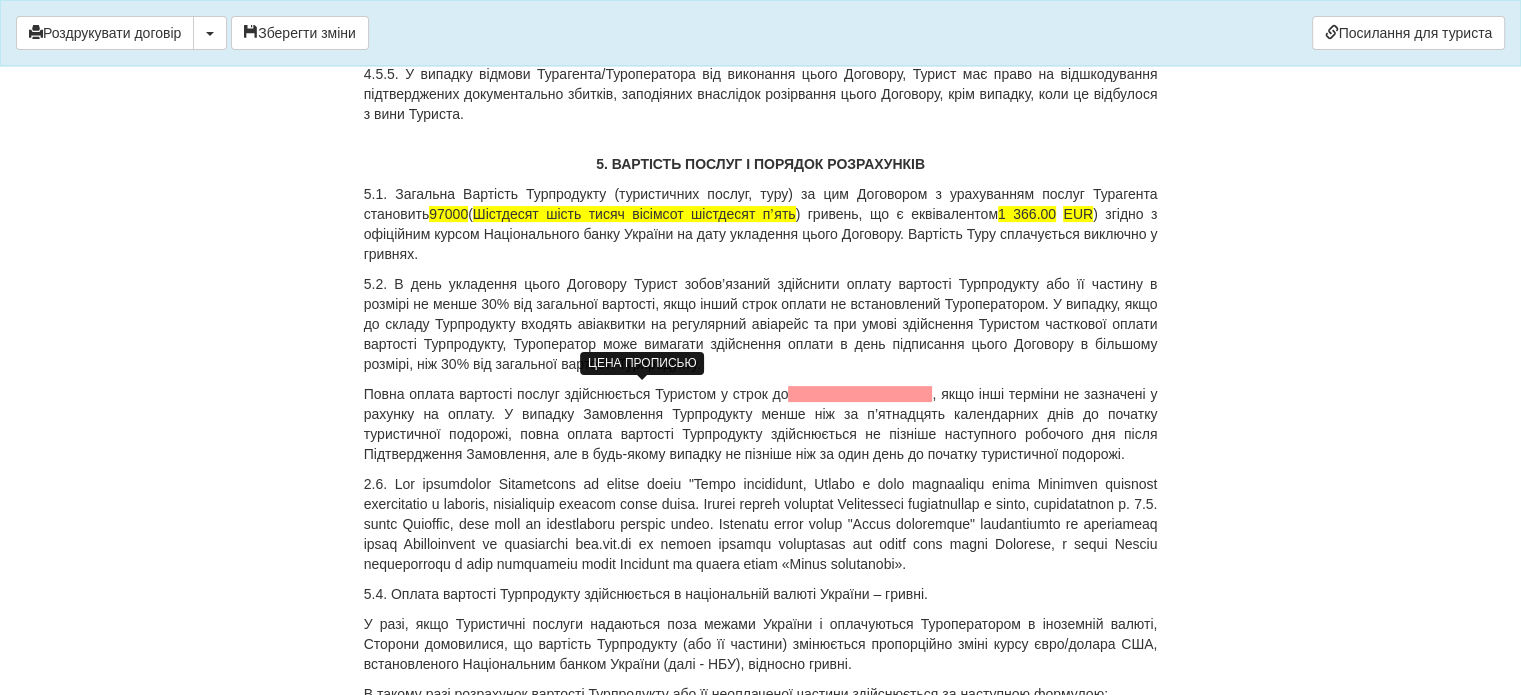 click on "Шістдесят шість тисяч вісімсот шістдесят пʼять" at bounding box center [634, 214] 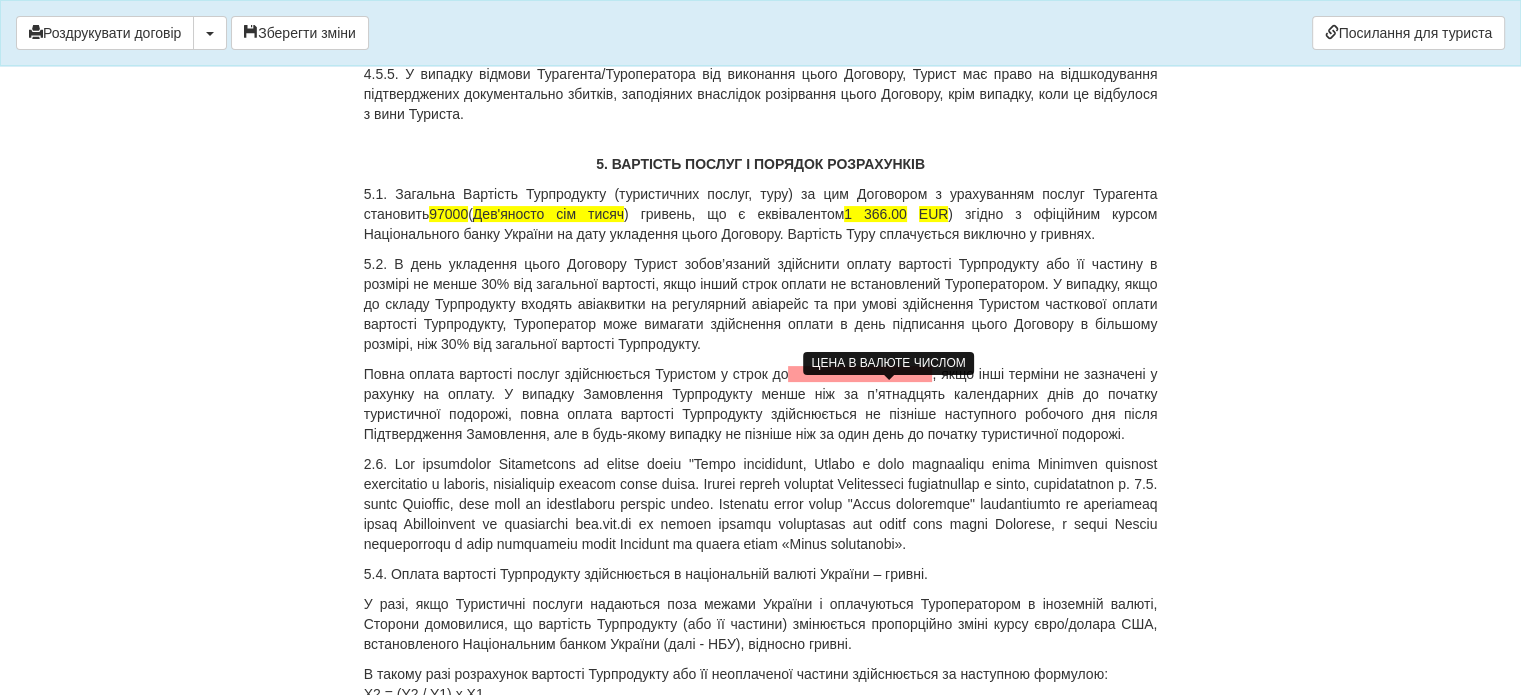 click on "1 366.00" at bounding box center [875, 214] 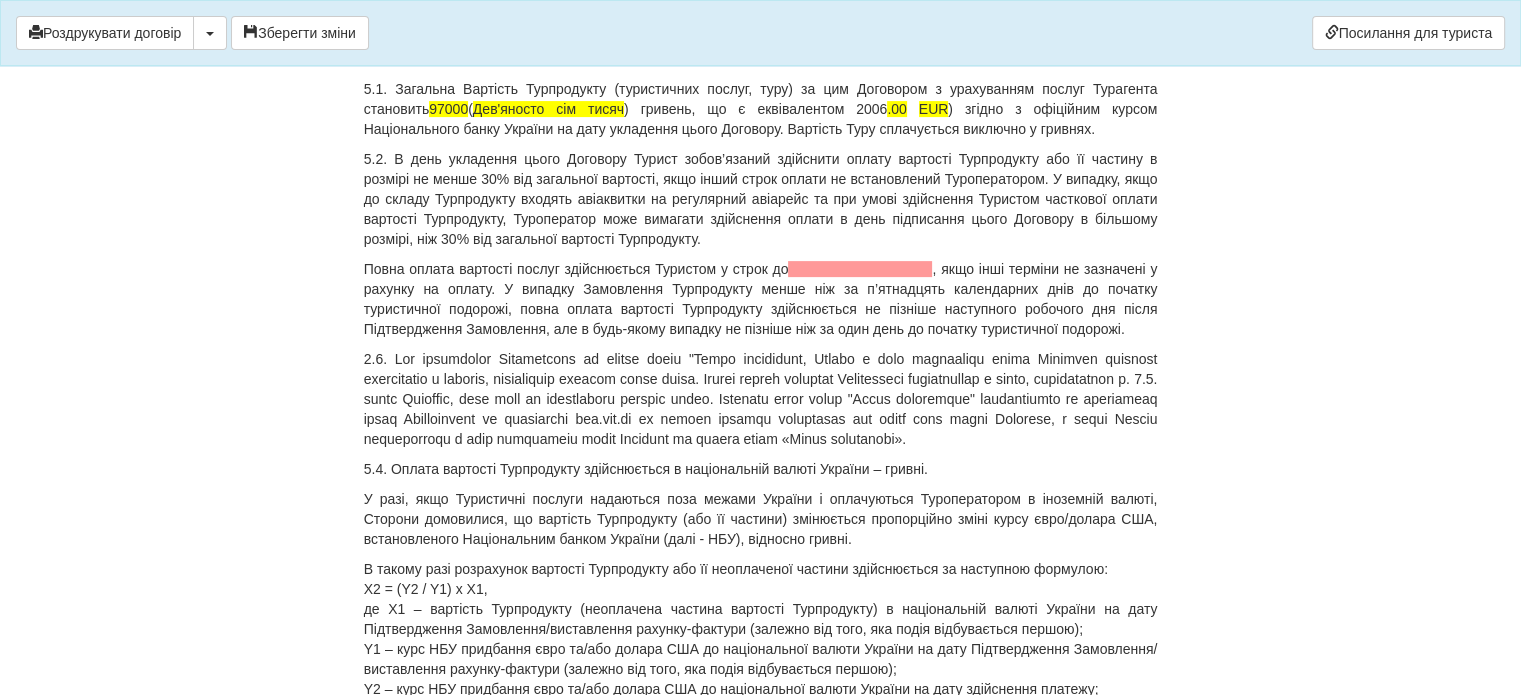 scroll, scrollTop: 8150, scrollLeft: 0, axis: vertical 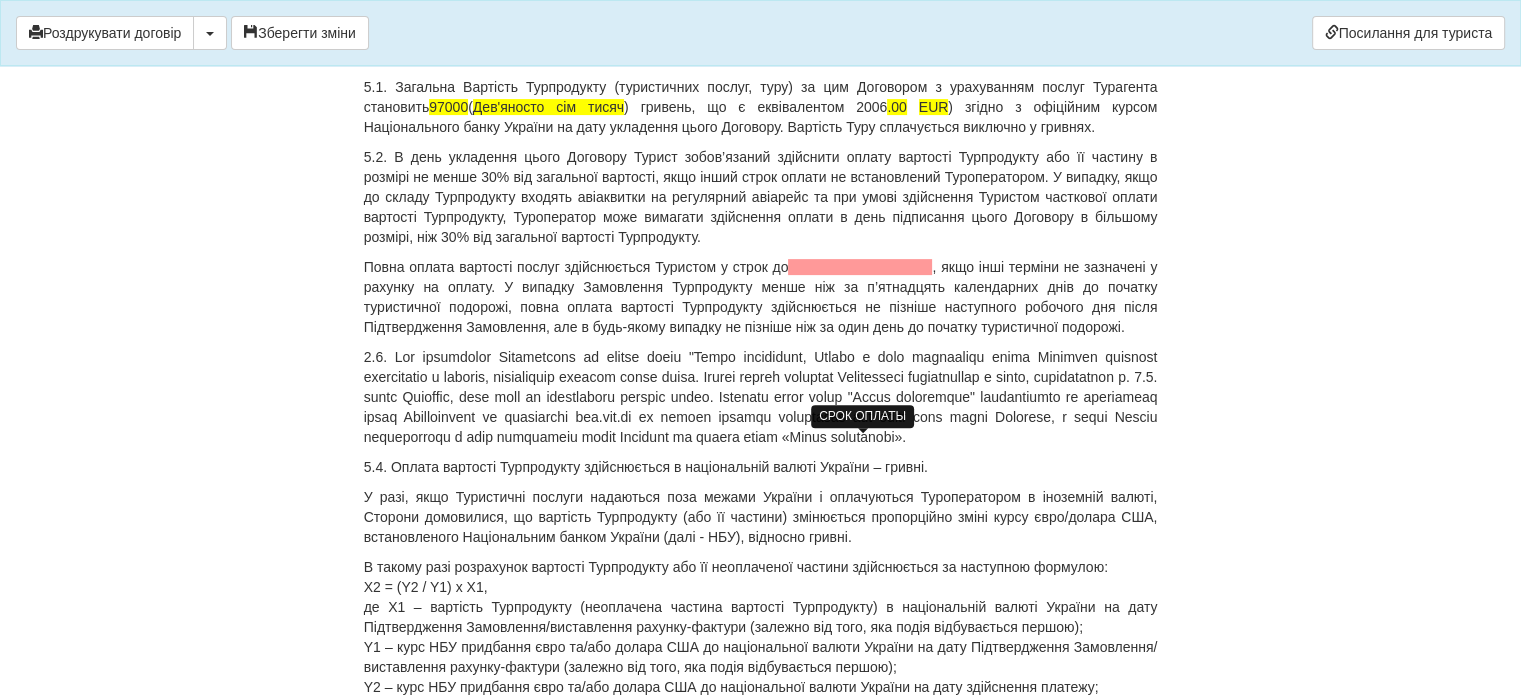click at bounding box center [860, 267] 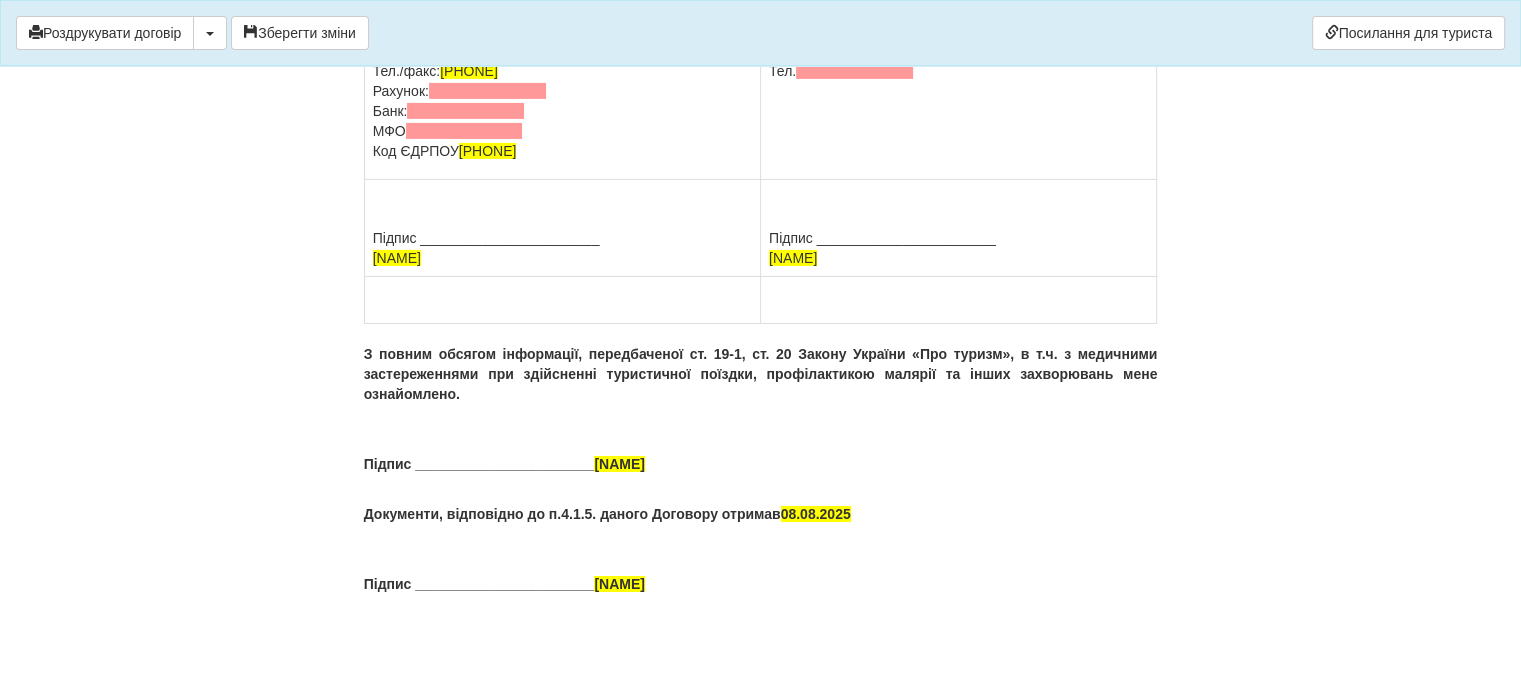 scroll, scrollTop: 14662, scrollLeft: 0, axis: vertical 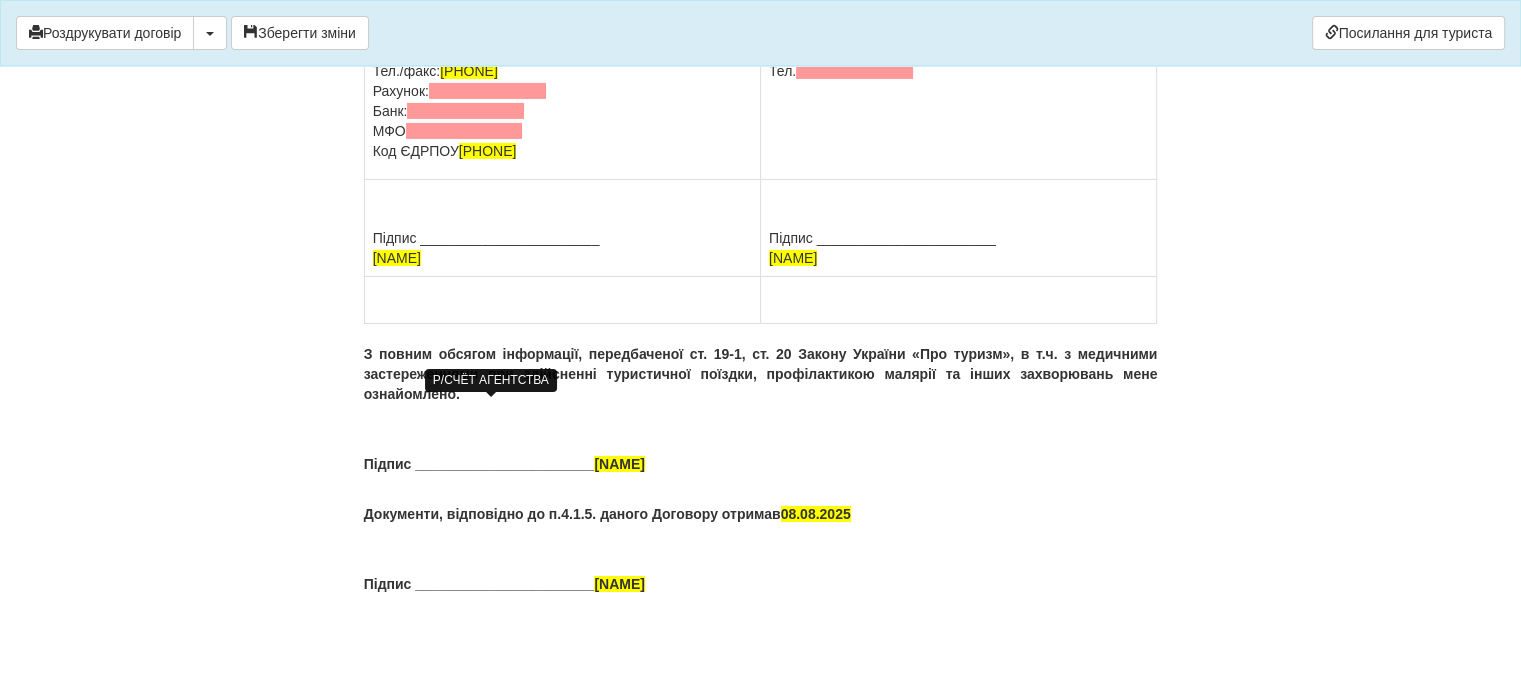 click at bounding box center (487, 91) 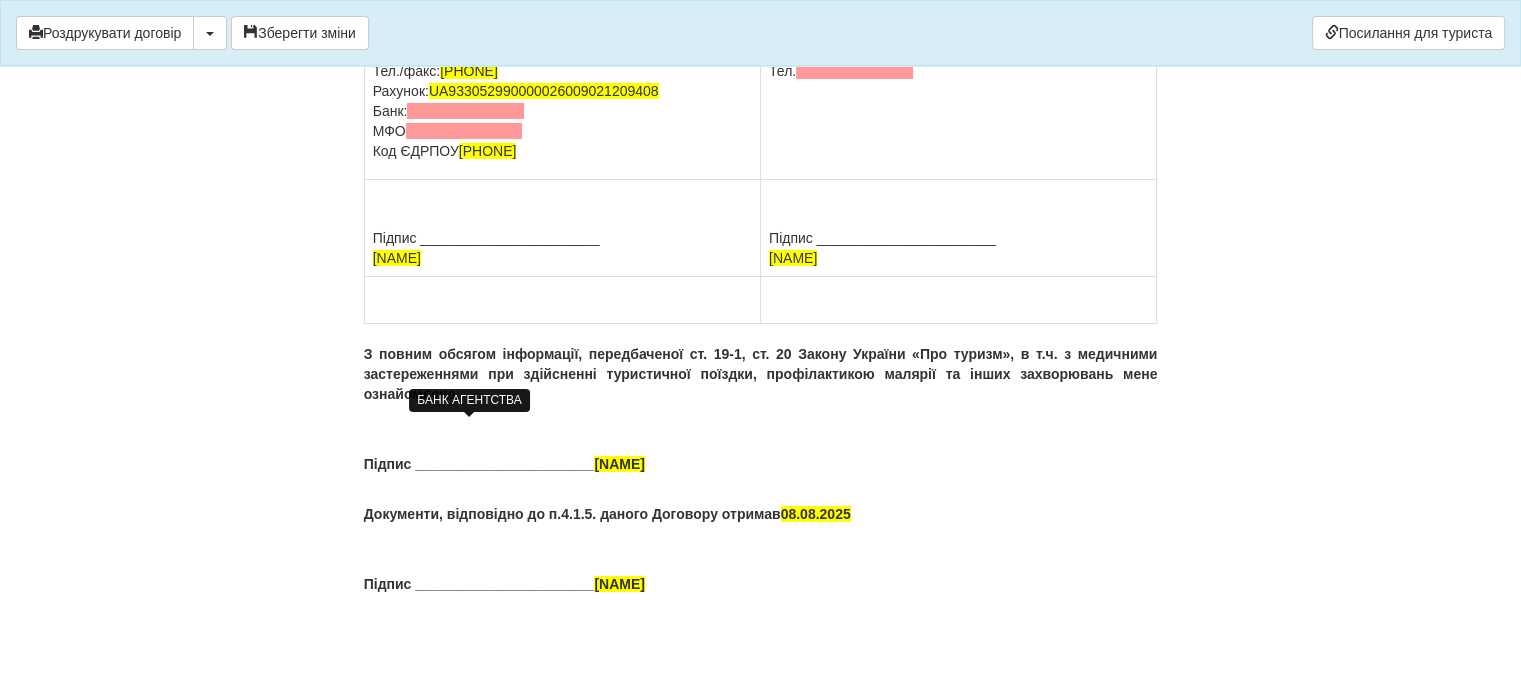 click at bounding box center [465, 111] 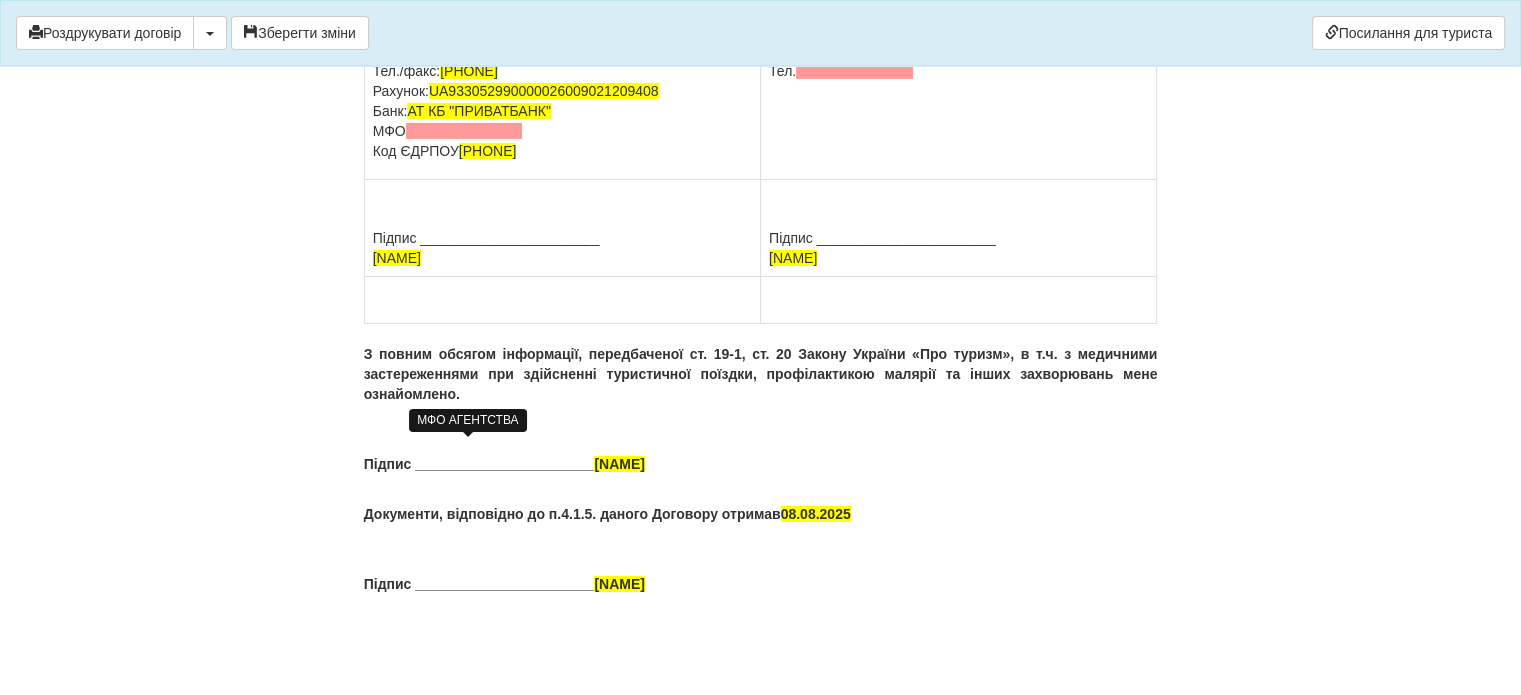 click at bounding box center (464, 131) 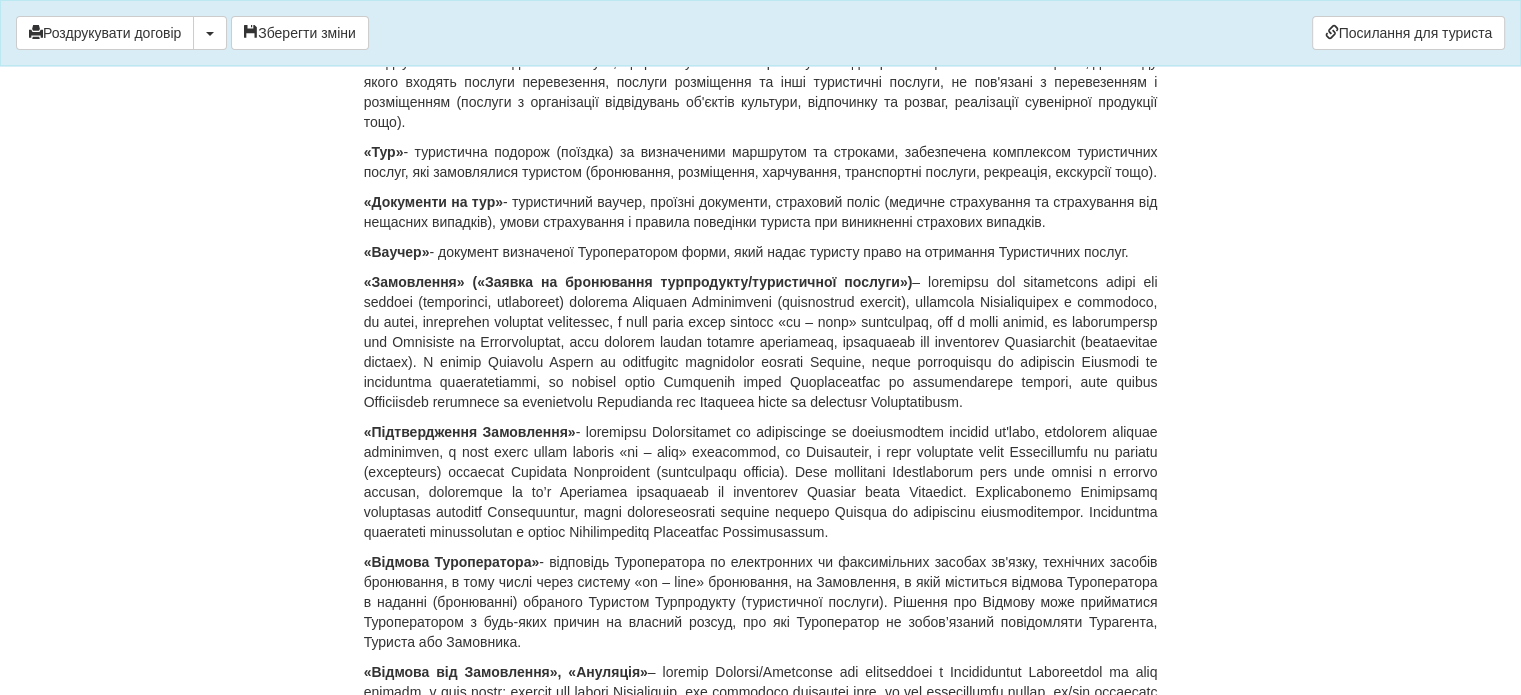 scroll, scrollTop: 0, scrollLeft: 0, axis: both 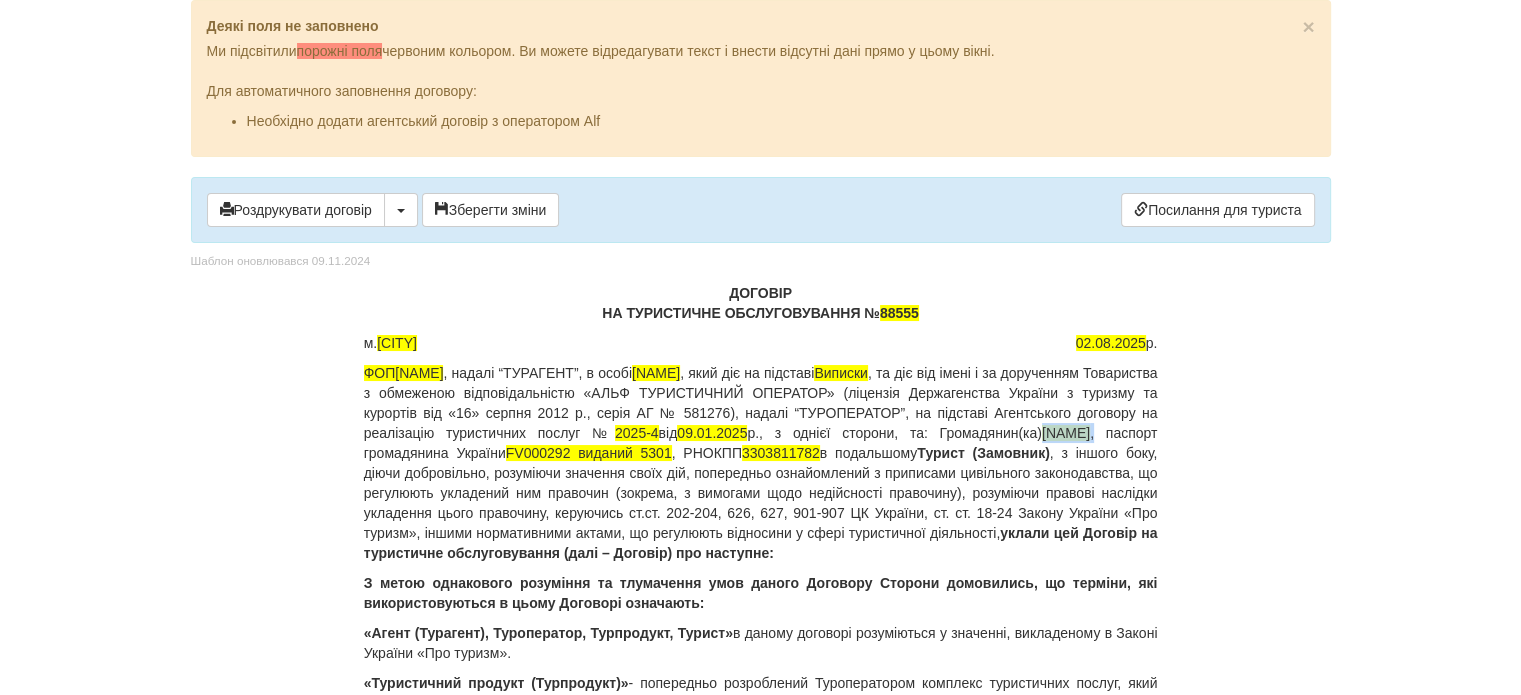 drag, startPoint x: 476, startPoint y: 451, endPoint x: 679, endPoint y: 447, distance: 203.0394 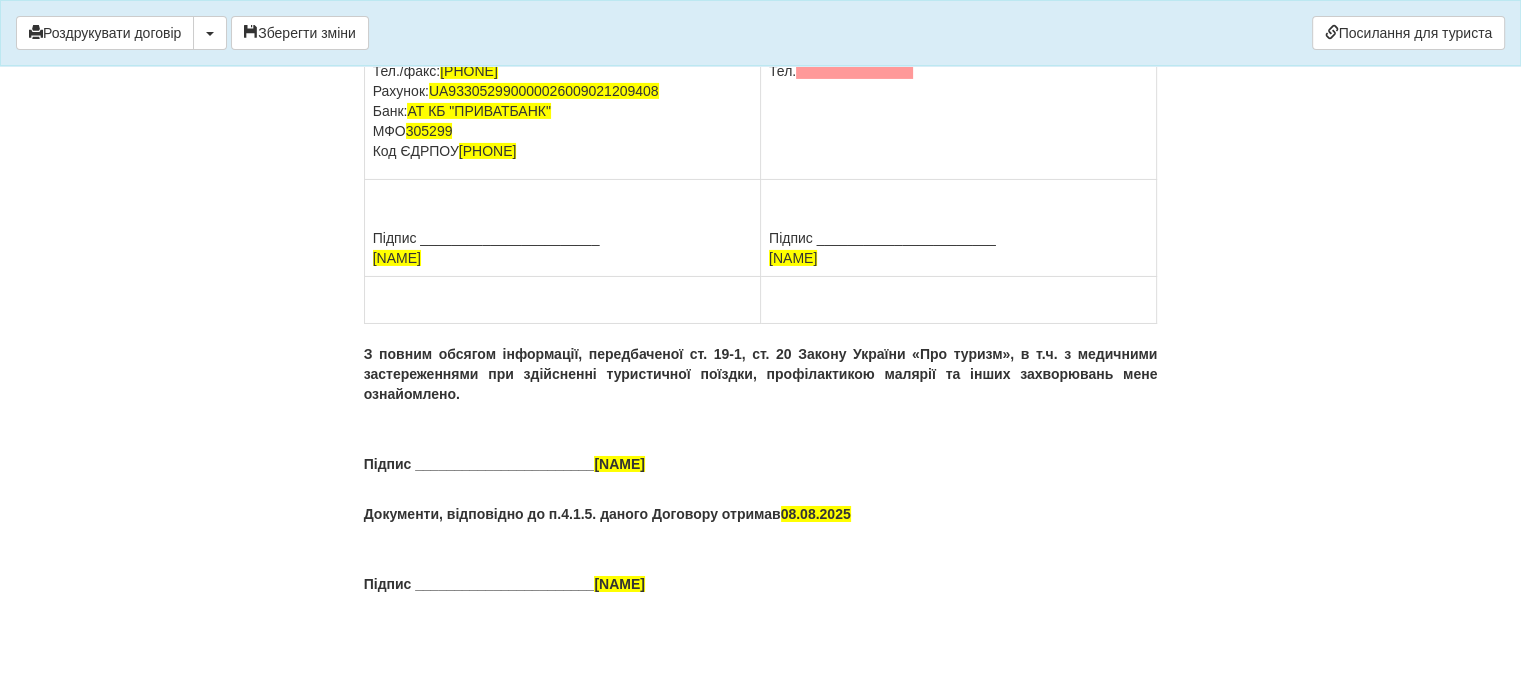 scroll, scrollTop: 14526, scrollLeft: 0, axis: vertical 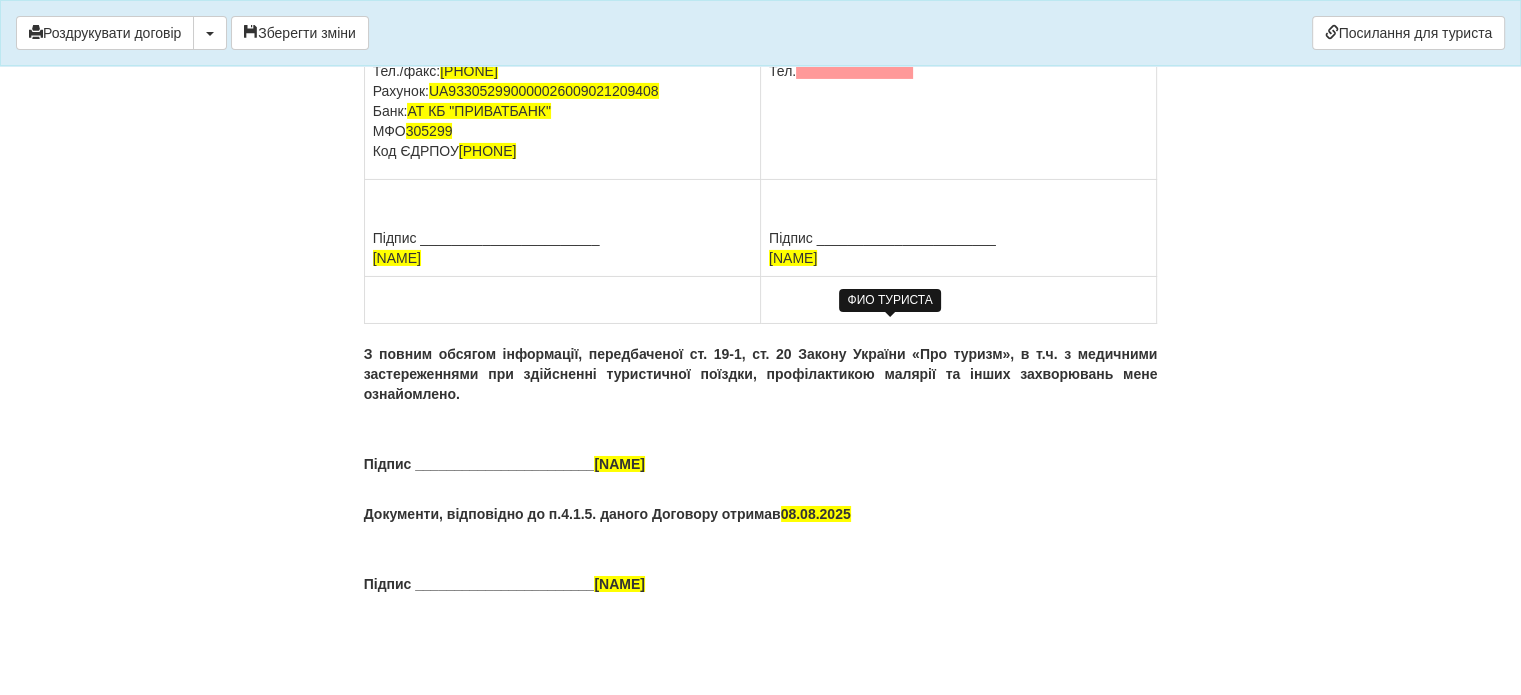 click on "HAVRYSHENKO YEVHENIIA," at bounding box center (818, 11) 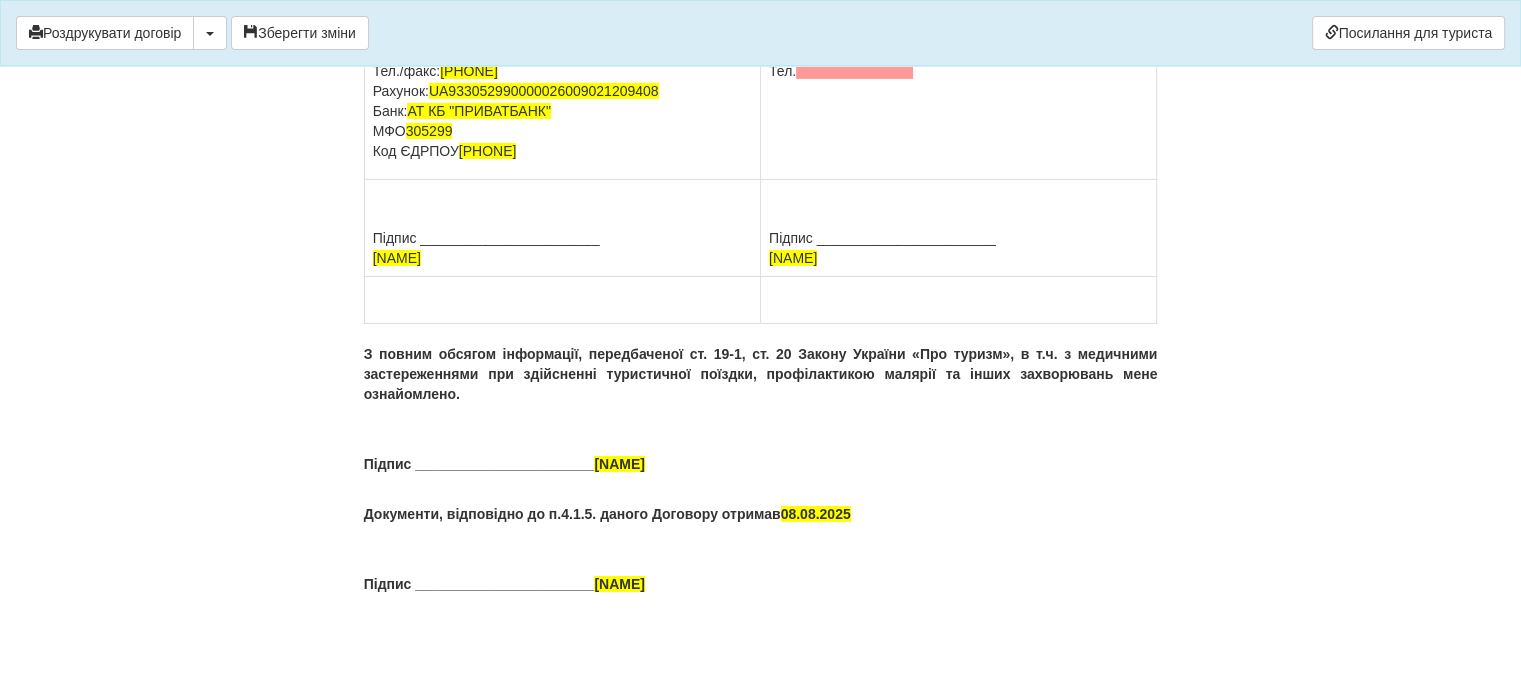 click on "ПІБ      HAVRYSHENKO YEVHENIIA,
Адреса
Паспорт  GH778898 виданий ,
Тел." at bounding box center (958, 41) 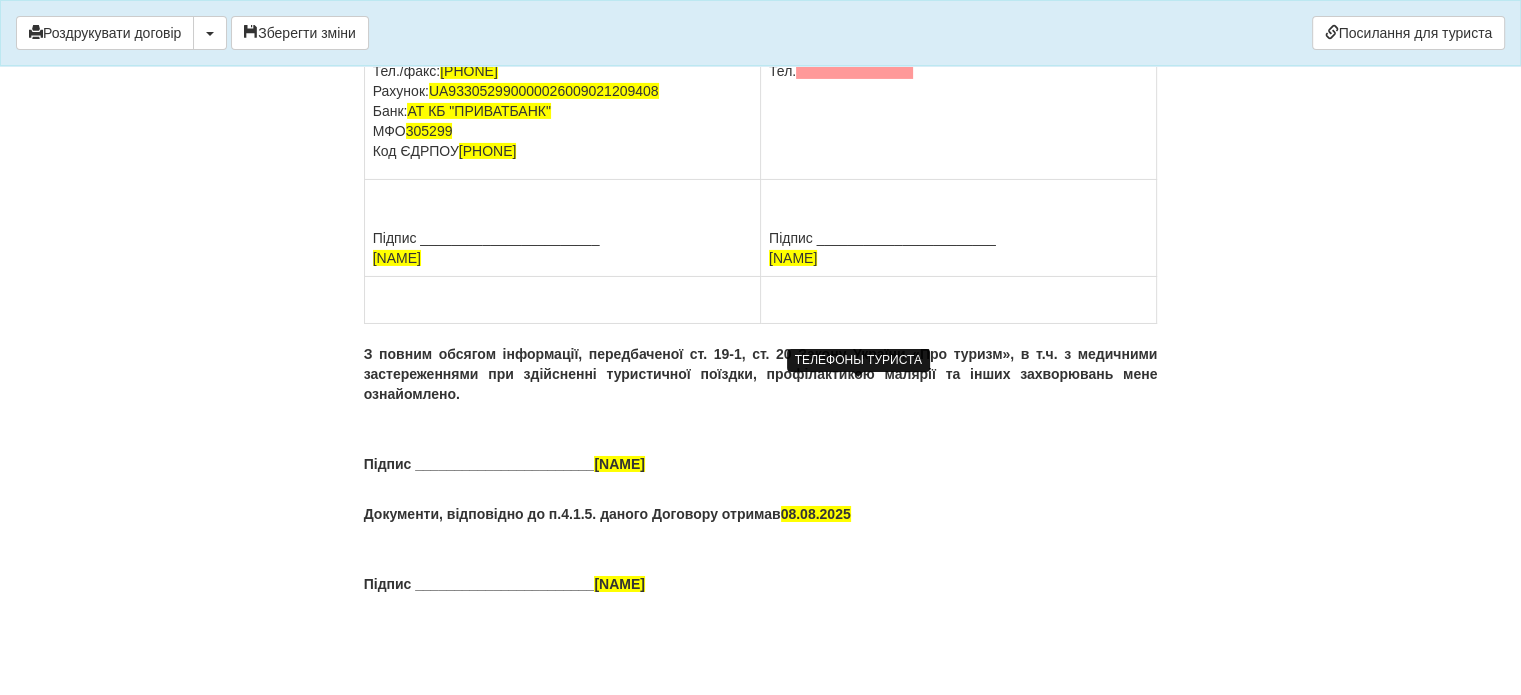 click at bounding box center [854, 71] 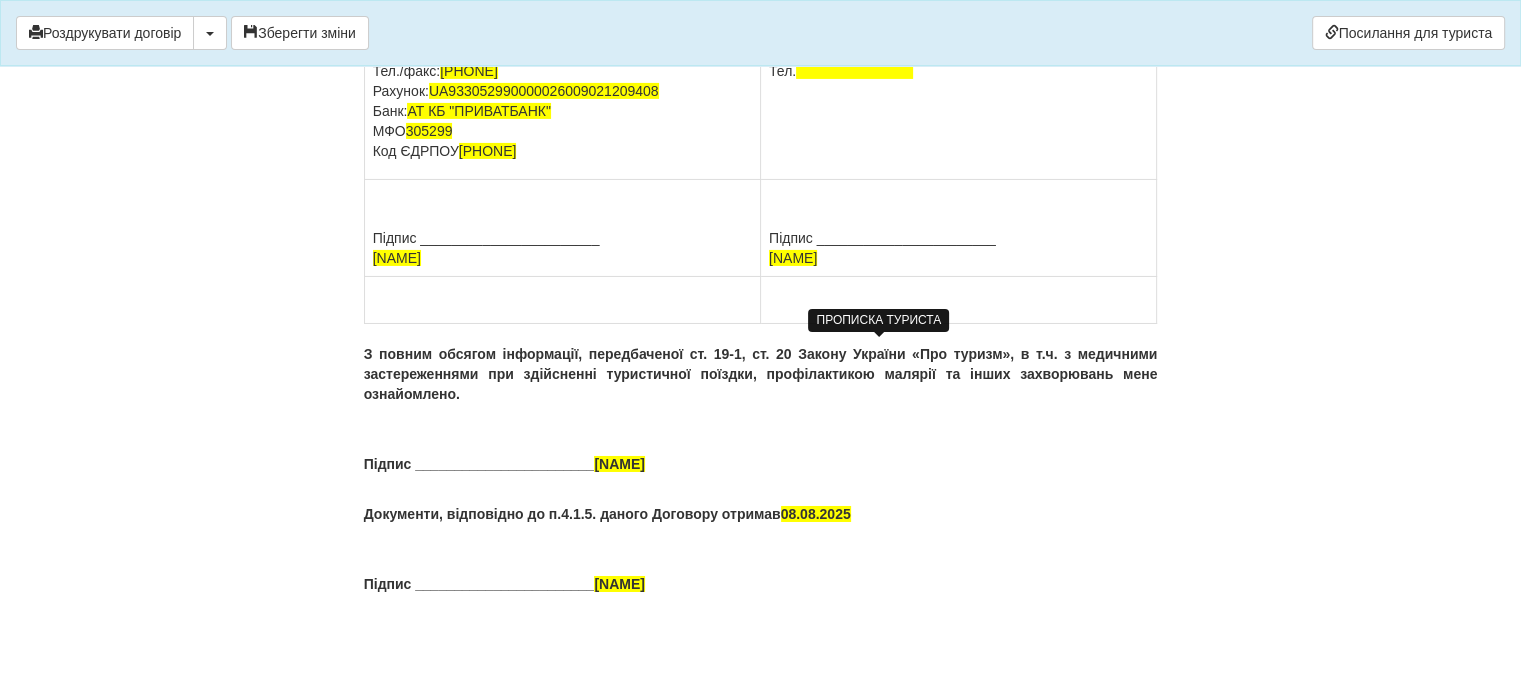 click at bounding box center (875, 31) 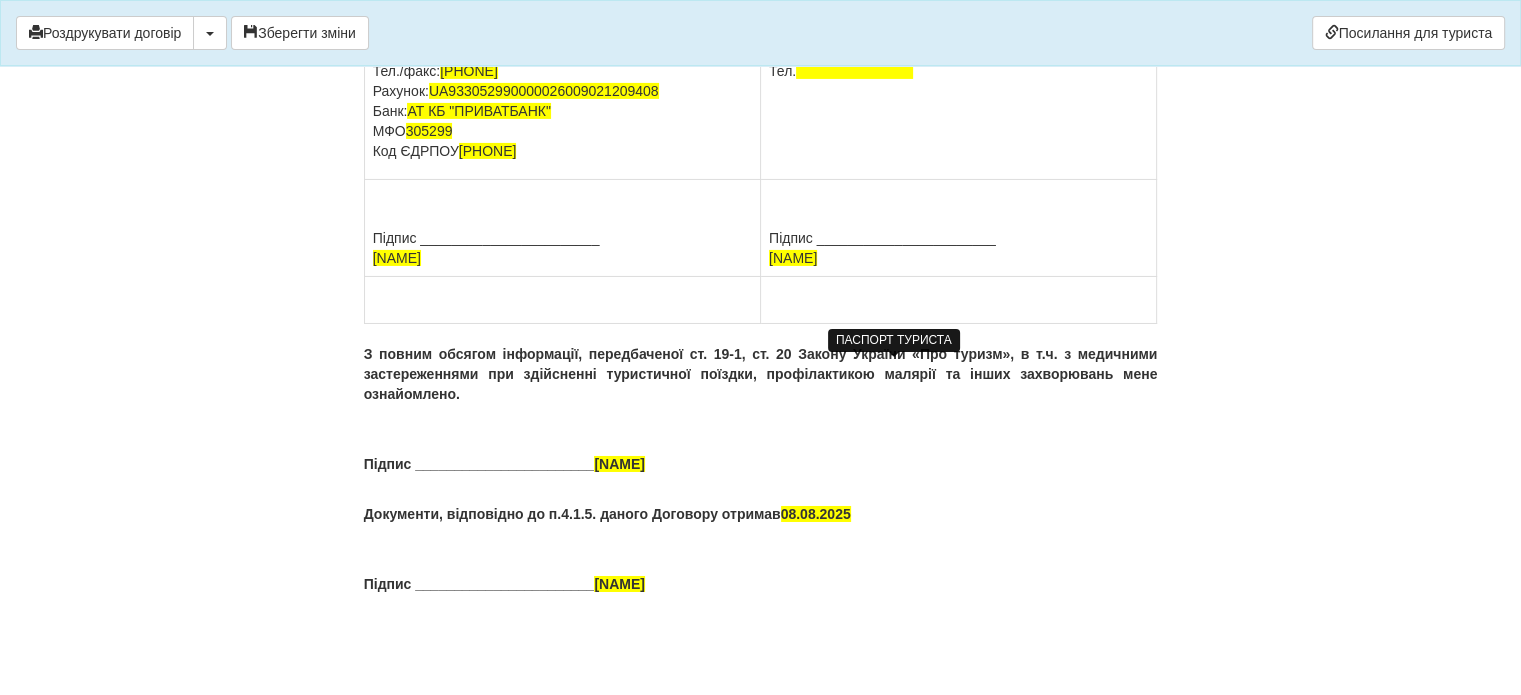 click on "GH778898 виданий ," at bounding box center [890, 51] 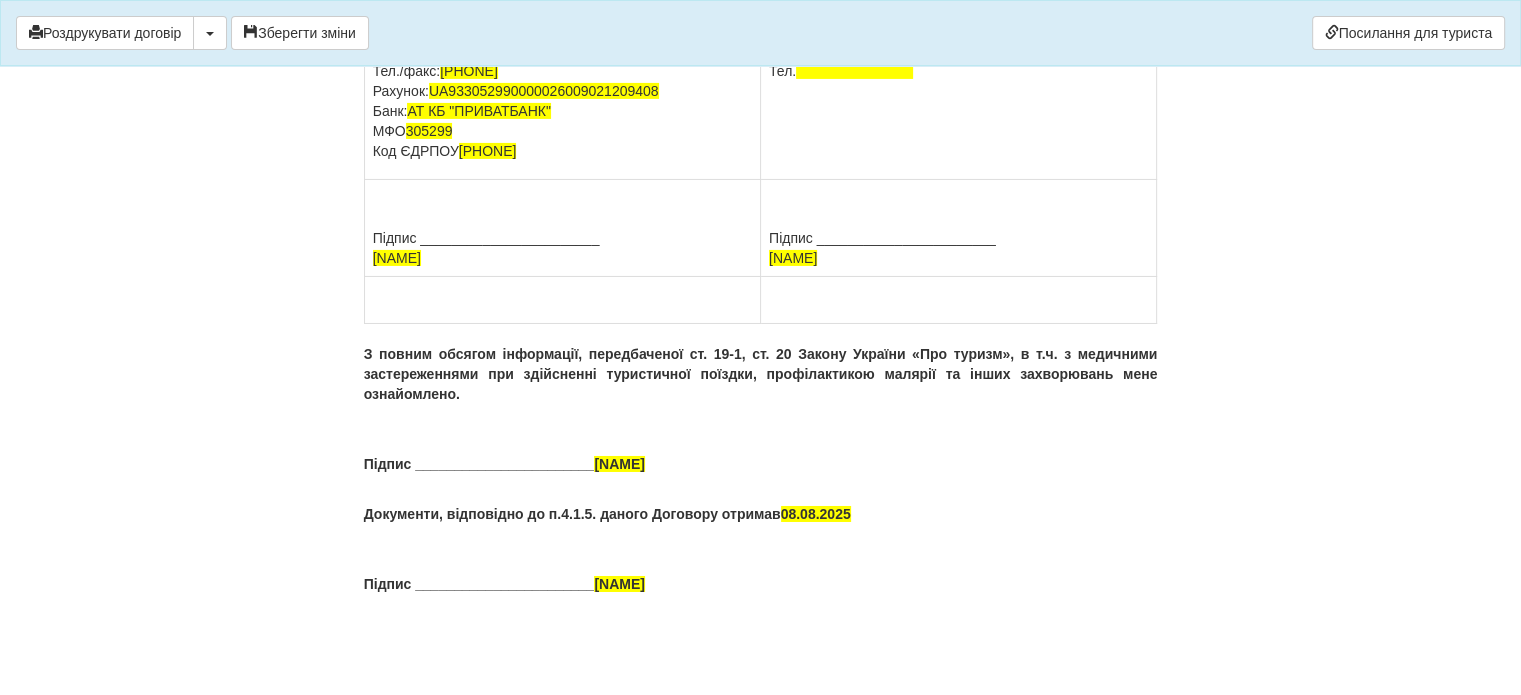 click on "ПІБ      HAVRYSHENKO YEVHENIIA
Адреса  м. Полтава
Паспорт FV000292,  виданий ,
Тел." at bounding box center [958, 41] 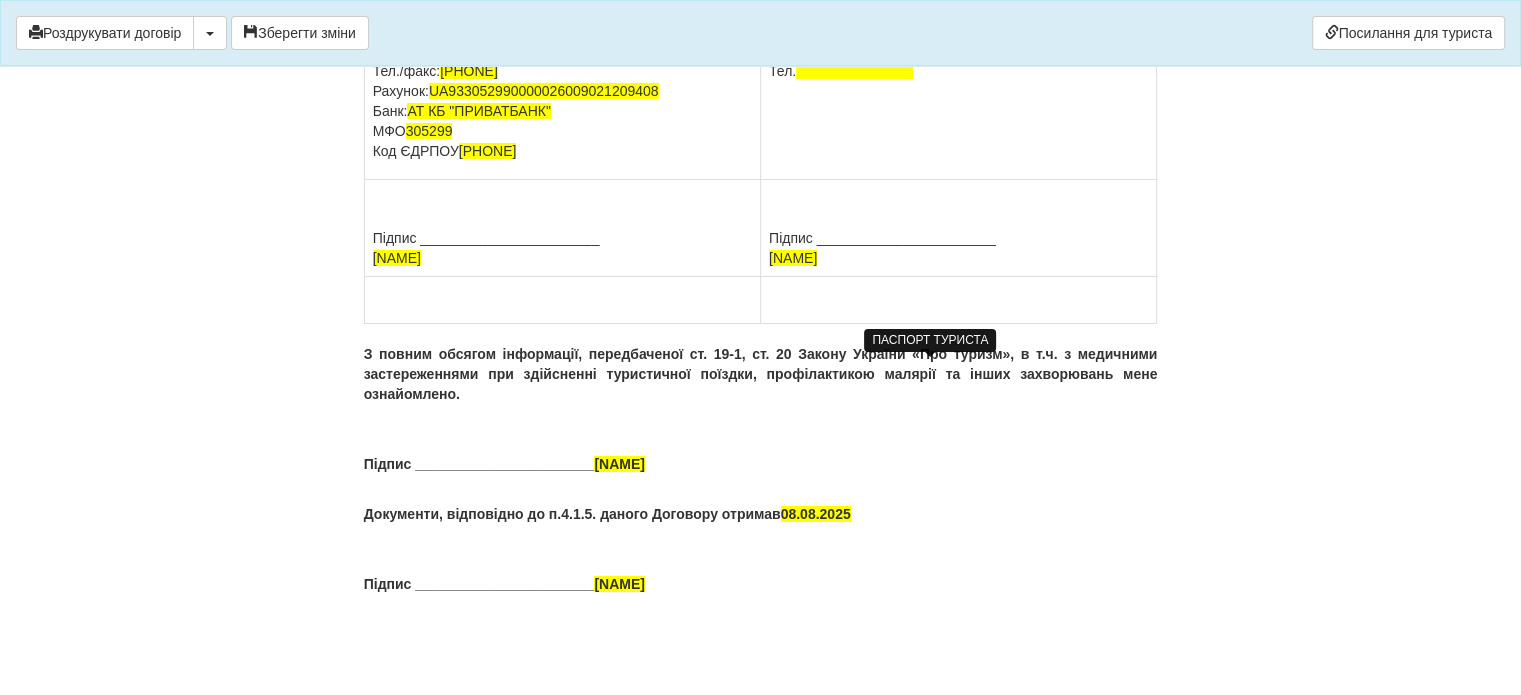 click on "виданий ," at bounding box center (927, 51) 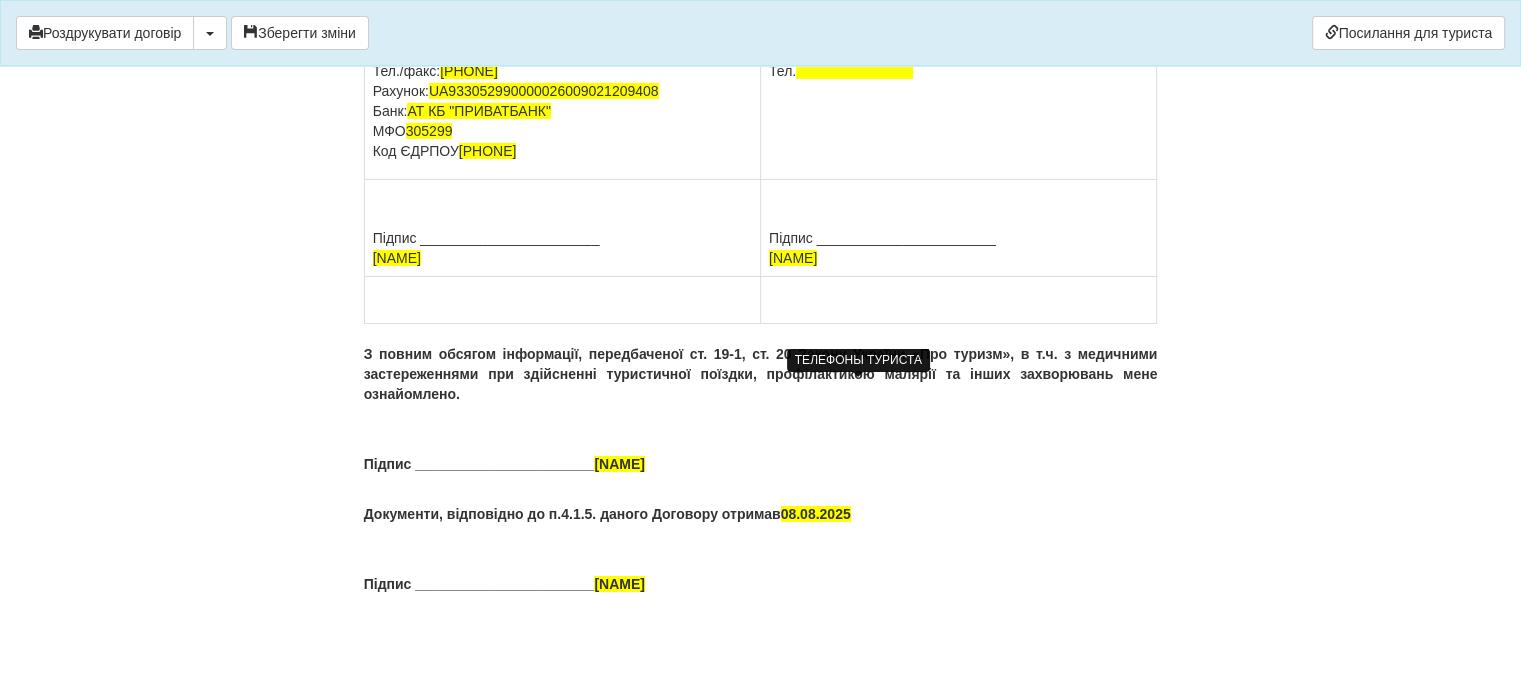 click at bounding box center (854, 71) 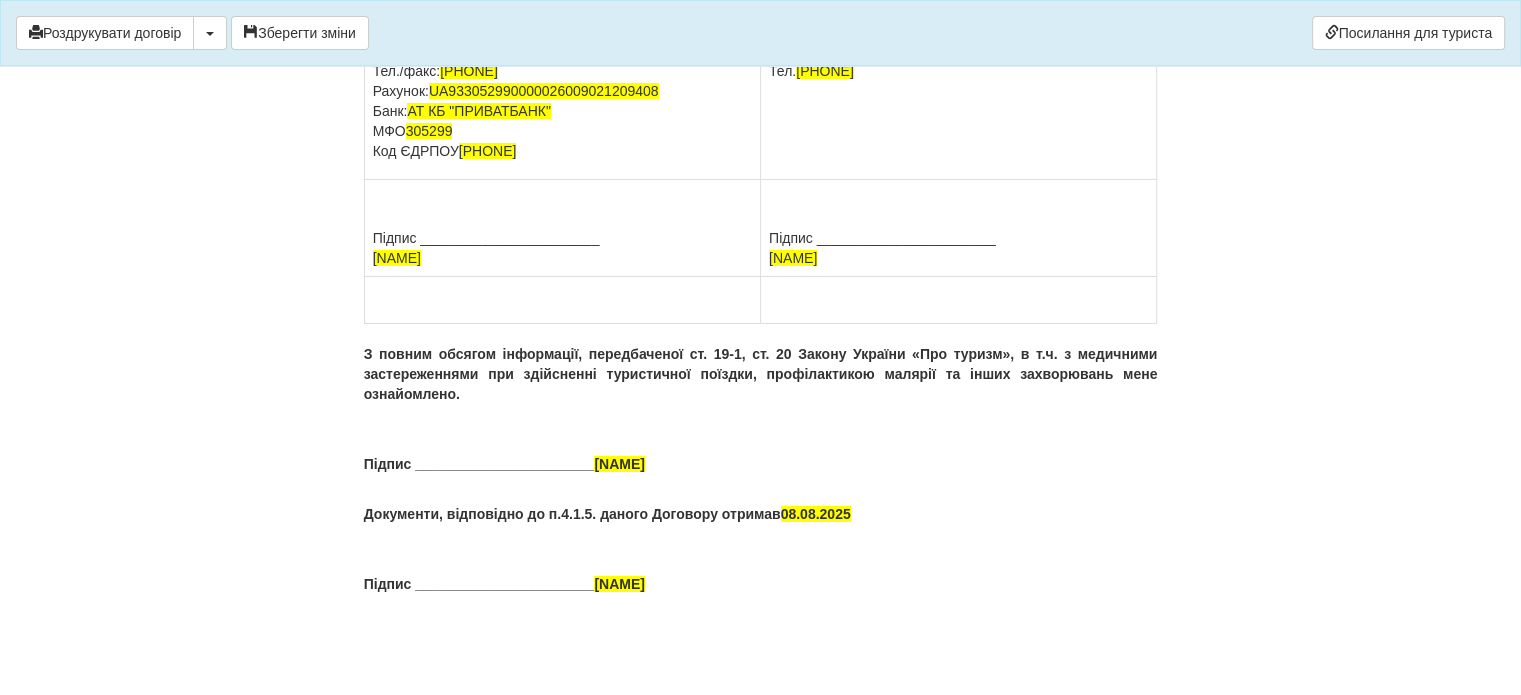 drag, startPoint x: 769, startPoint y: 541, endPoint x: 924, endPoint y: 543, distance: 155.01291 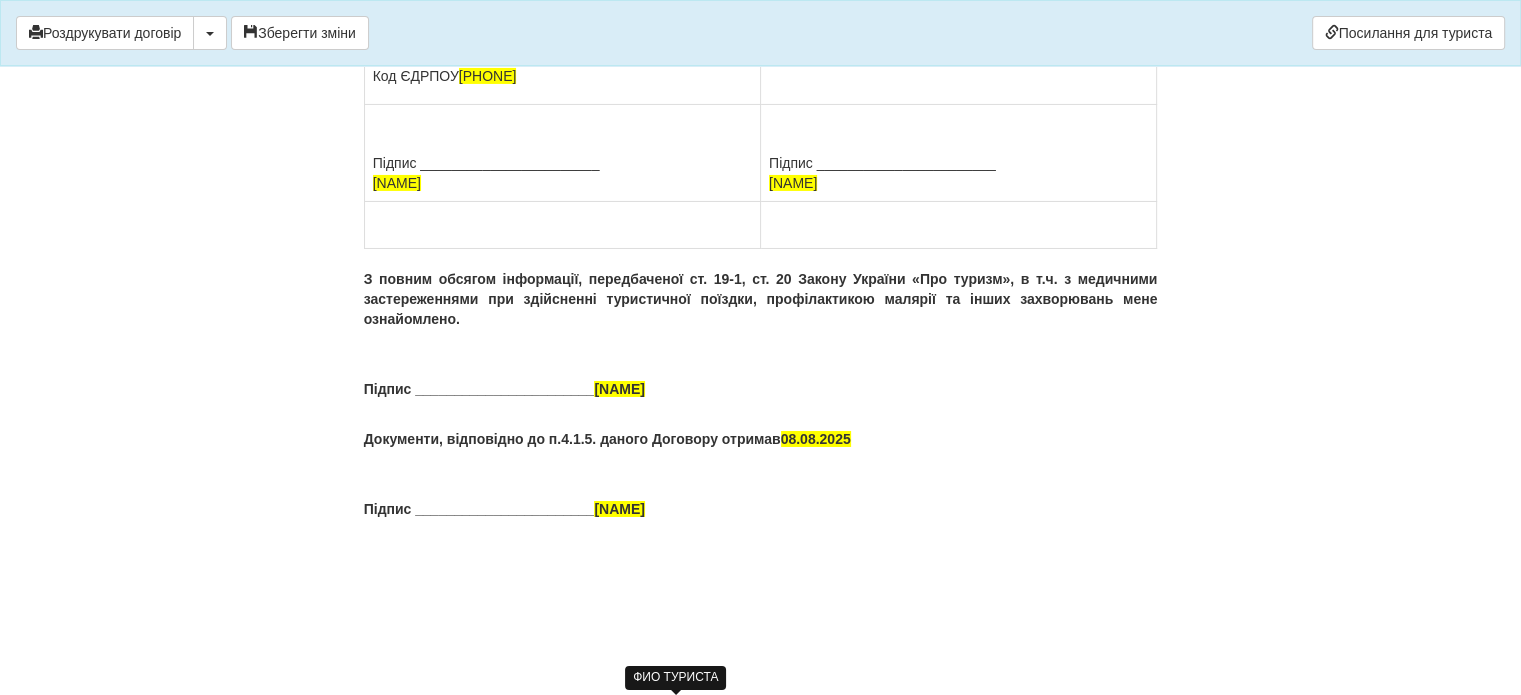 drag, startPoint x: 598, startPoint y: 461, endPoint x: 752, endPoint y: 465, distance: 154.05194 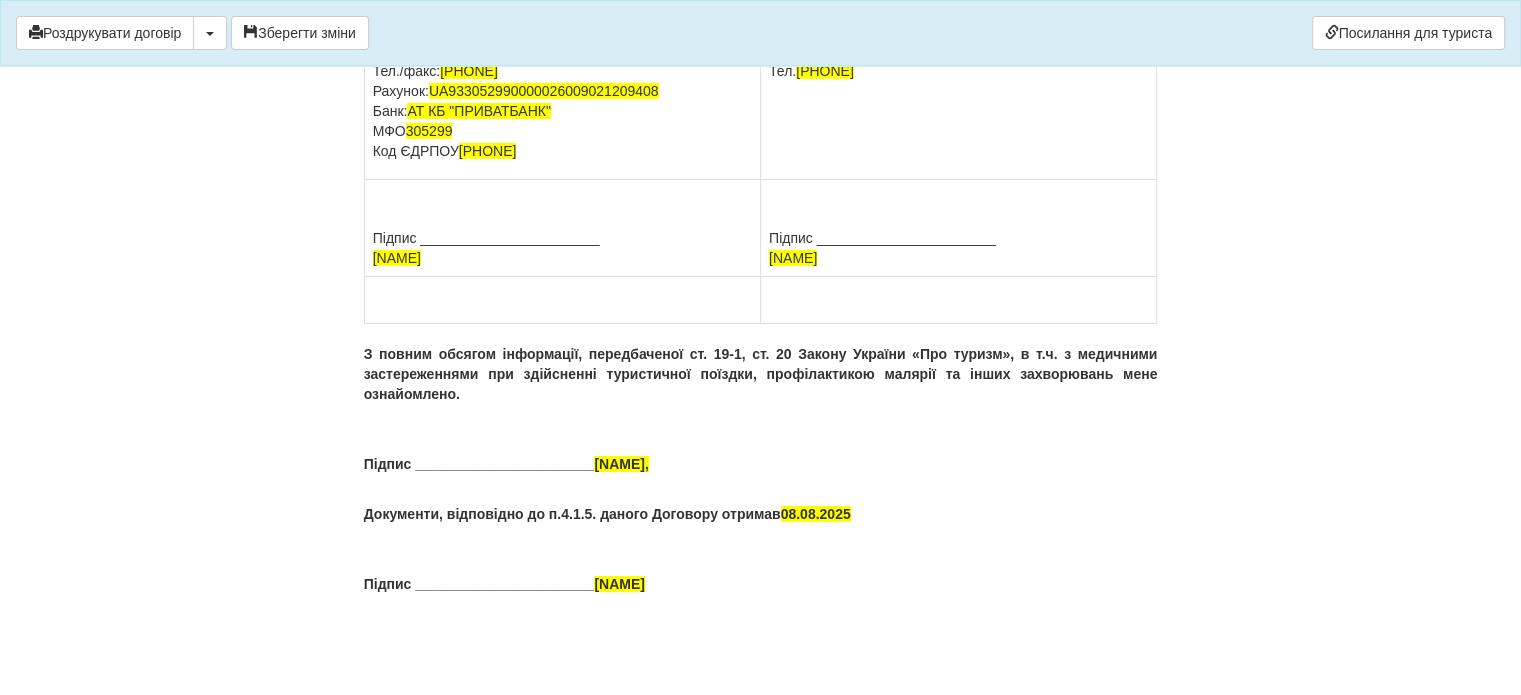 click on "Підпис _______________________      HAVRYSHENKO YEVHENIIA," at bounding box center [761, 464] 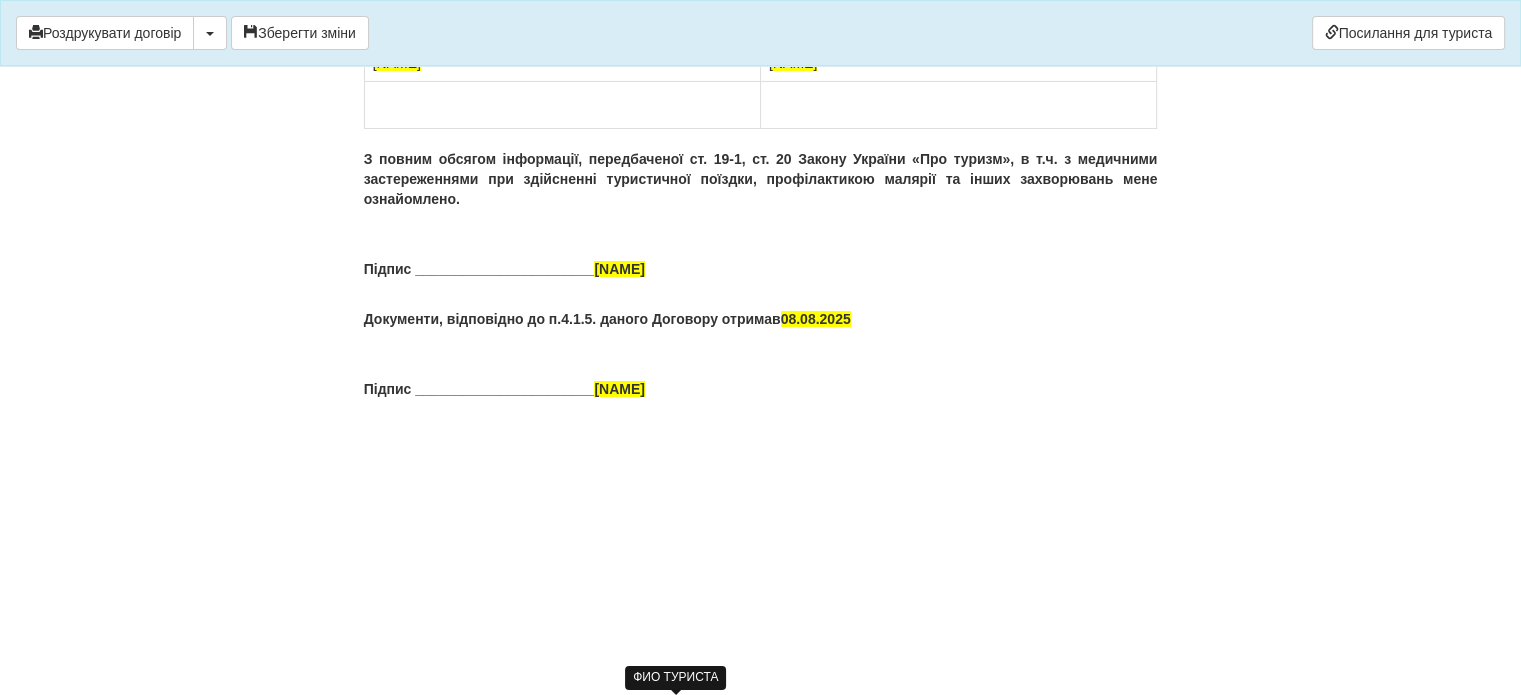drag, startPoint x: 597, startPoint y: 586, endPoint x: 760, endPoint y: 576, distance: 163.30646 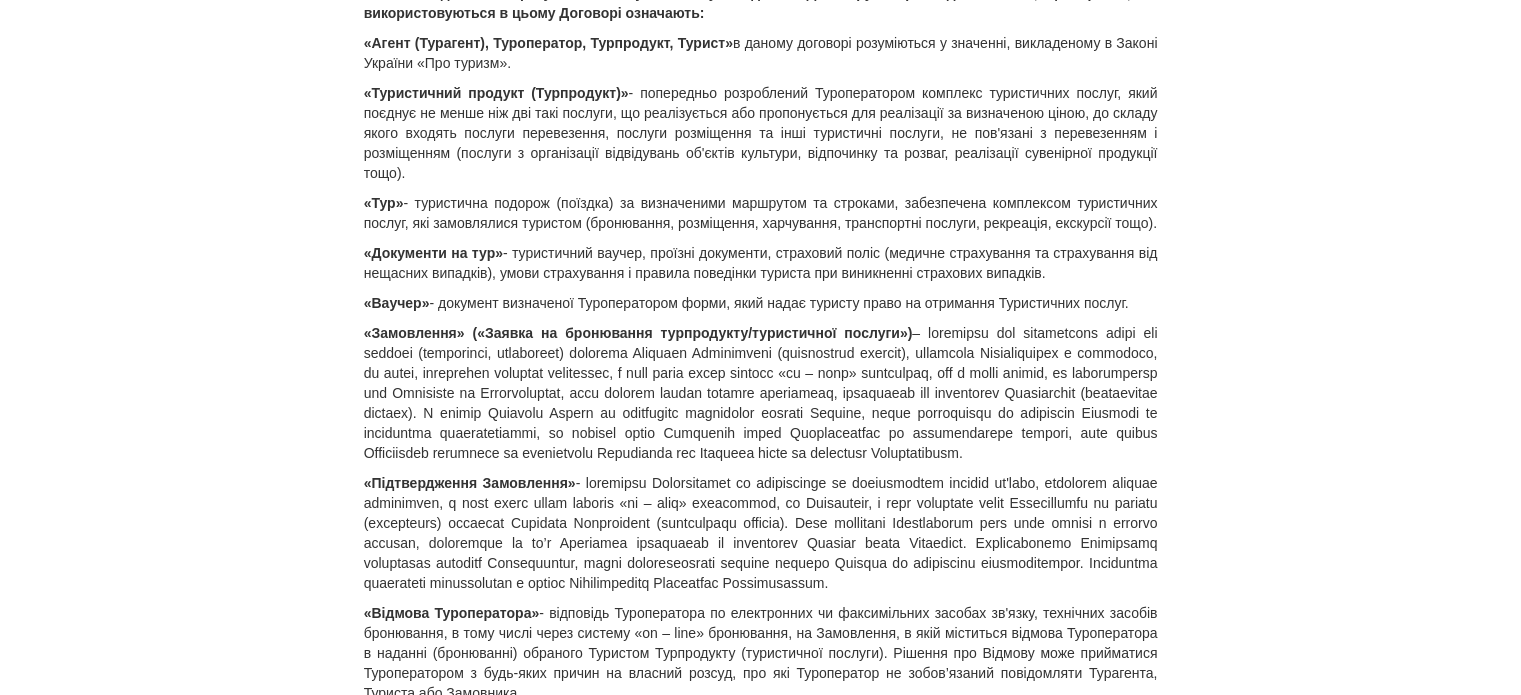 scroll, scrollTop: 0, scrollLeft: 0, axis: both 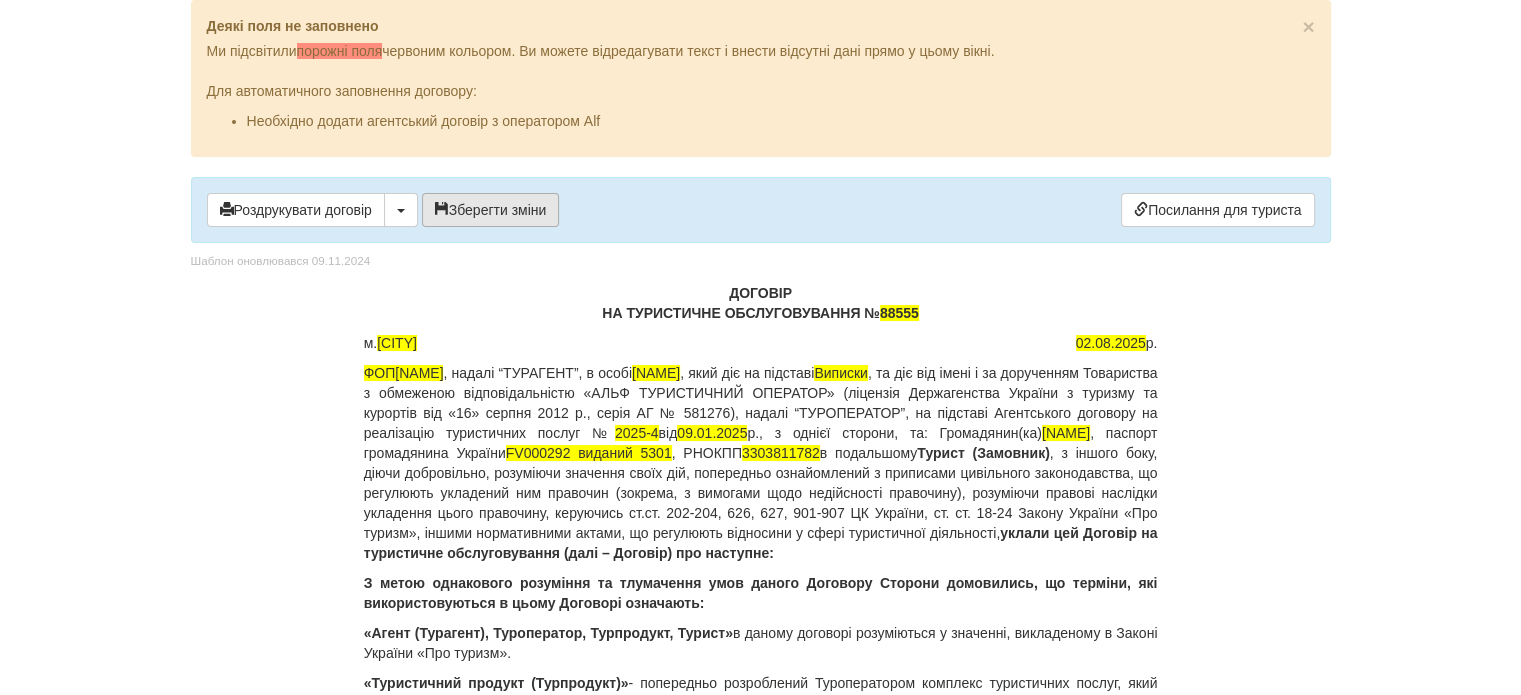 click on "Зберегти зміни" at bounding box center (491, 210) 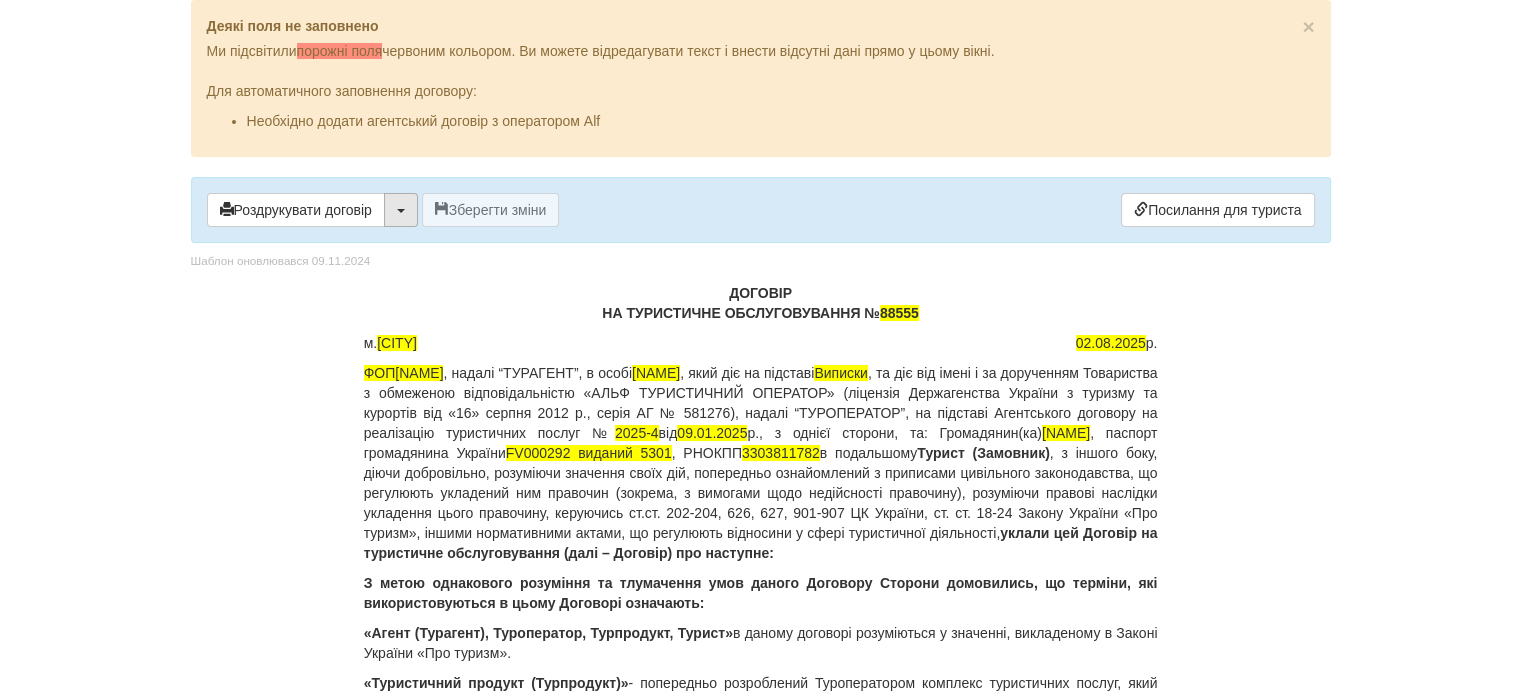 click at bounding box center (401, 210) 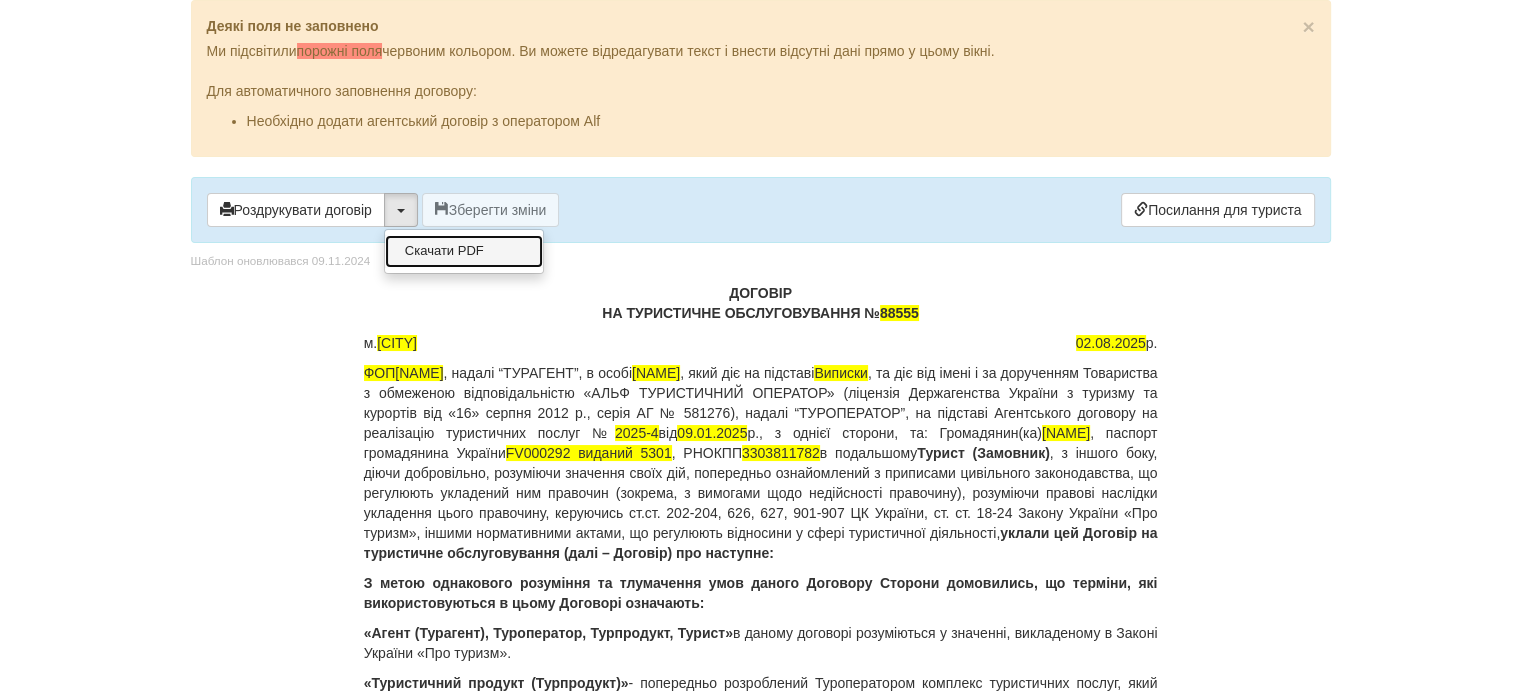 click on "Скачати PDF" at bounding box center [464, 251] 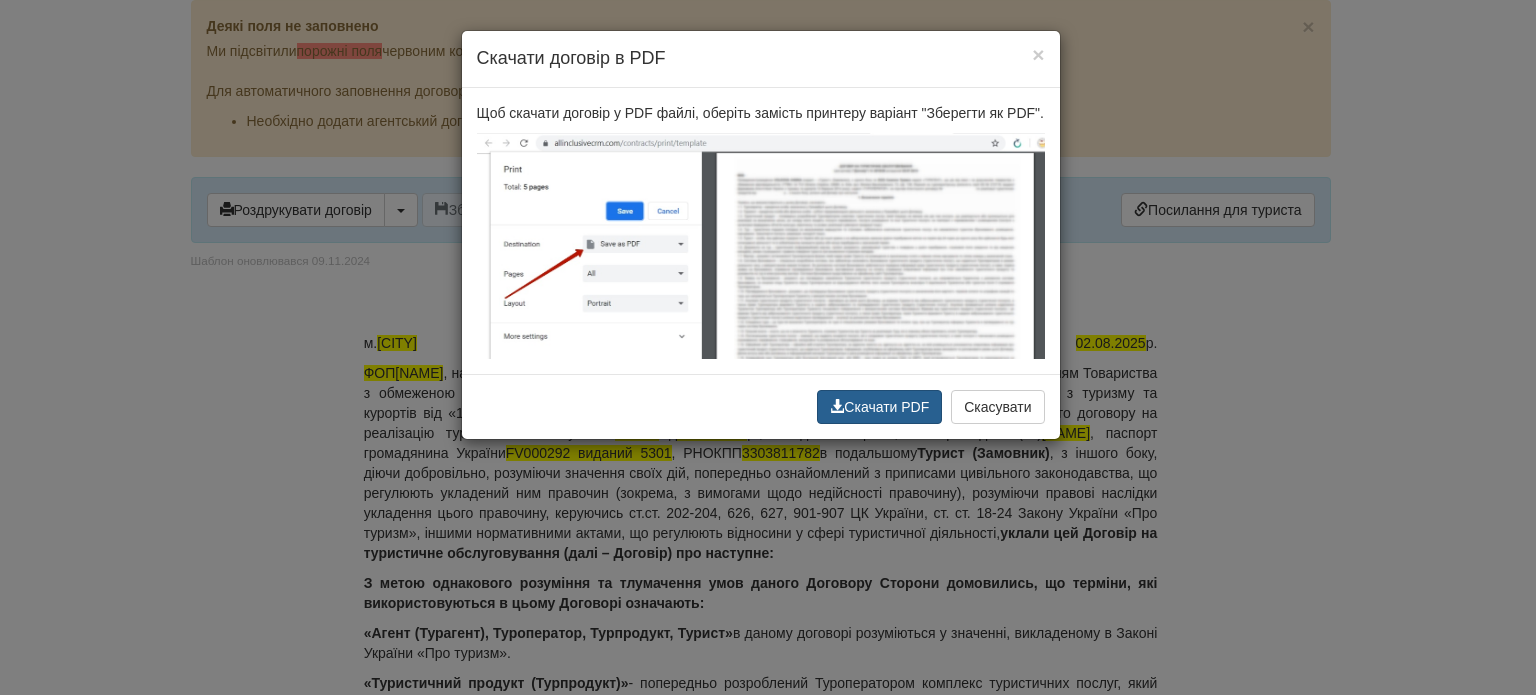 click on "Скачати PDF" at bounding box center [879, 407] 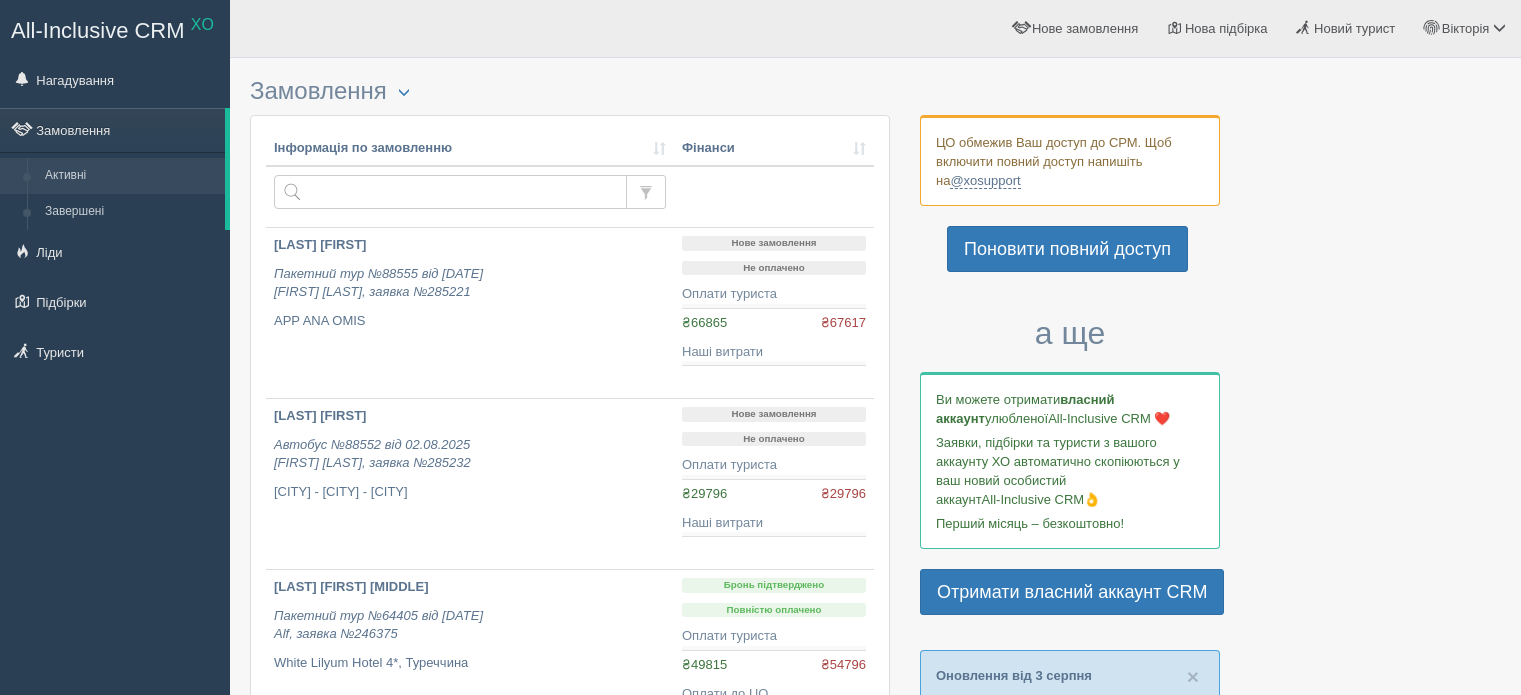 scroll, scrollTop: 0, scrollLeft: 0, axis: both 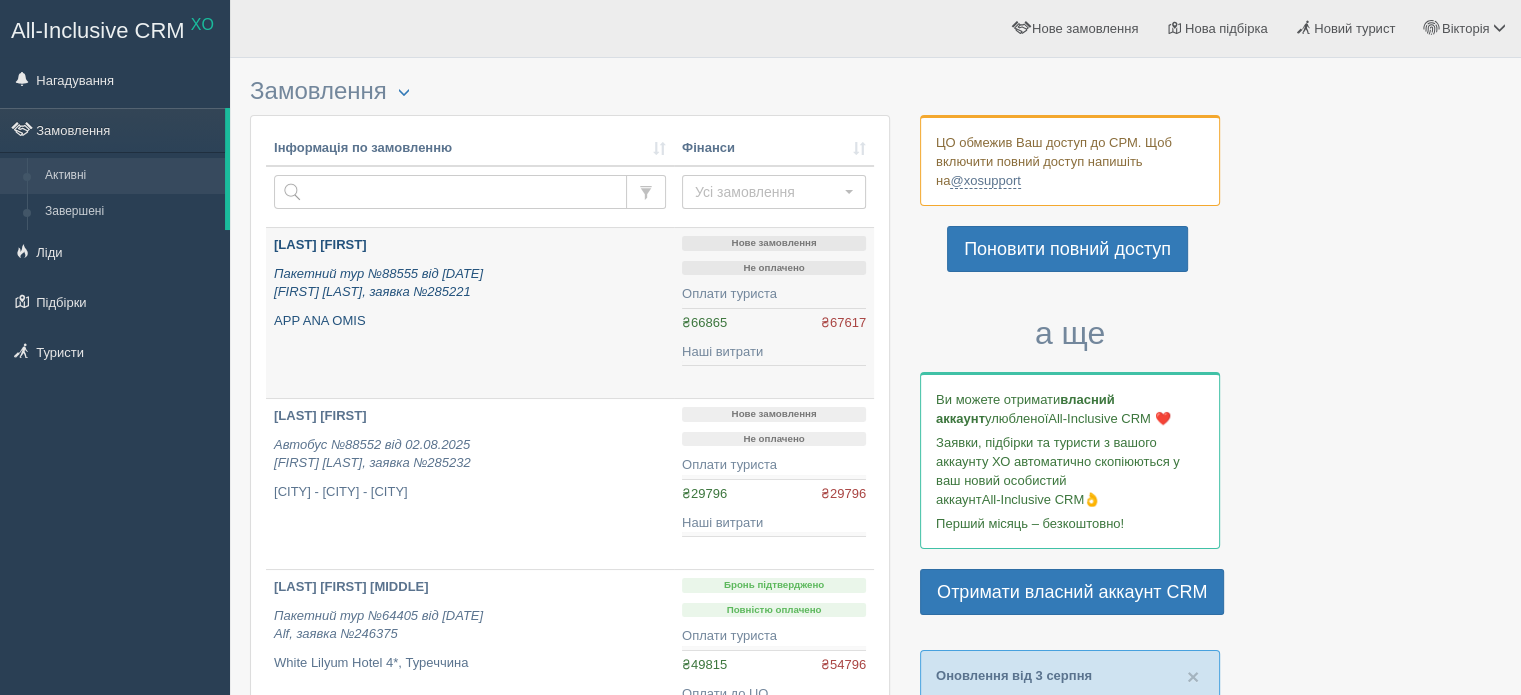 click on "Пакетний тур №88555 від [DATE]
[FIRST] [LAST], заявка №285221" at bounding box center [470, 283] 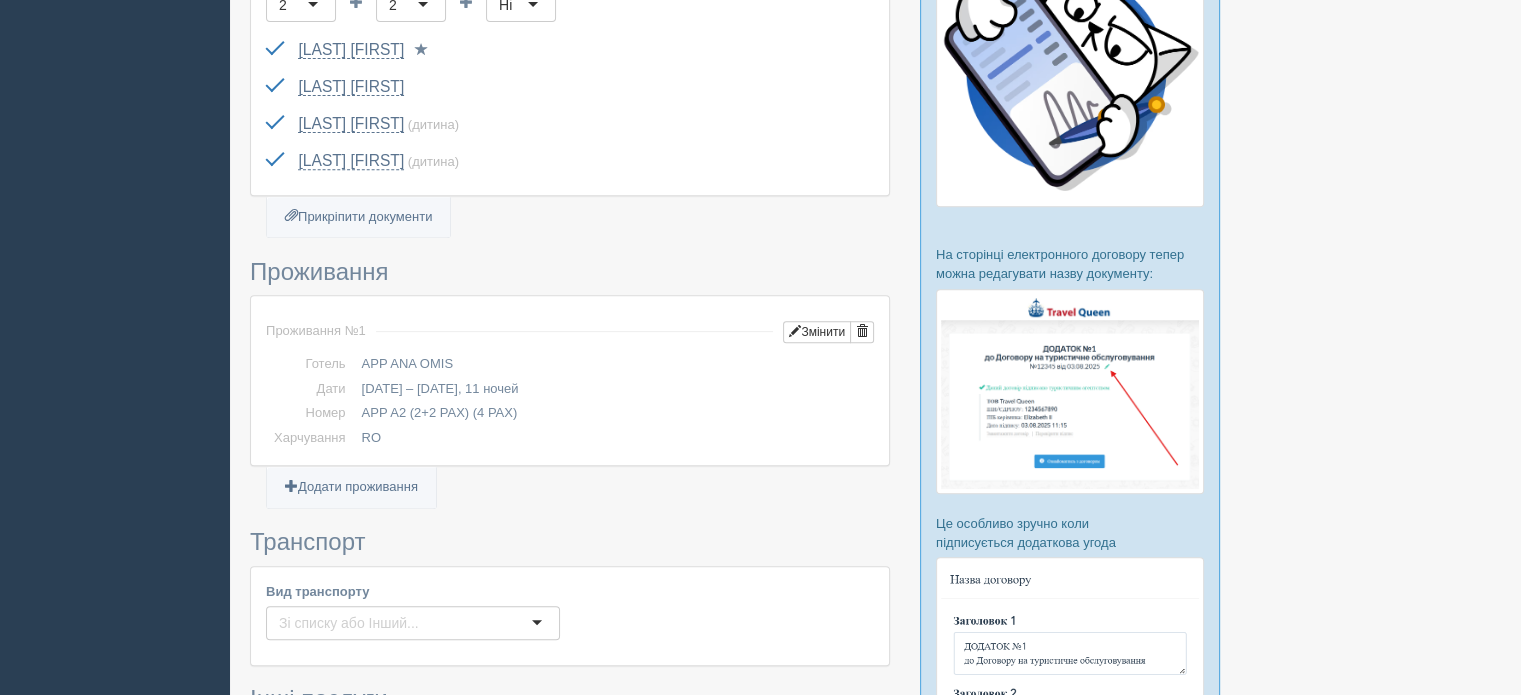 scroll, scrollTop: 1622, scrollLeft: 0, axis: vertical 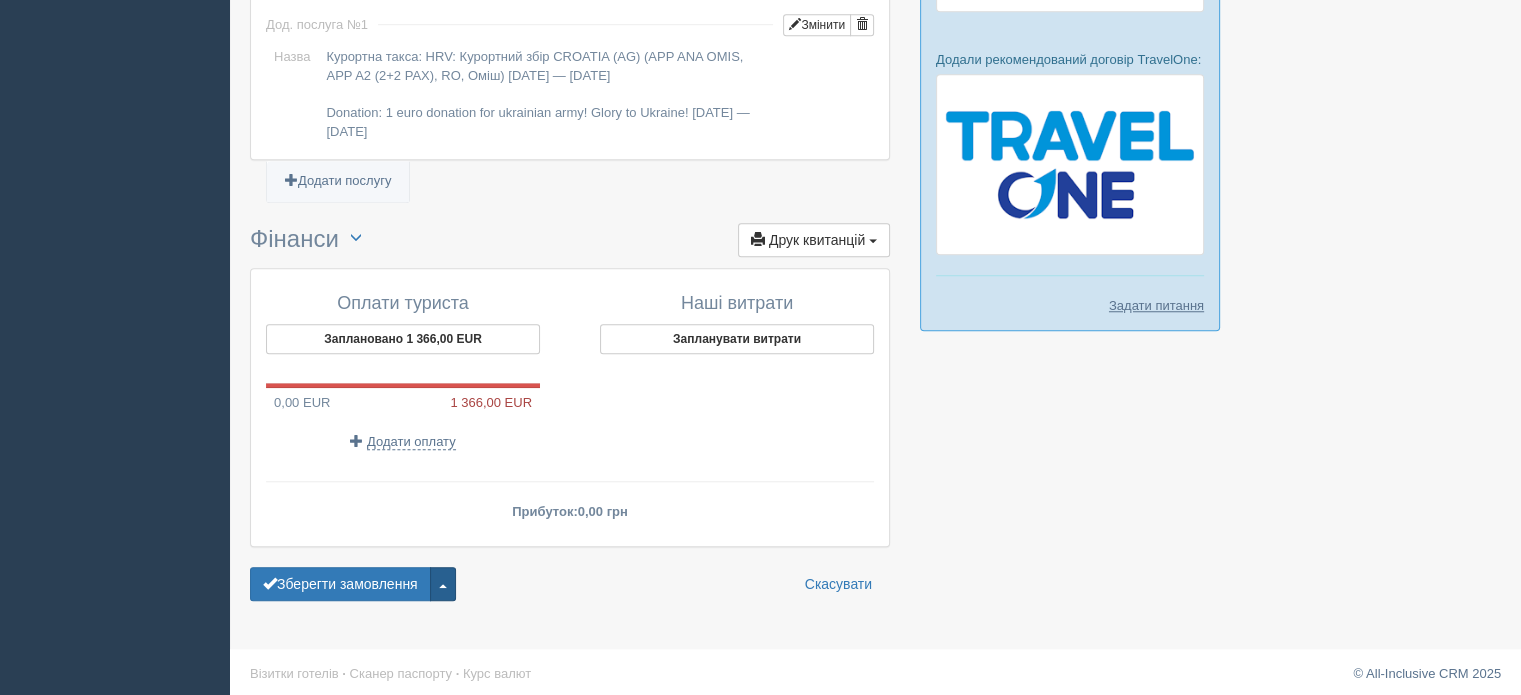 click at bounding box center (443, 584) 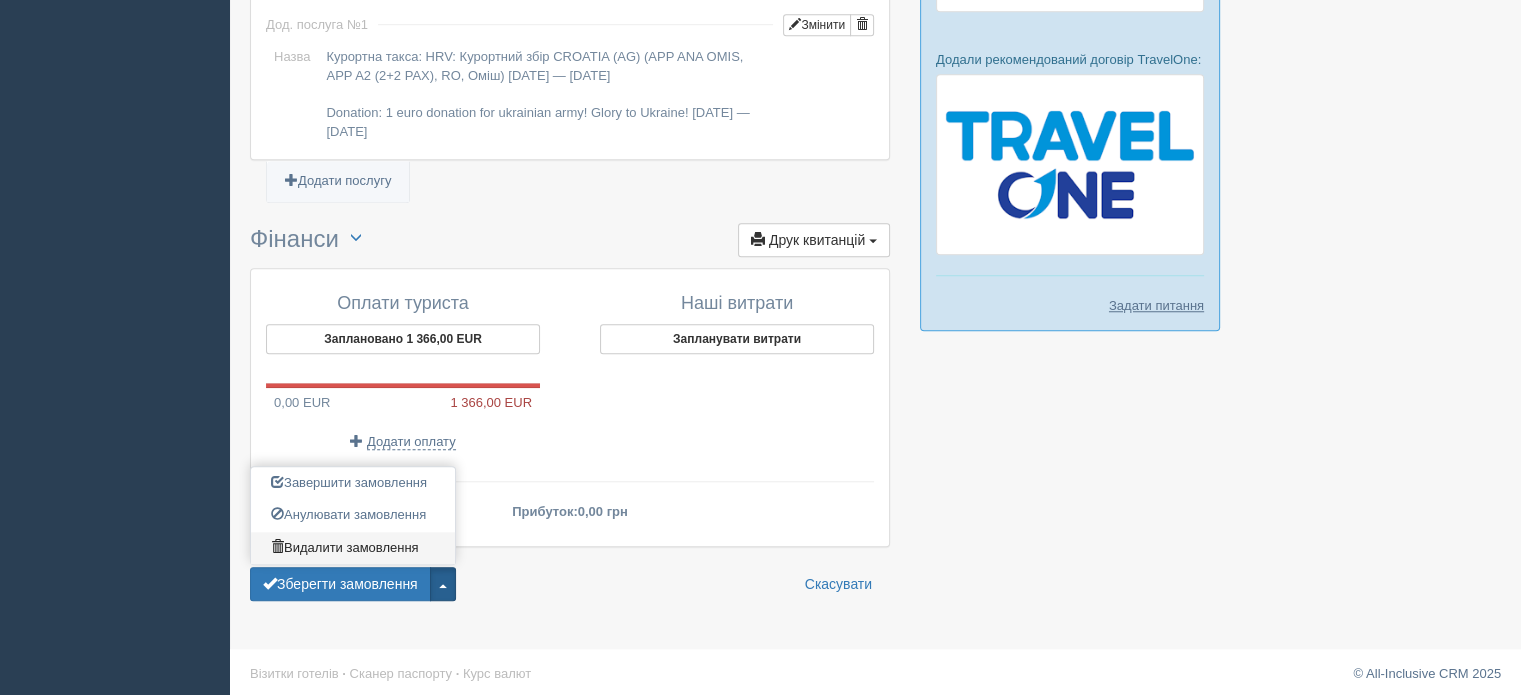 click on "Видалити замовлення" at bounding box center [353, 548] 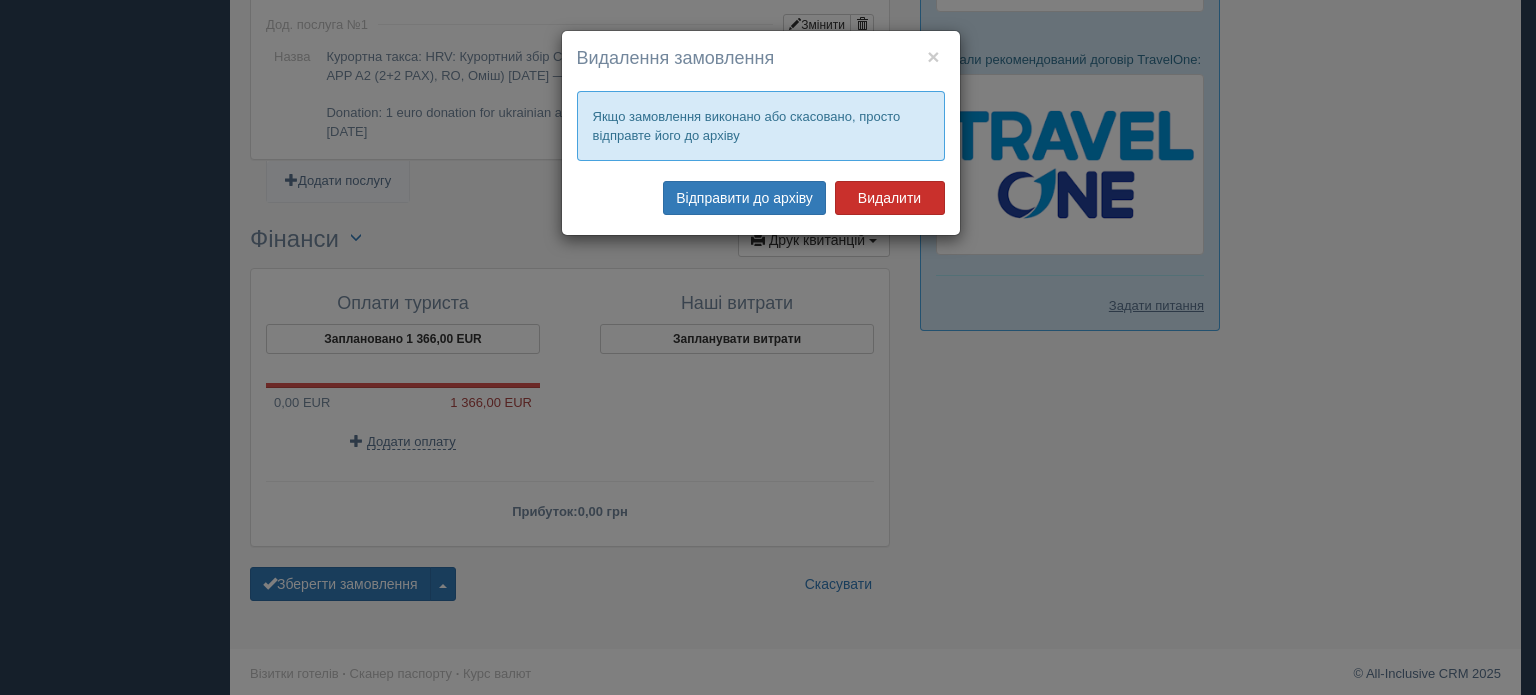 click on "Видалити" at bounding box center [890, 198] 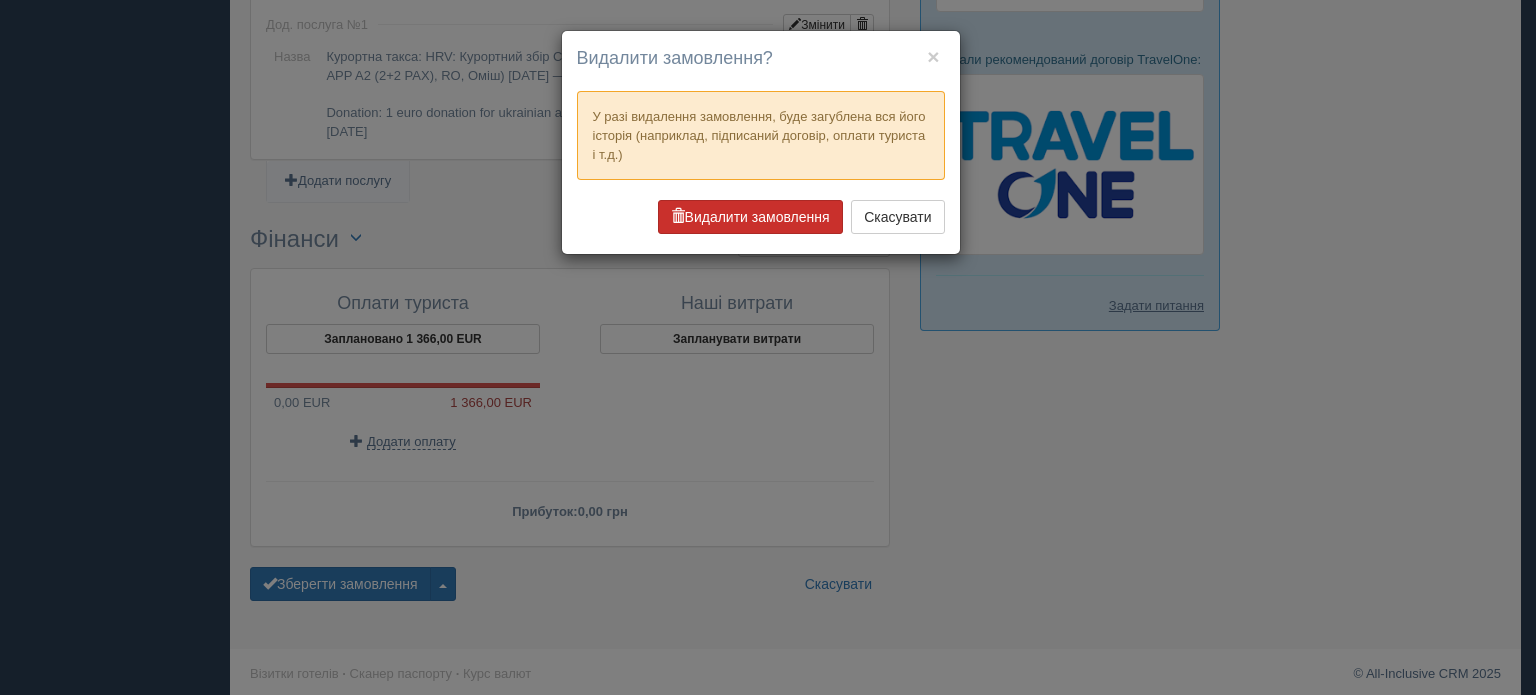 click on "Видалити замовлення" at bounding box center (750, 217) 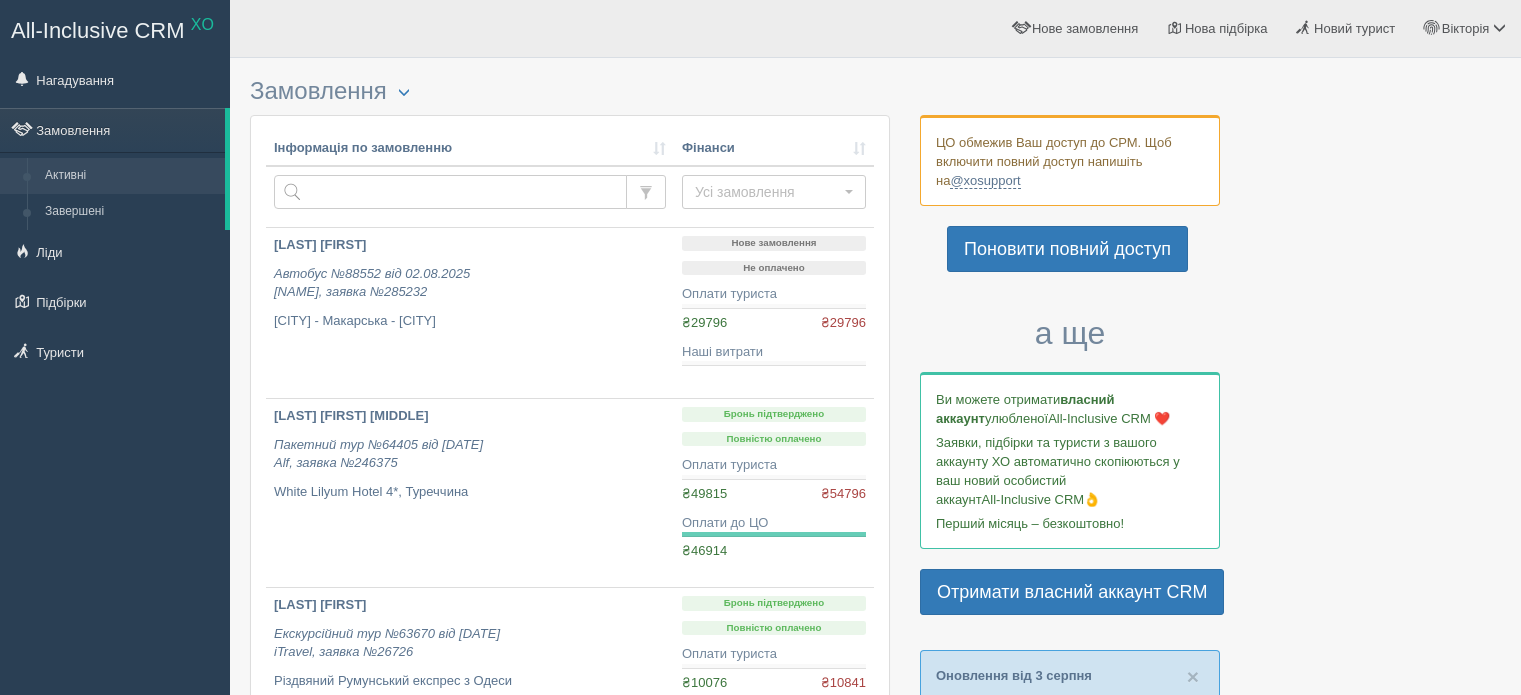 scroll, scrollTop: 0, scrollLeft: 0, axis: both 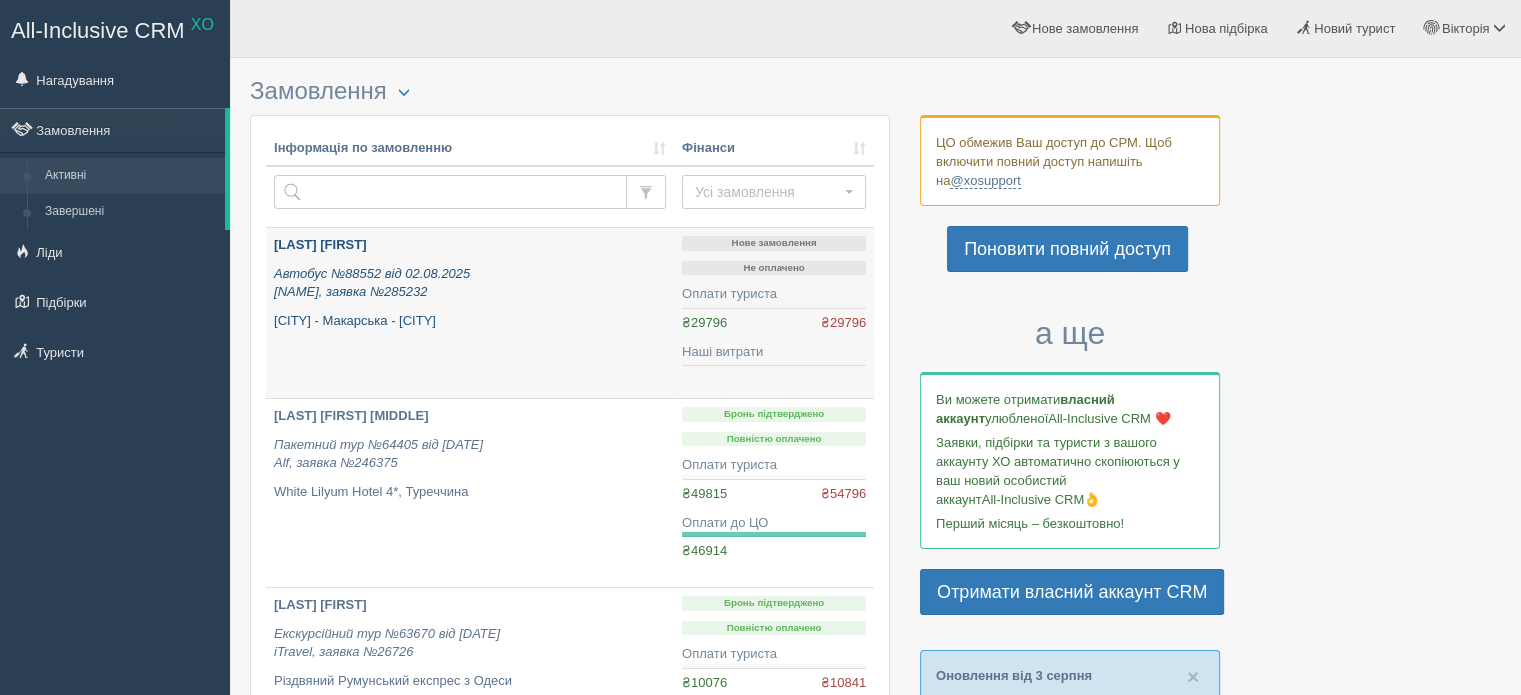 click on "Автобус №88552 від 02.08.2025
Alf, заявка №285232" at bounding box center (470, 283) 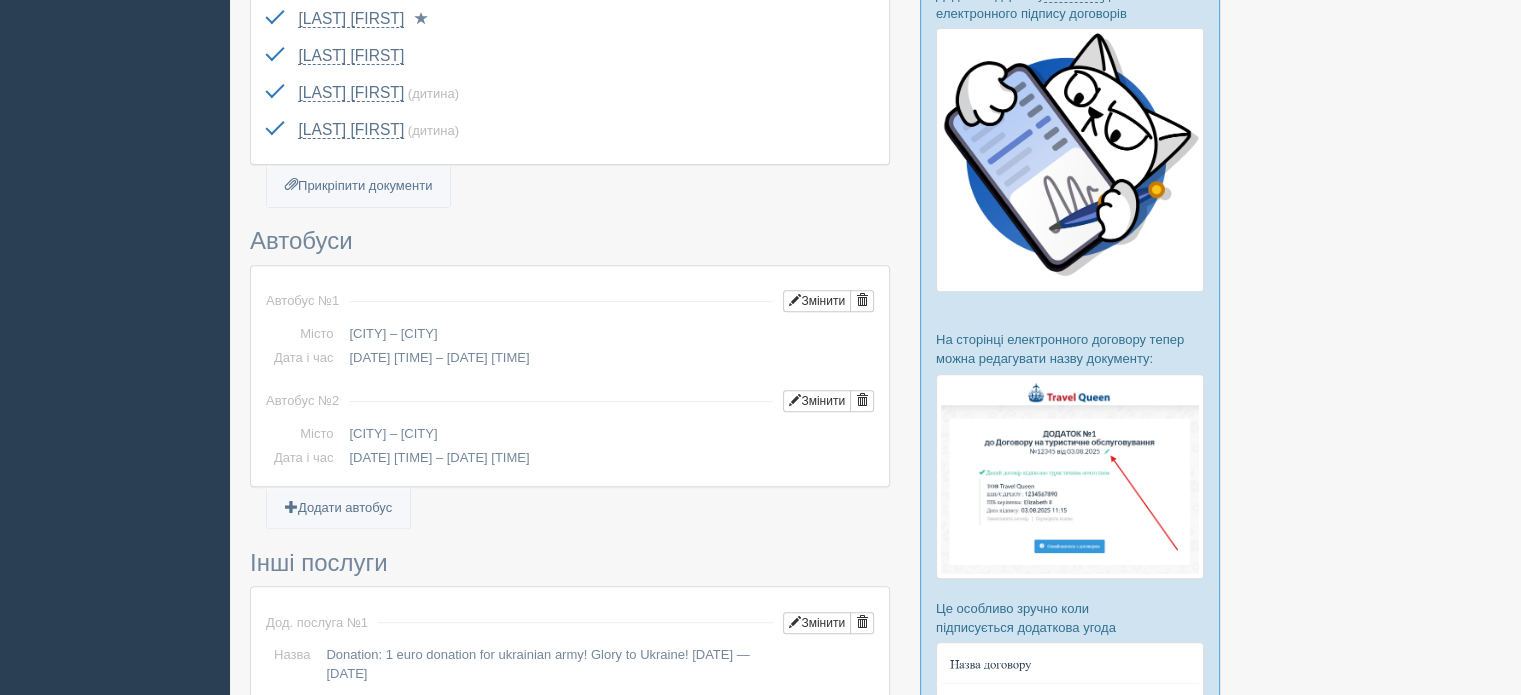 scroll, scrollTop: 1372, scrollLeft: 0, axis: vertical 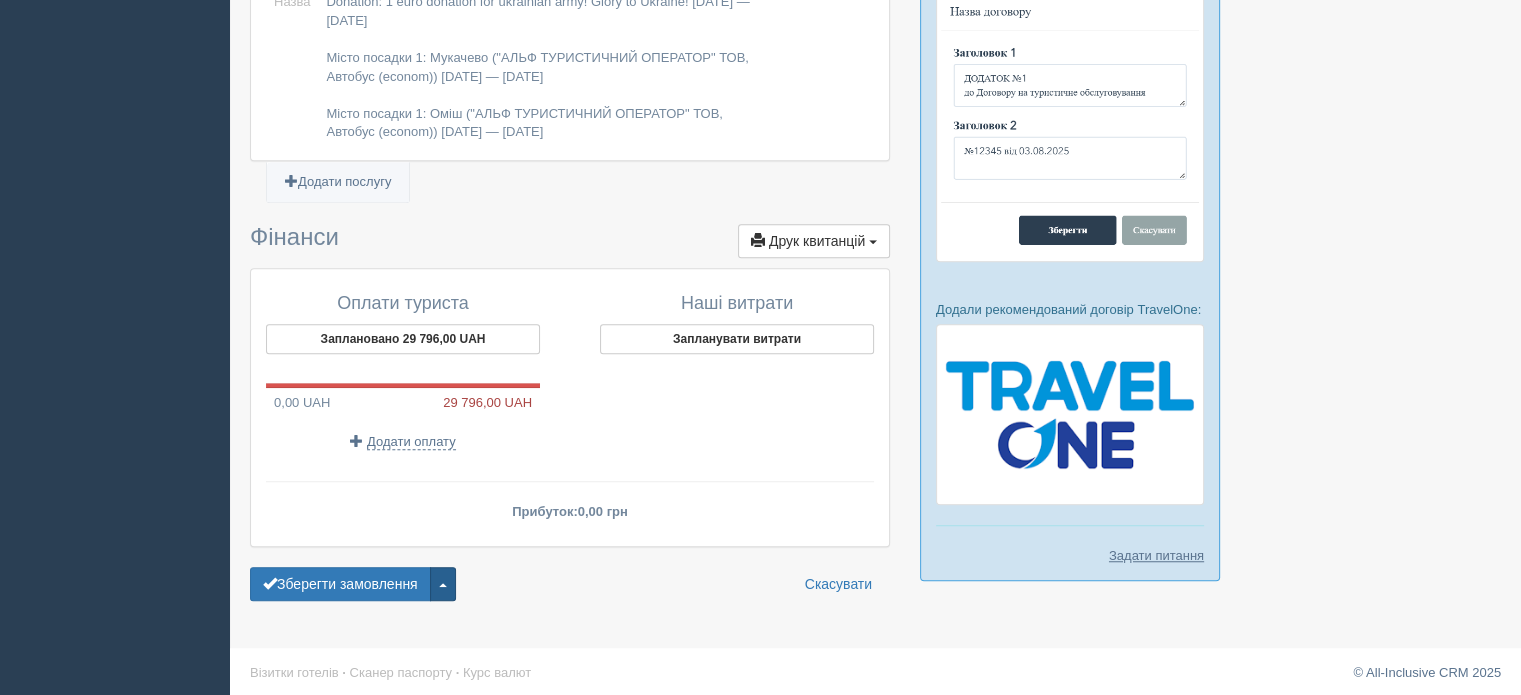 click at bounding box center (443, 584) 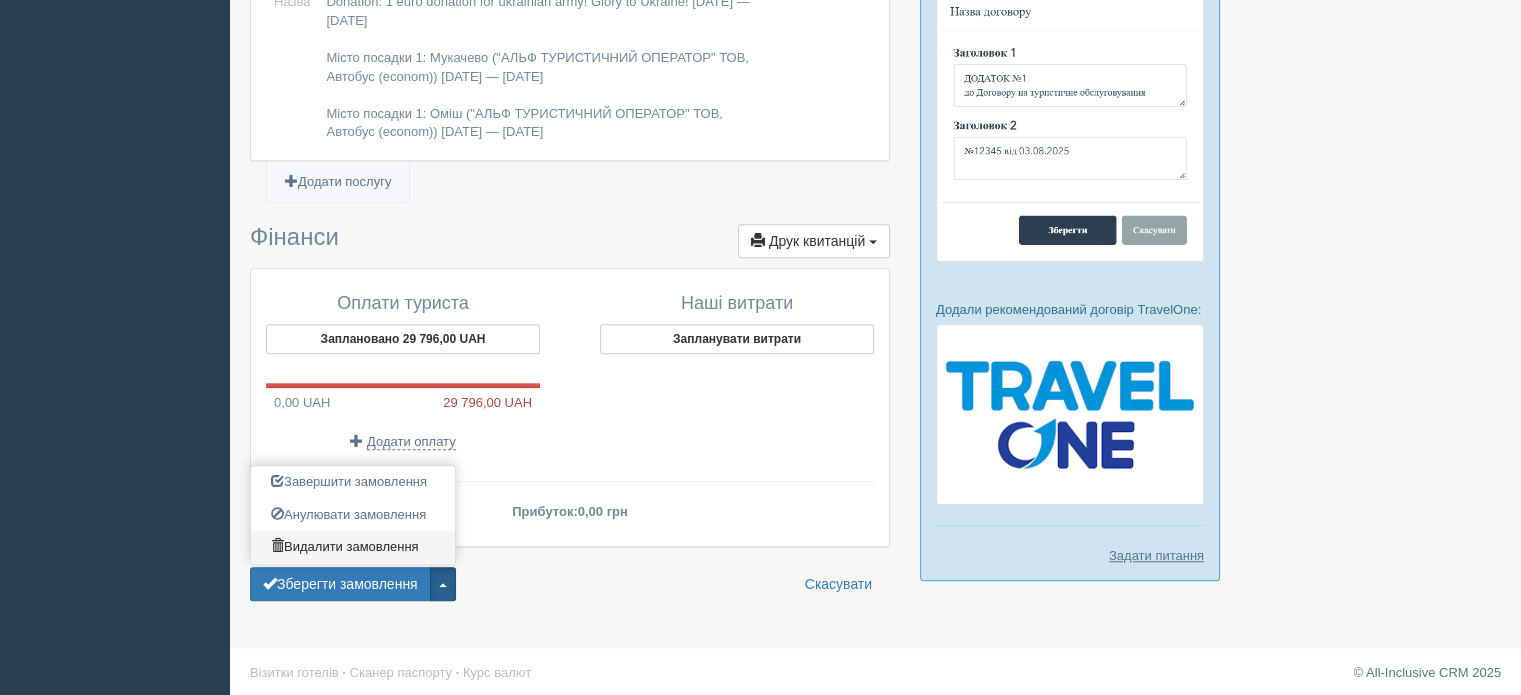 click on "Видалити замовлення" at bounding box center [353, 547] 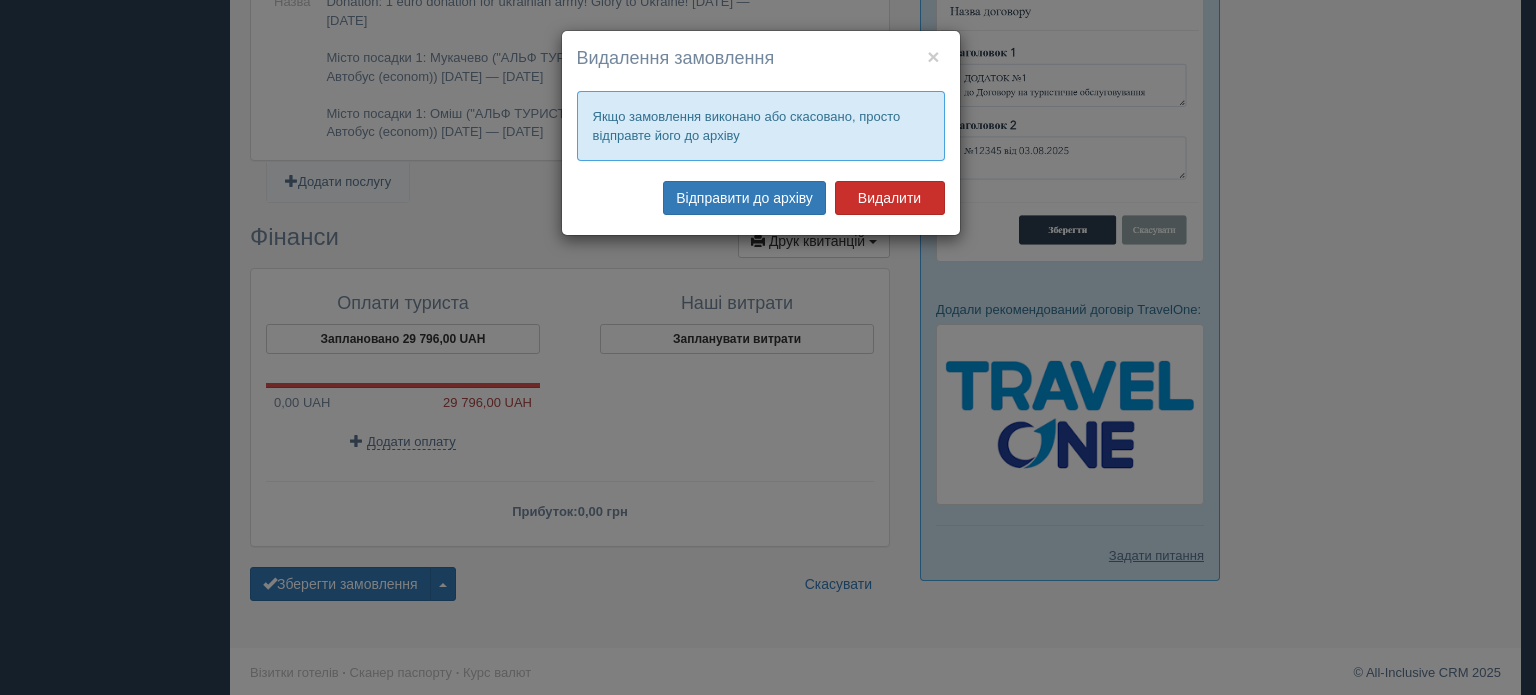click on "Видалити" at bounding box center (890, 198) 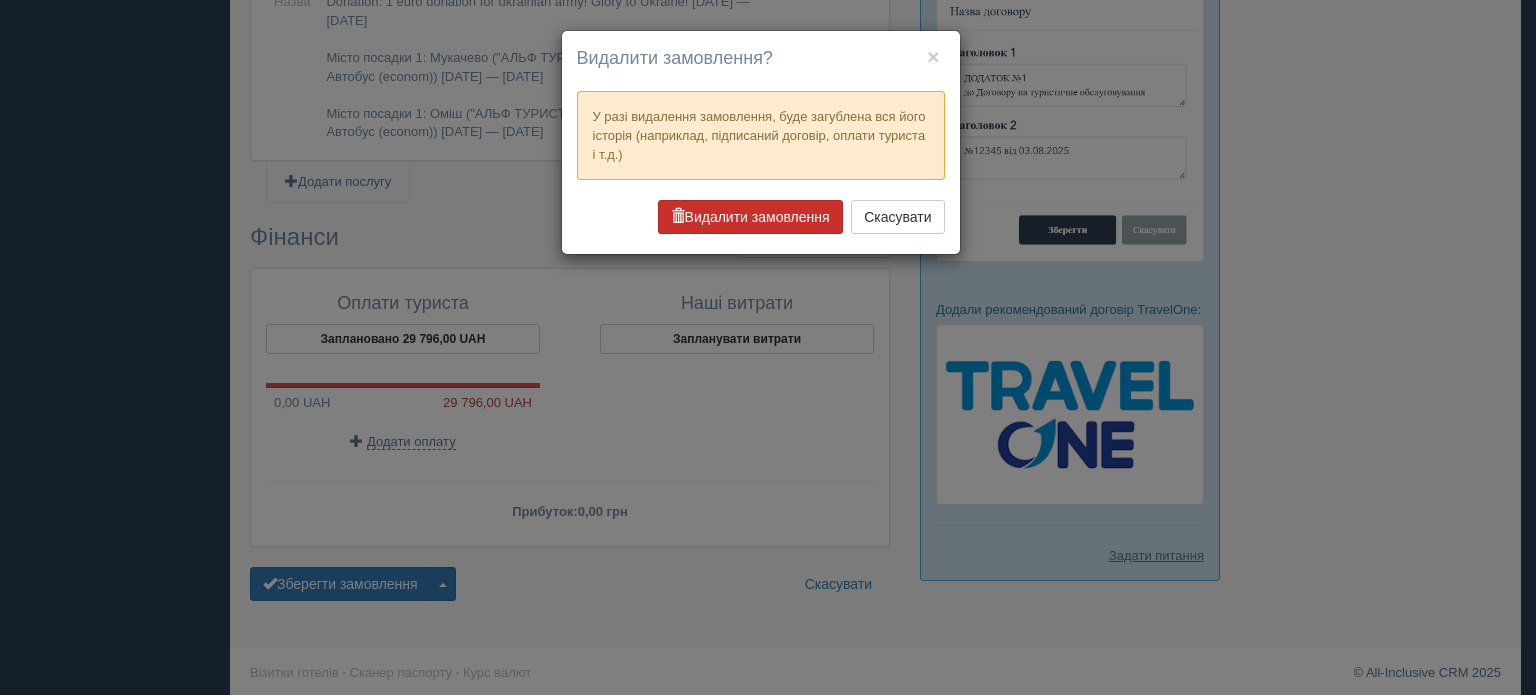 click on "Видалити замовлення" at bounding box center (750, 217) 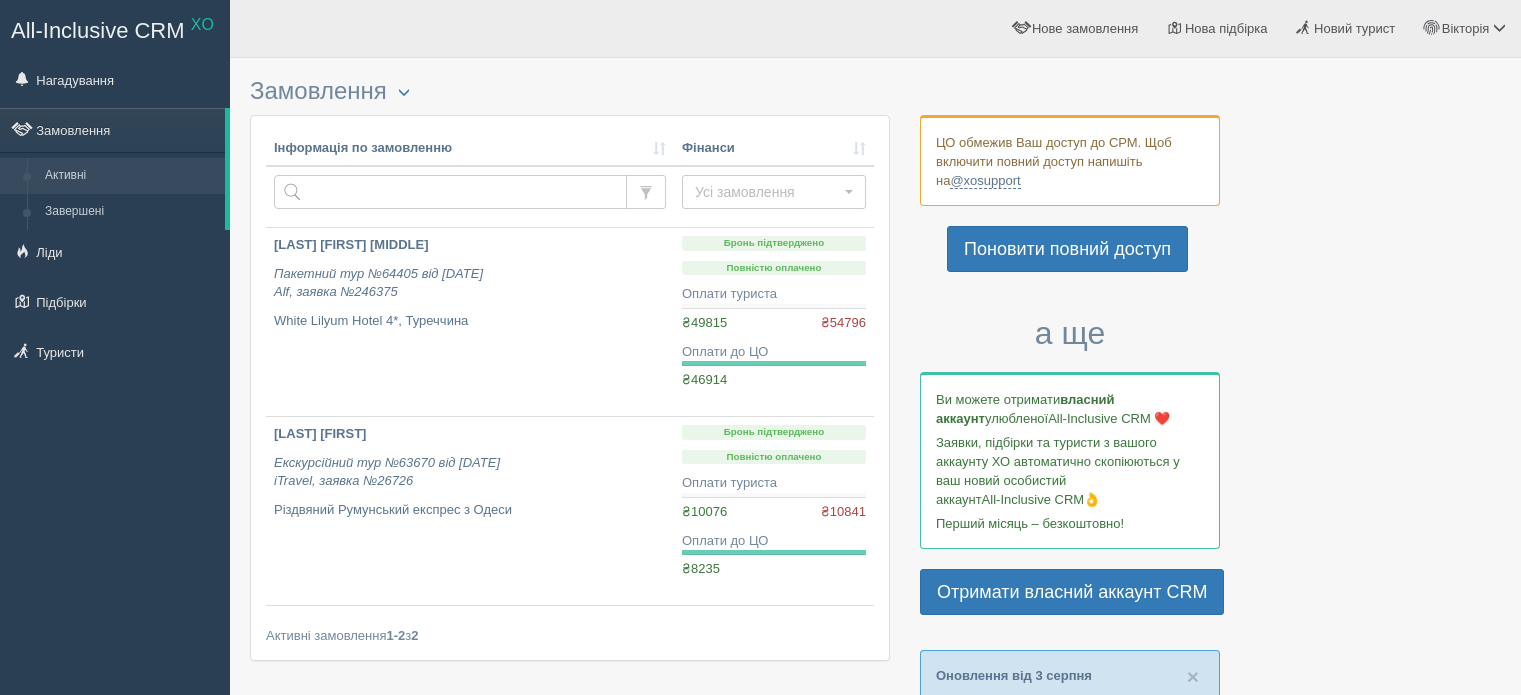 scroll, scrollTop: 0, scrollLeft: 0, axis: both 